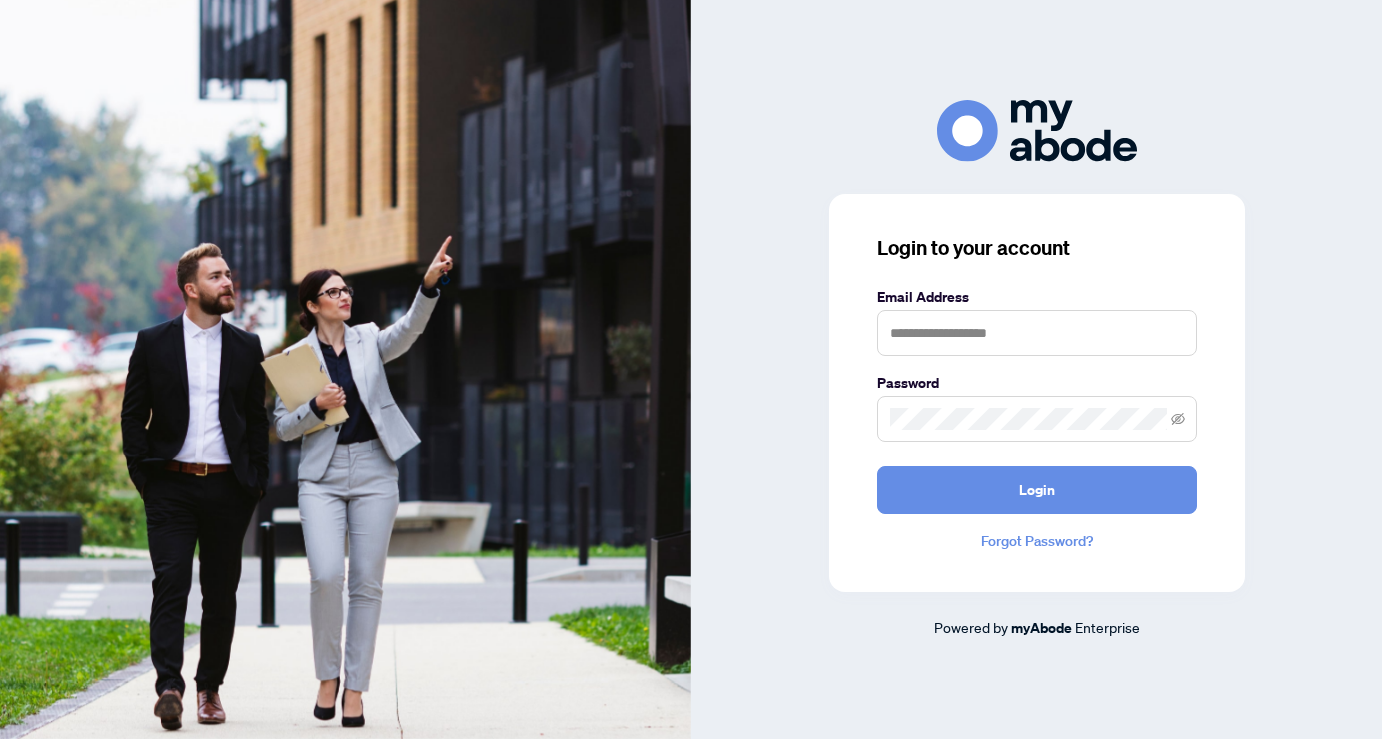 scroll, scrollTop: 0, scrollLeft: 0, axis: both 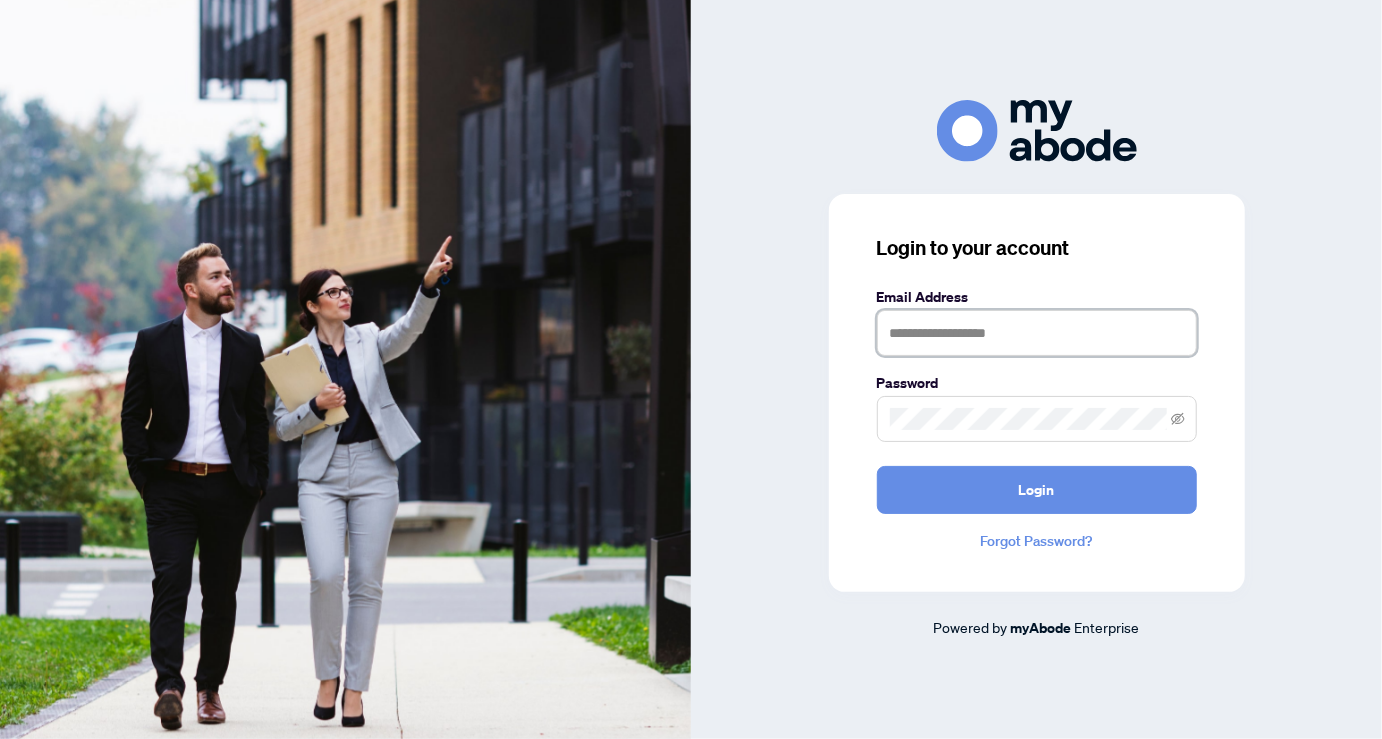 click at bounding box center [1037, 333] 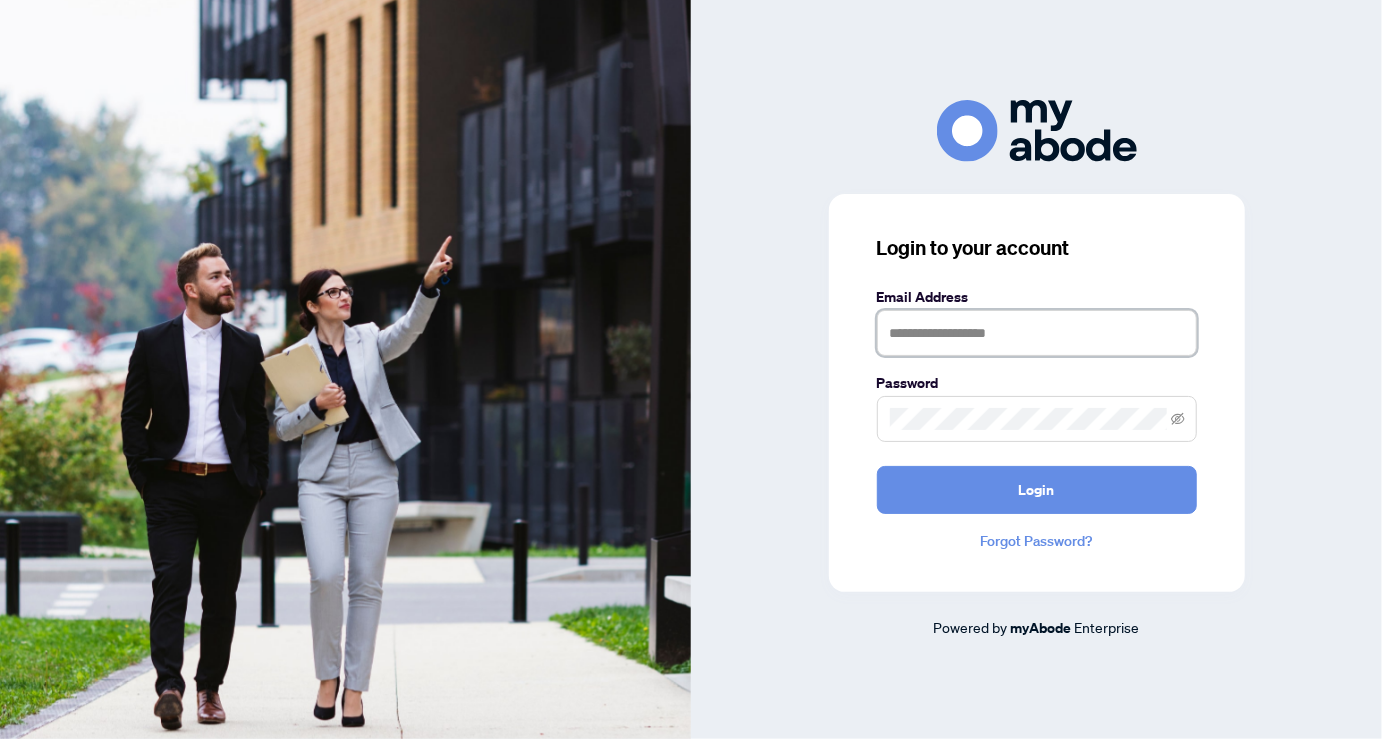 type on "**********" 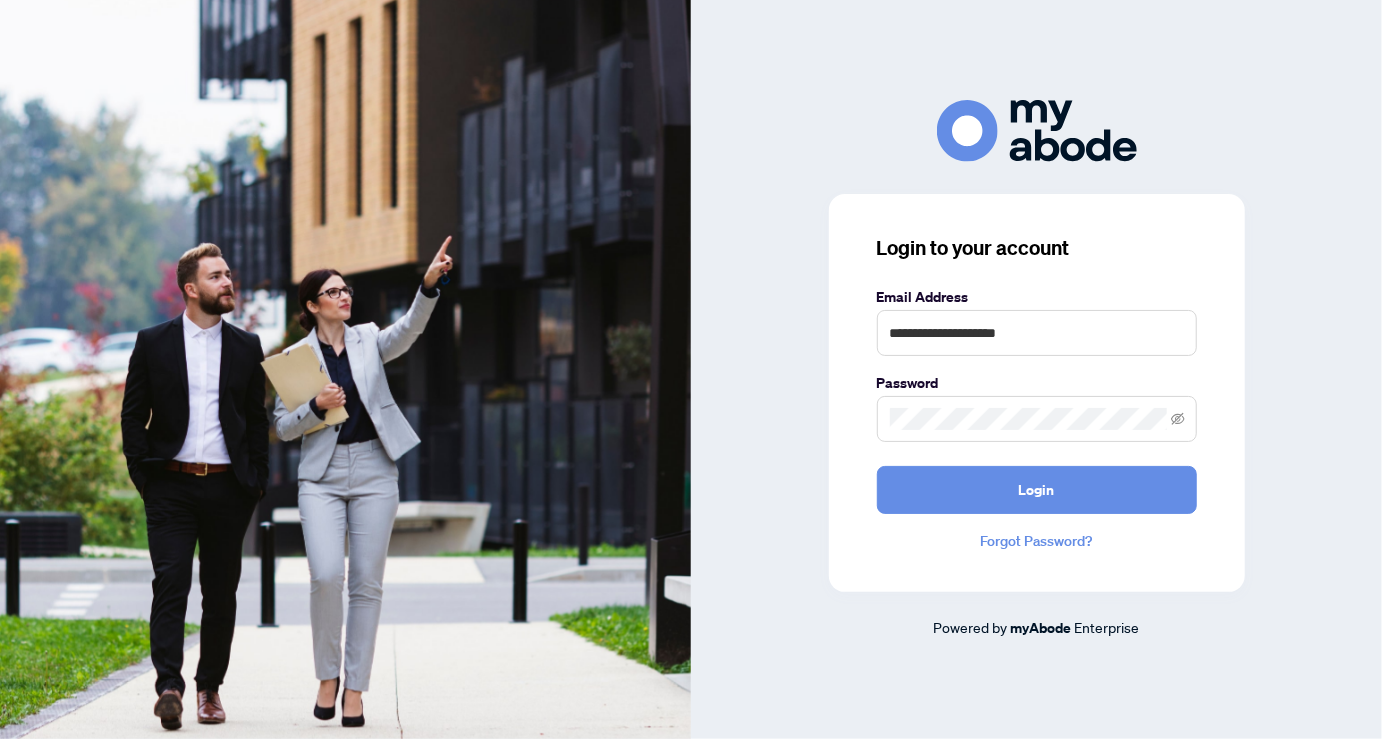 click on "**********" at bounding box center (1036, 369) 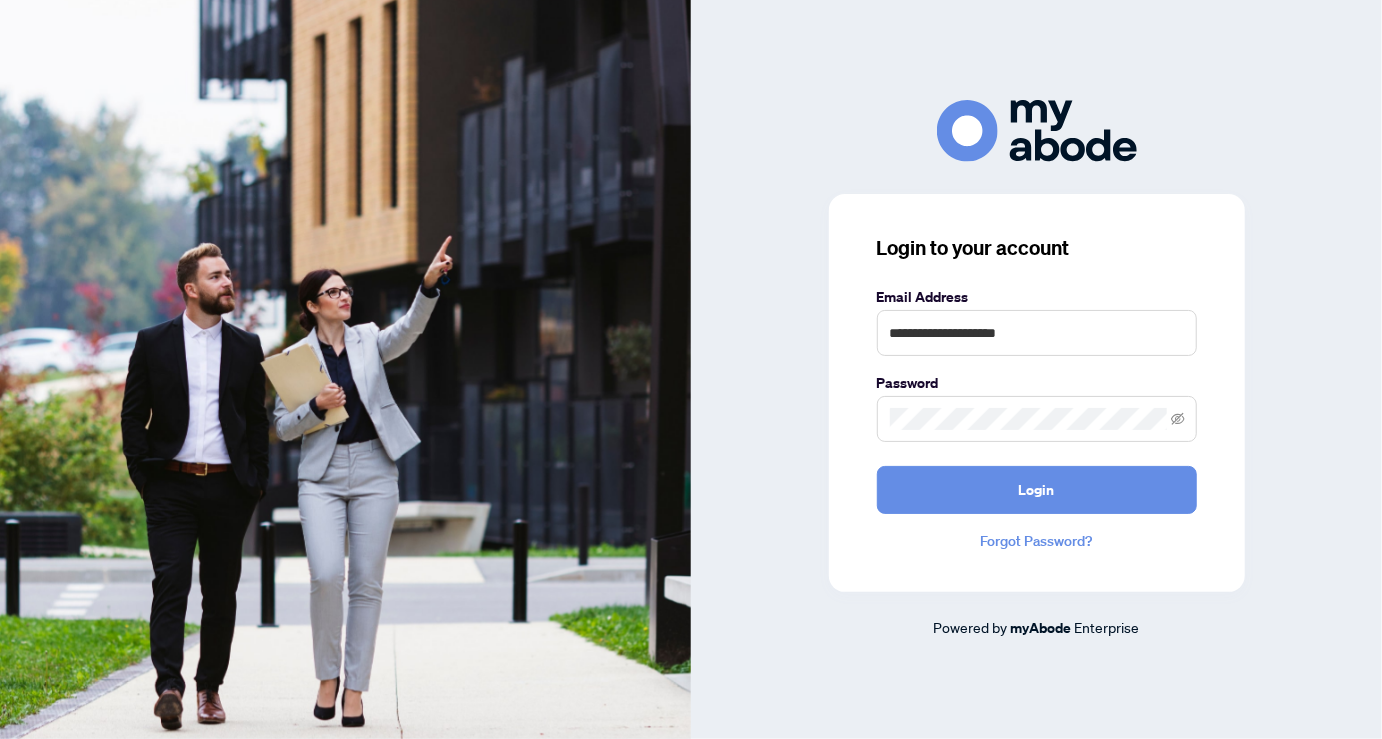 click on "**********" at bounding box center [1036, 369] 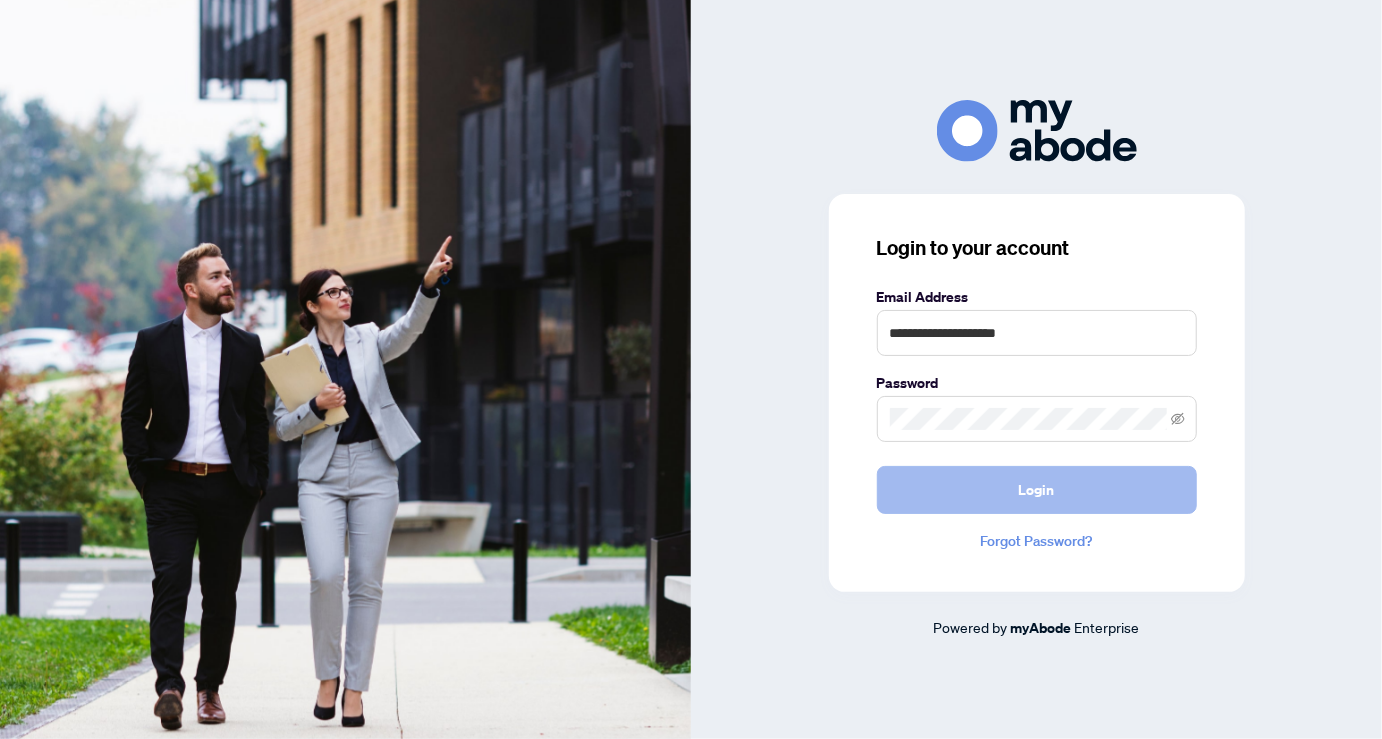 click on "Login" at bounding box center (1037, 490) 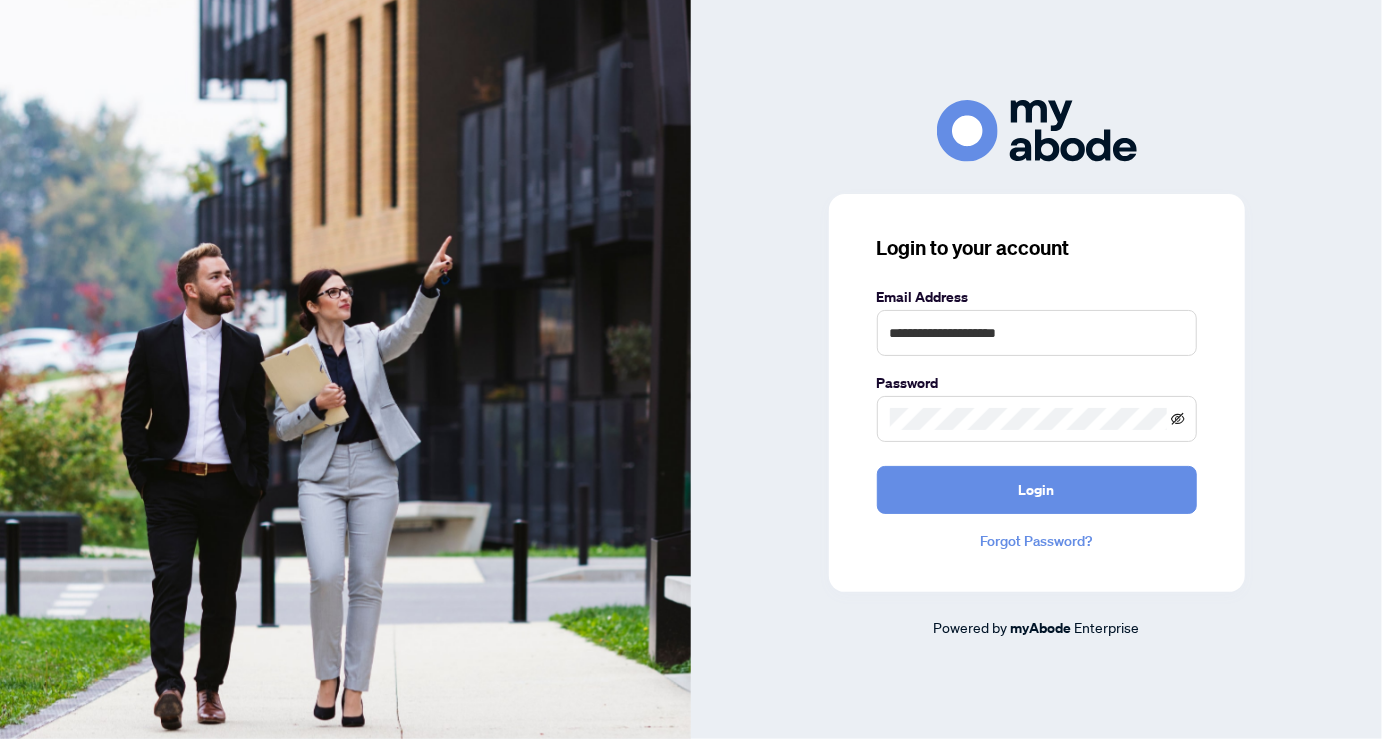 click 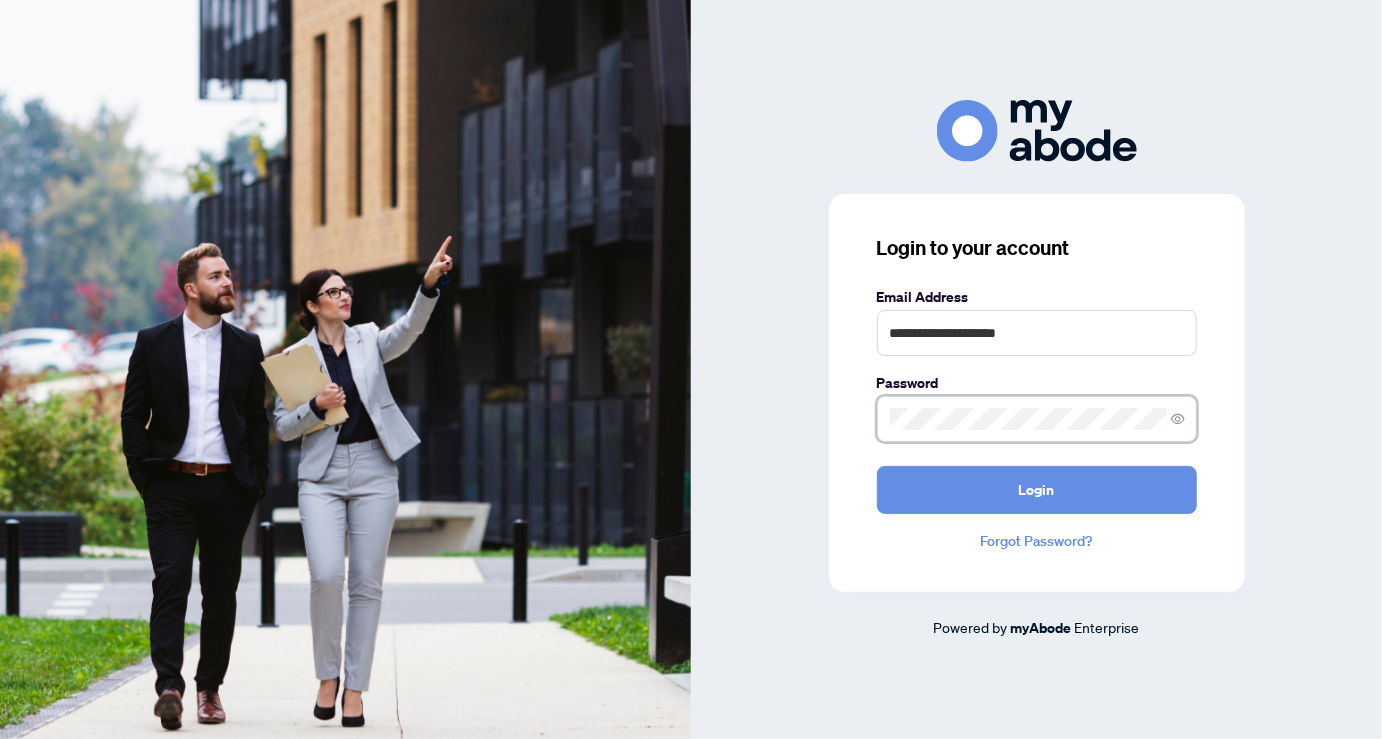 click 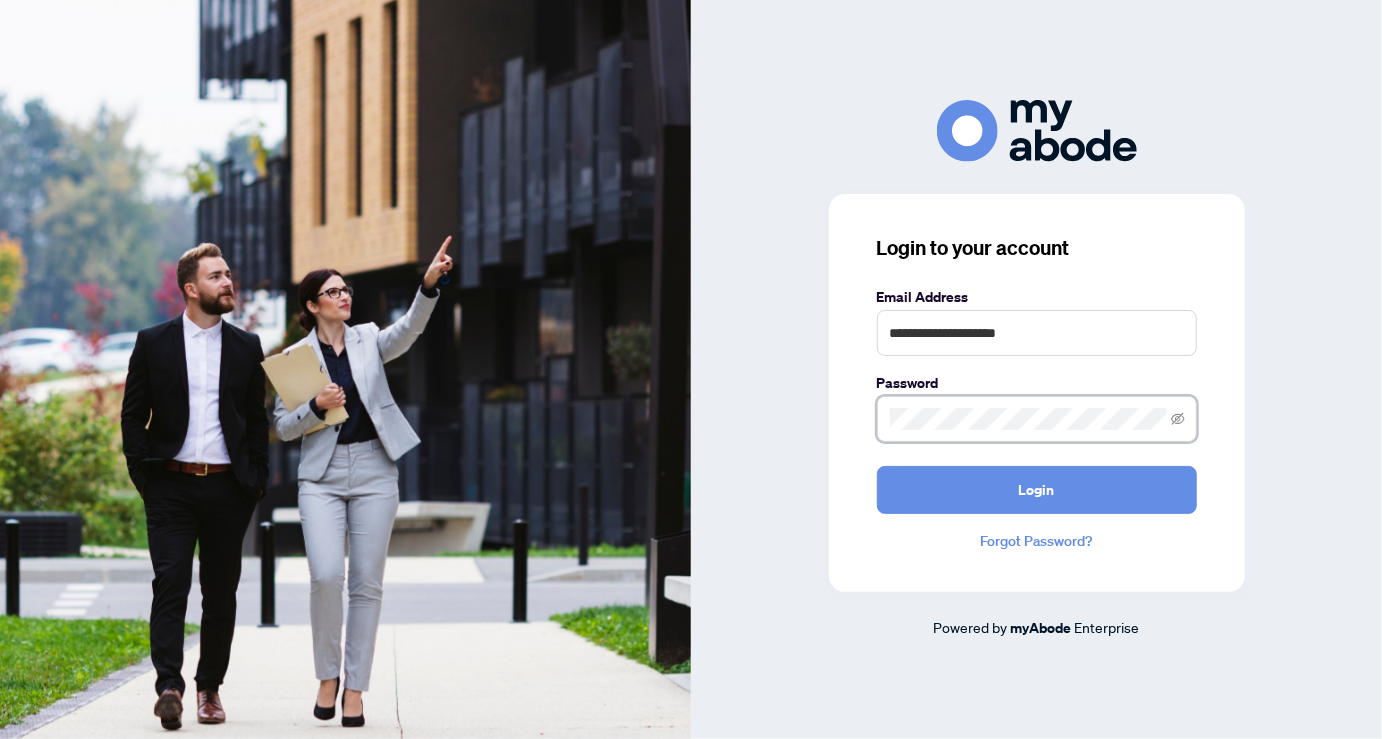 click 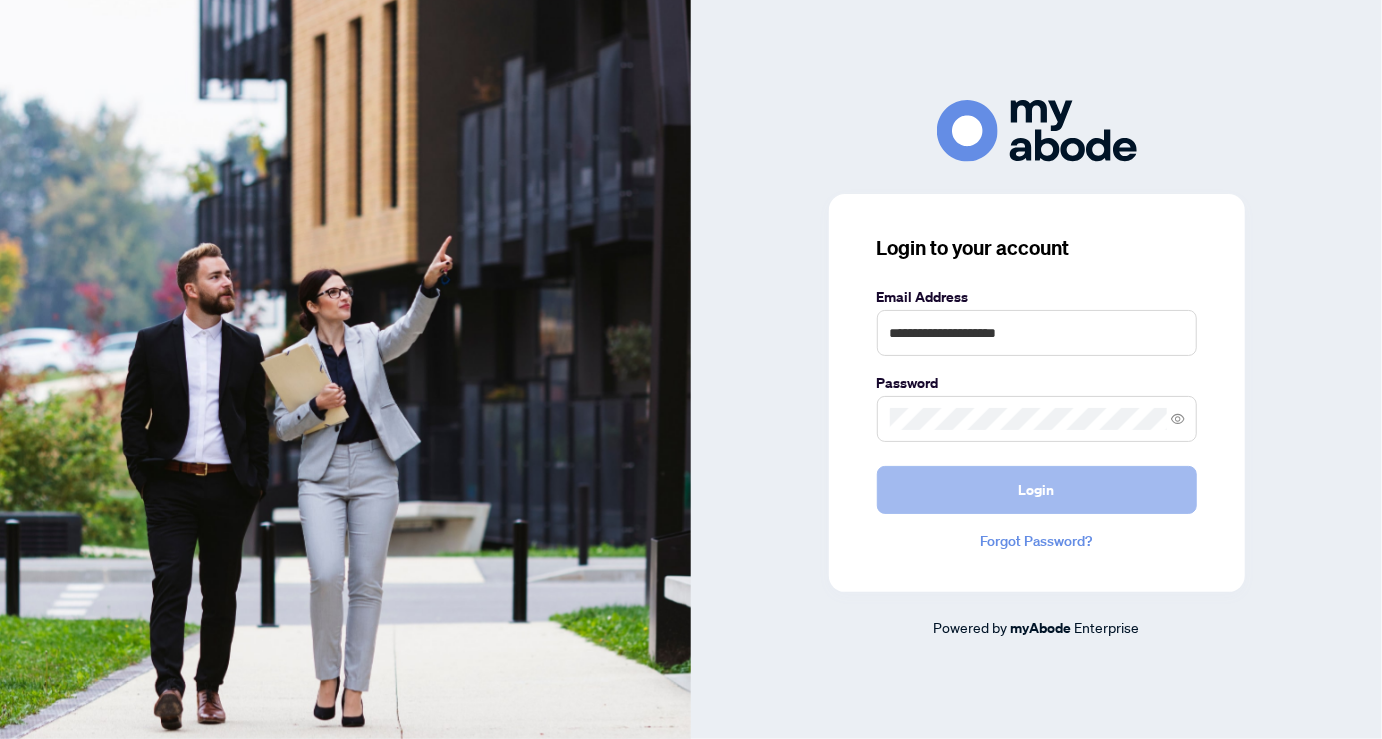 click on "Login" at bounding box center [1037, 490] 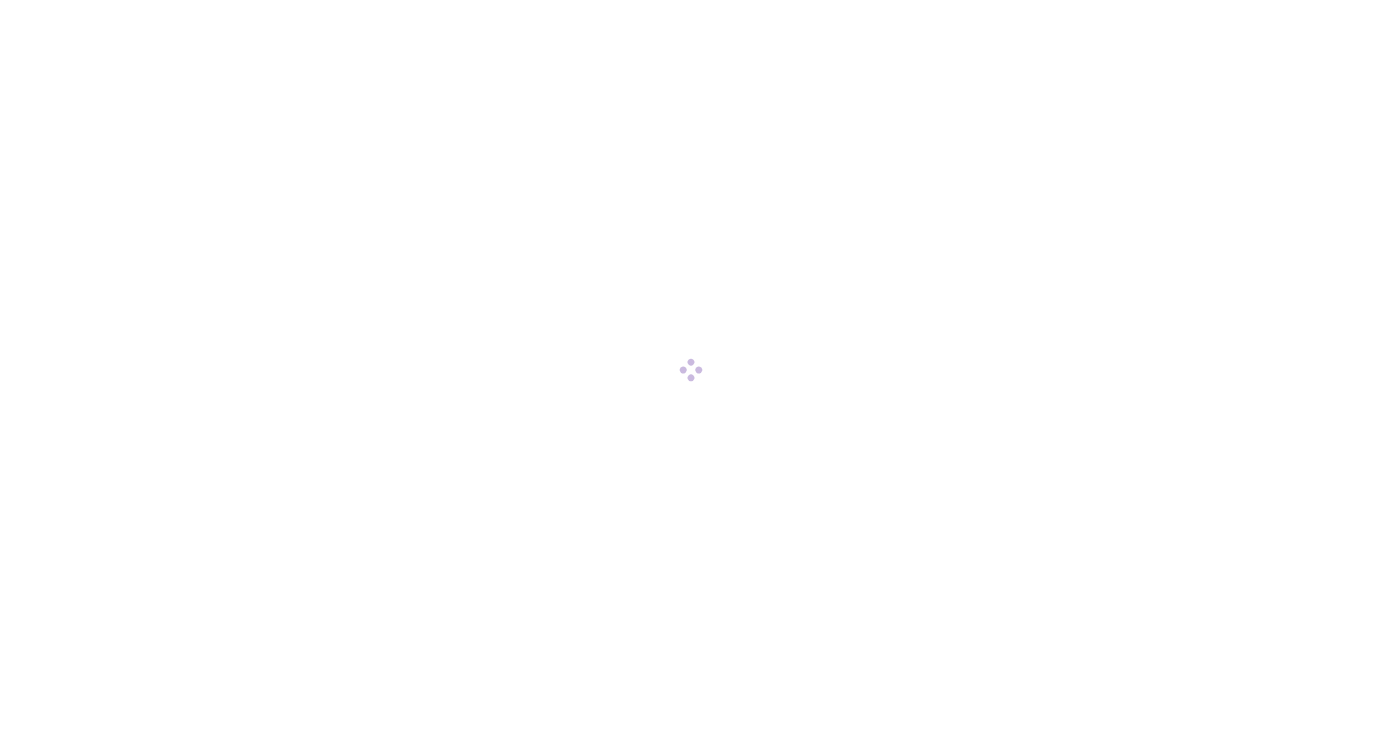 scroll, scrollTop: 0, scrollLeft: 0, axis: both 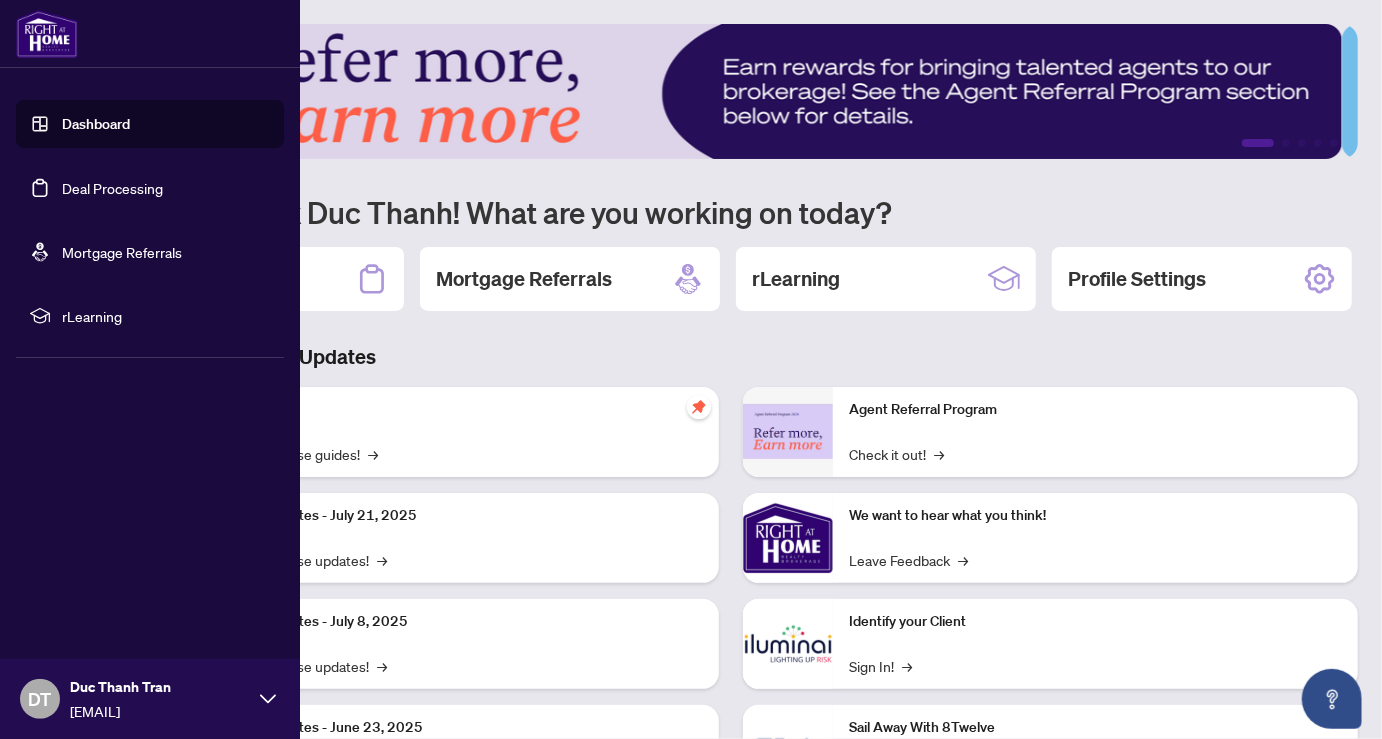click on "Dashboard" at bounding box center (96, 124) 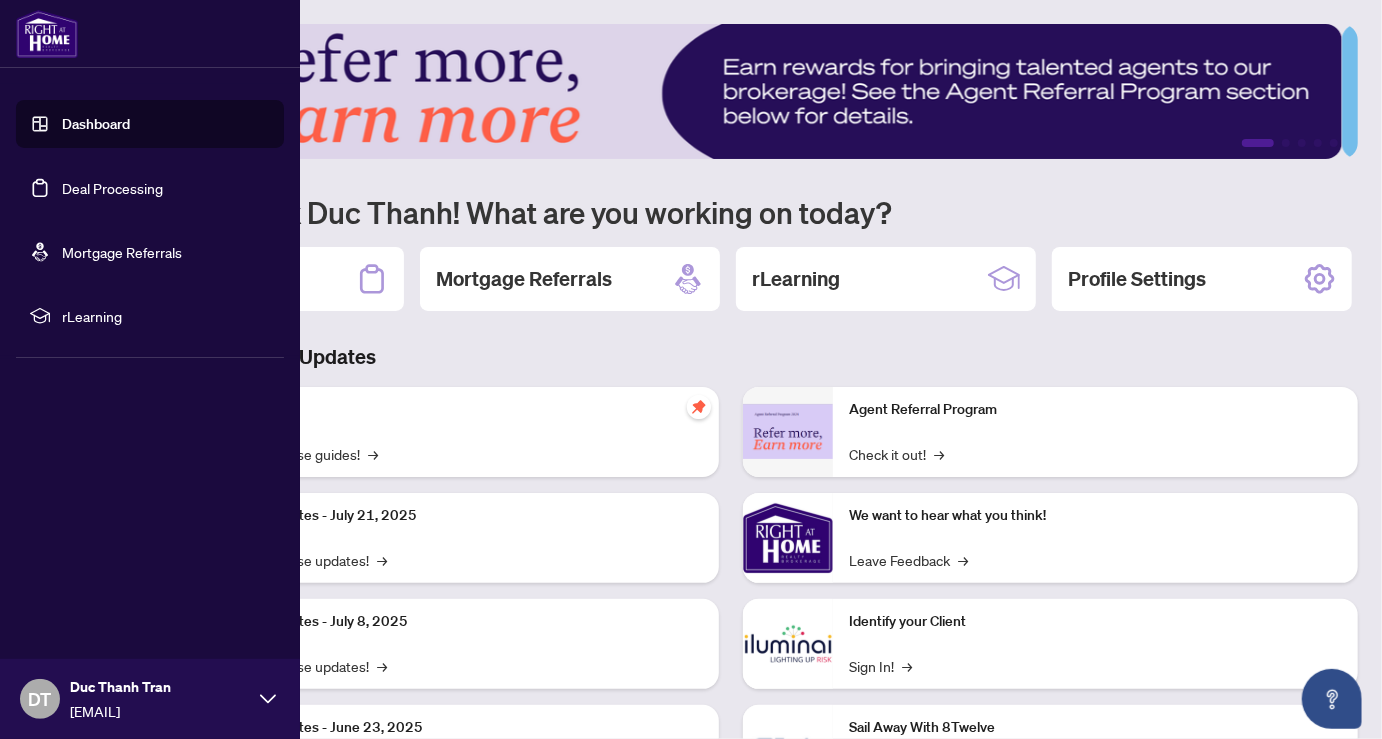 click on "Dashboard" at bounding box center (96, 124) 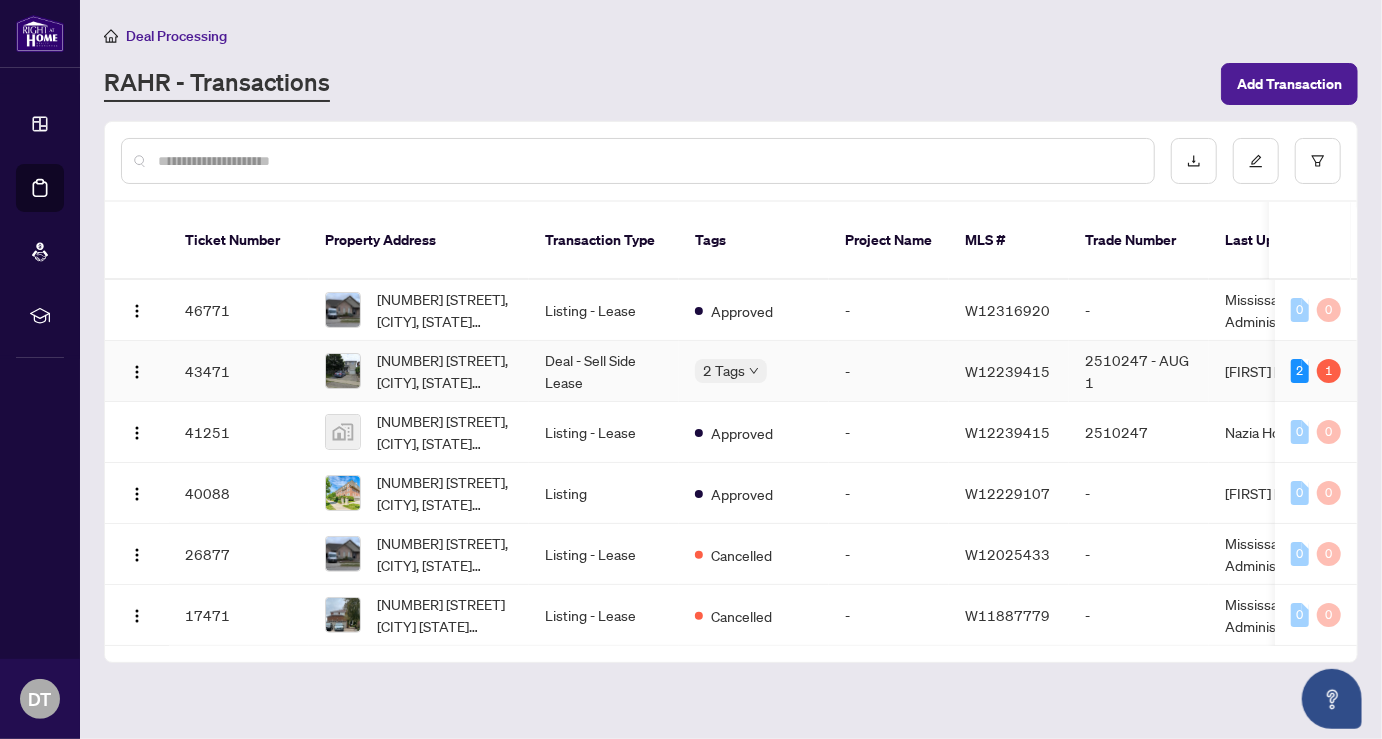 click on "W12239415" at bounding box center (1007, 371) 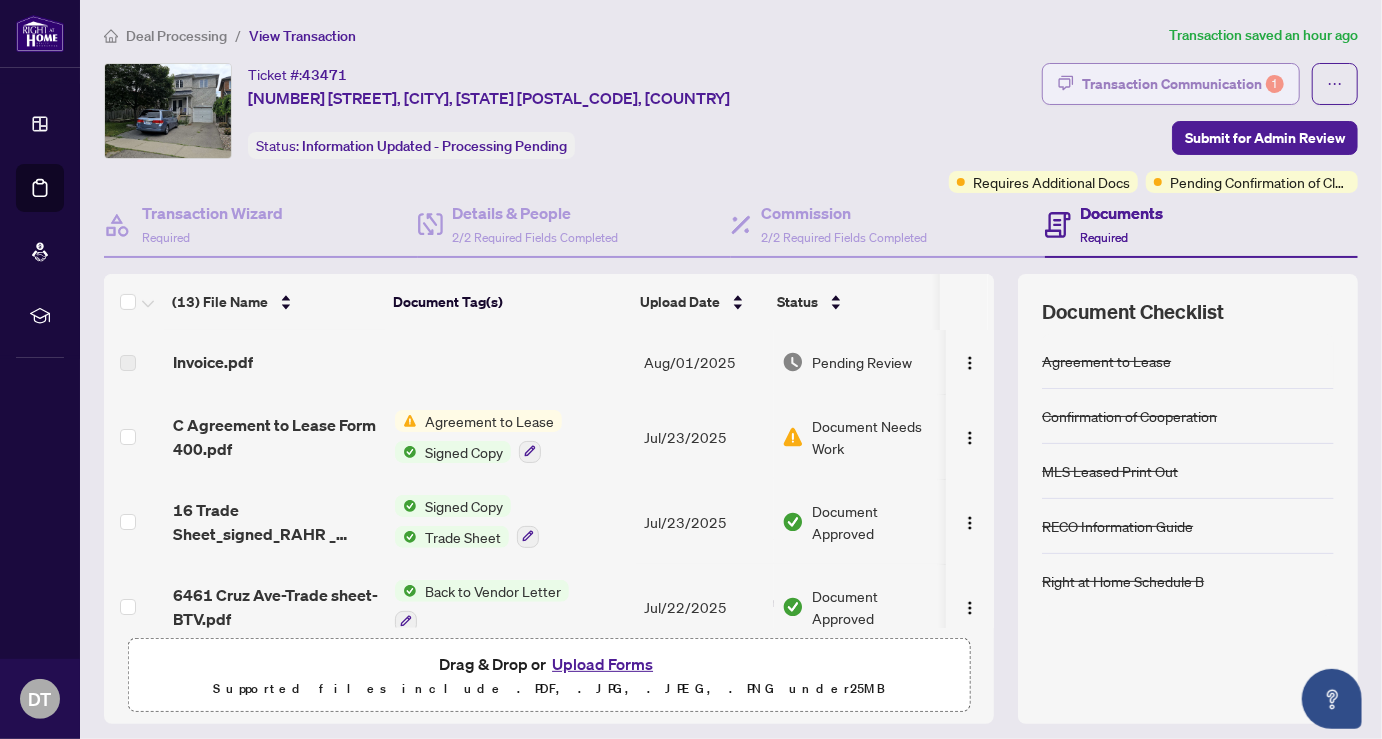 click on "Transaction Communication 1" at bounding box center [1183, 84] 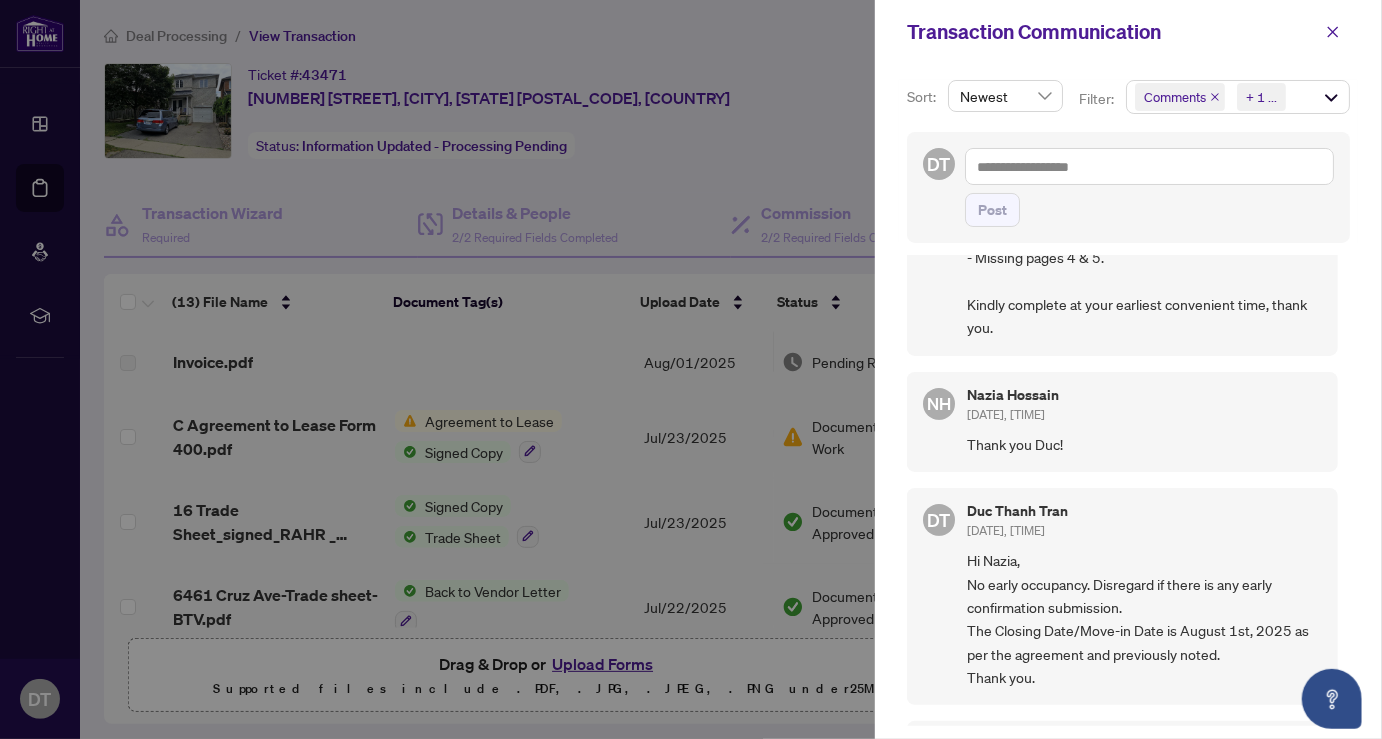 scroll, scrollTop: 0, scrollLeft: 0, axis: both 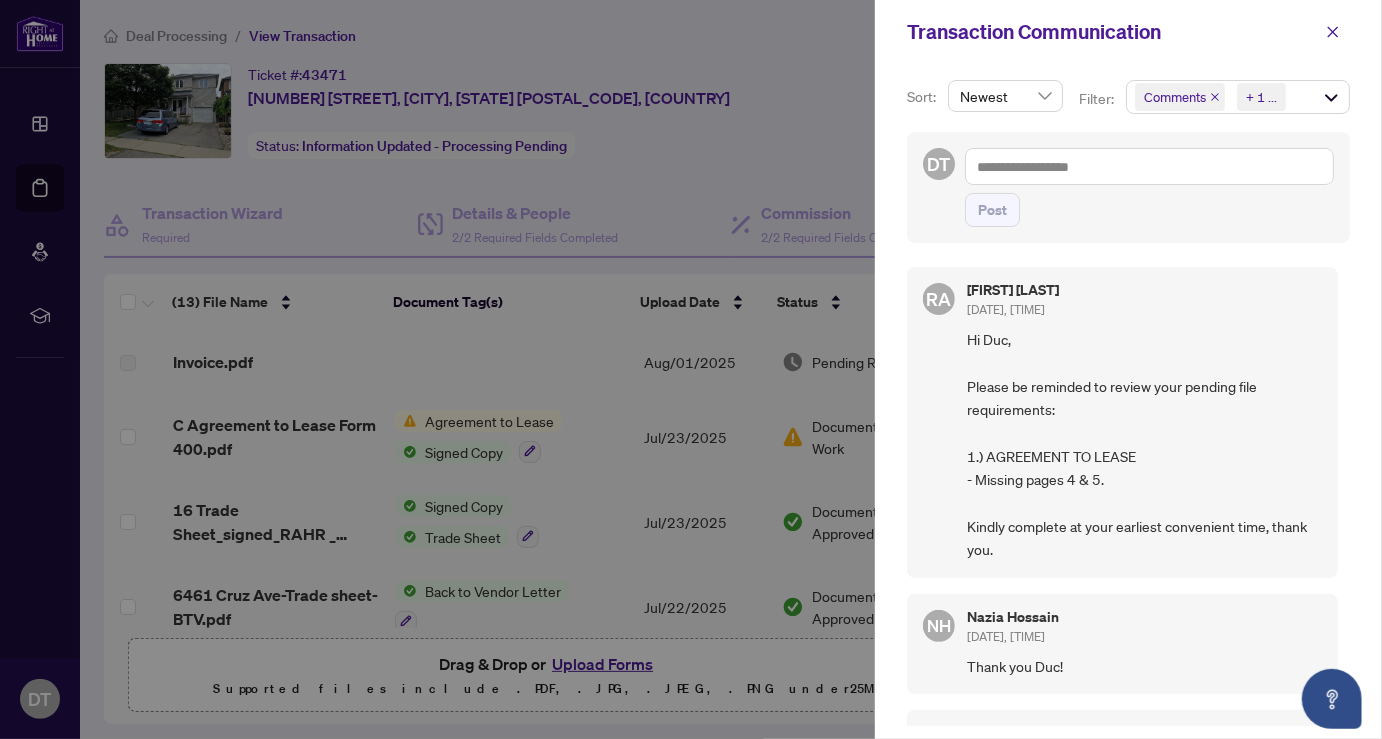 click at bounding box center [691, 369] 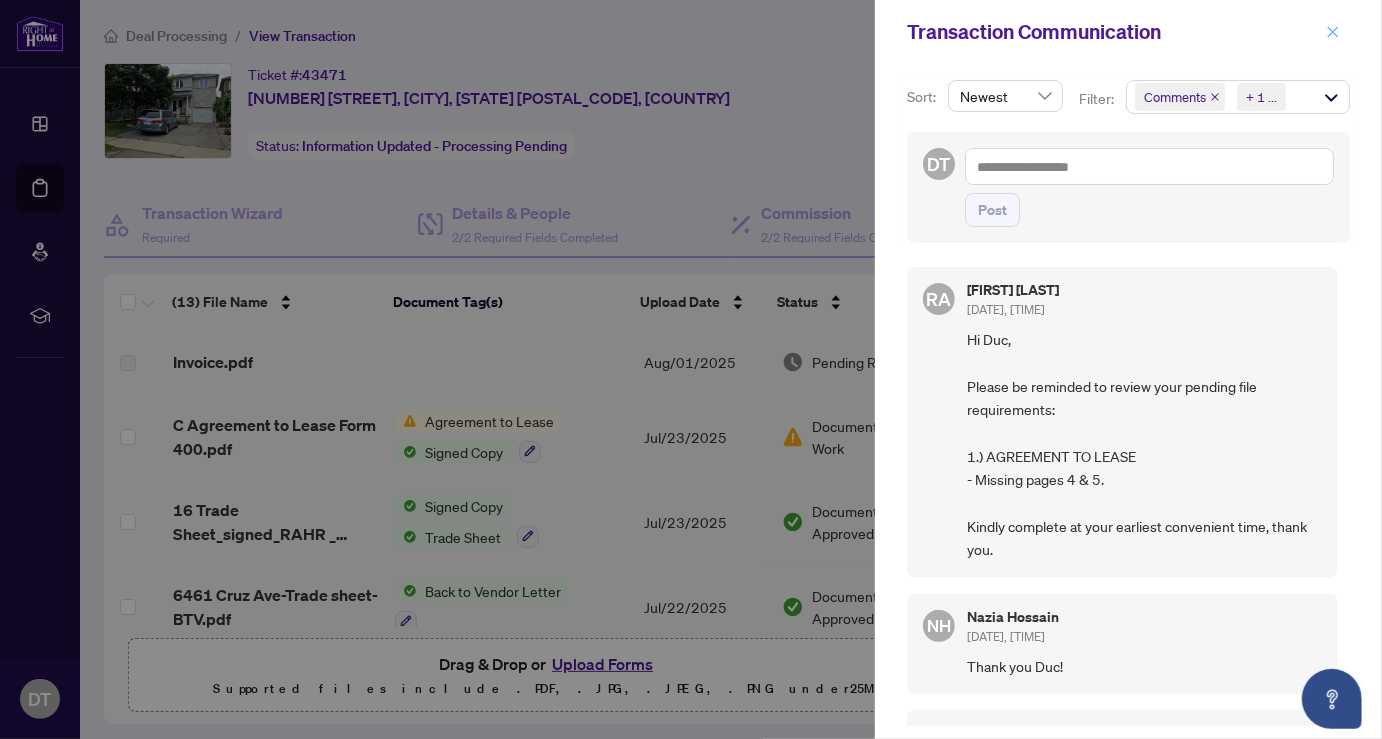 click at bounding box center (1333, 32) 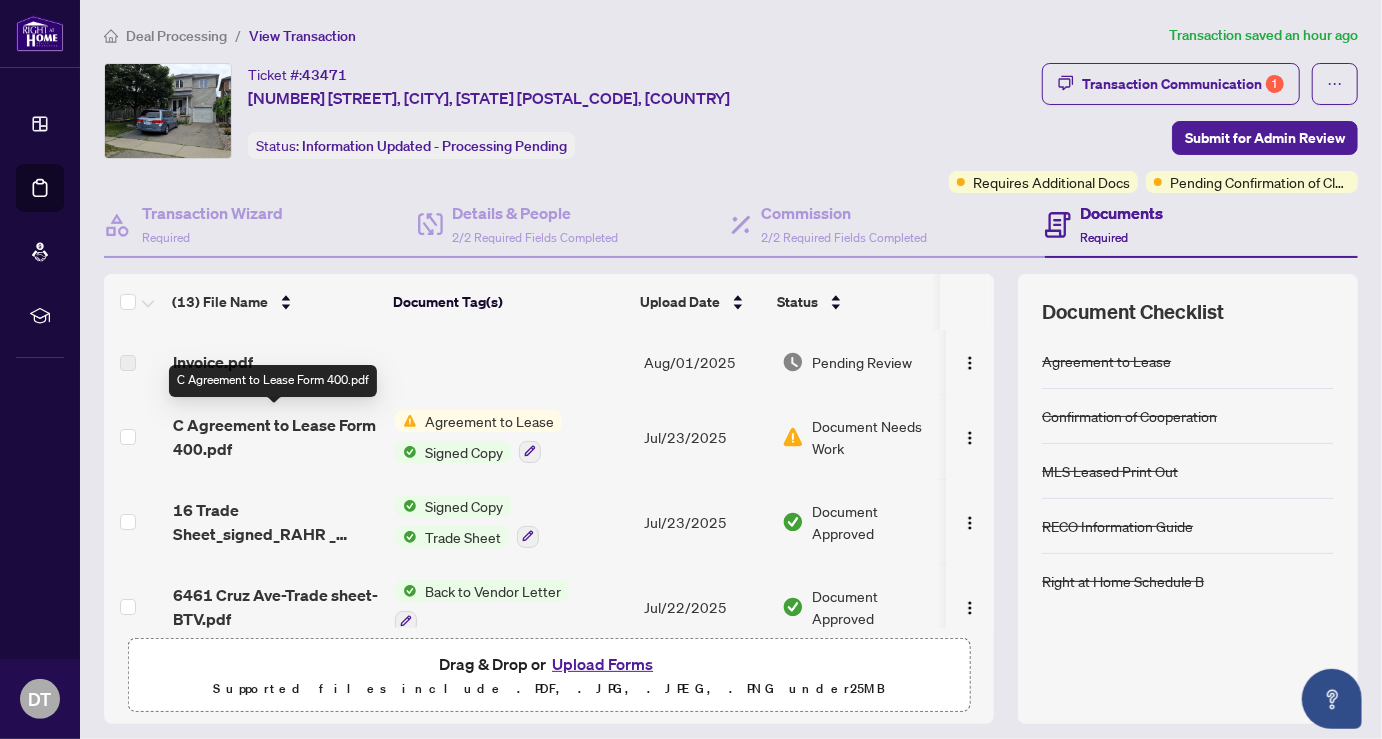 click on "C Agreement to Lease Form 400.pdf" at bounding box center (276, 437) 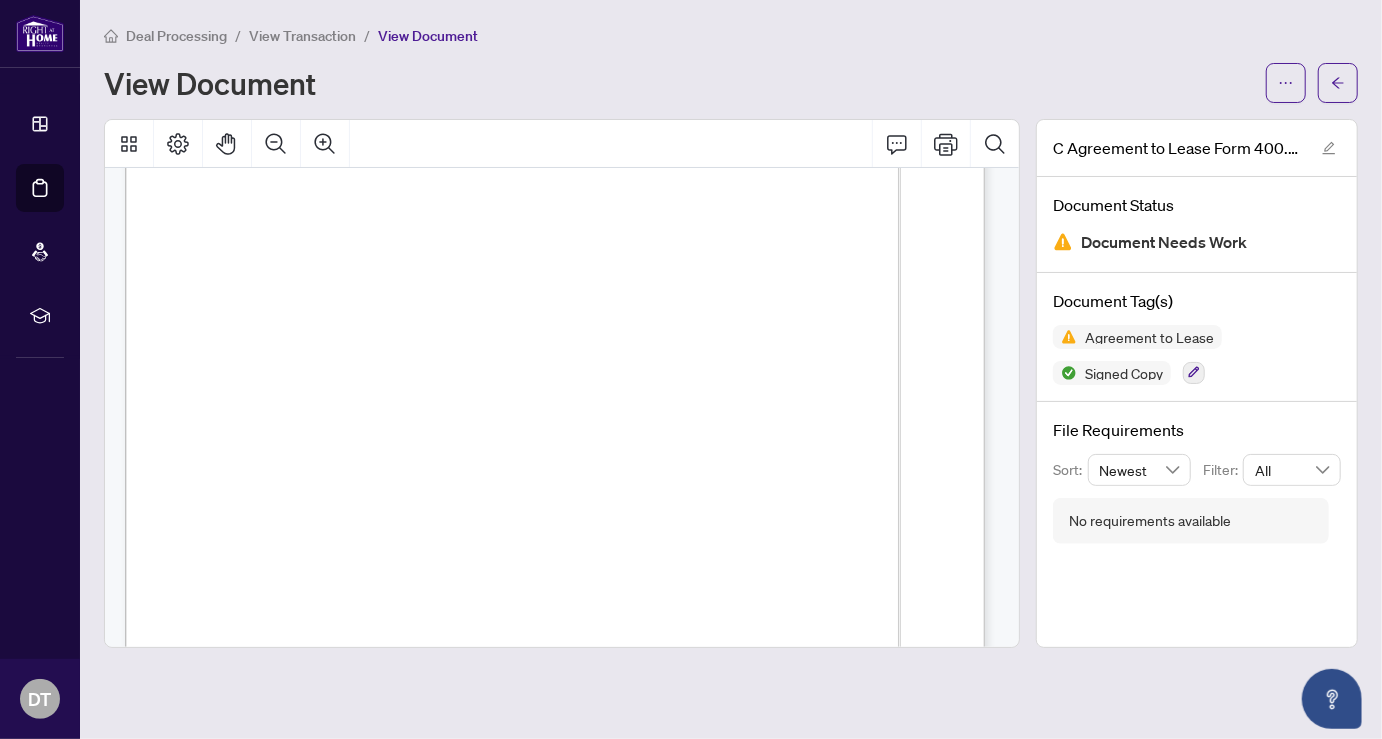 scroll, scrollTop: 0, scrollLeft: 0, axis: both 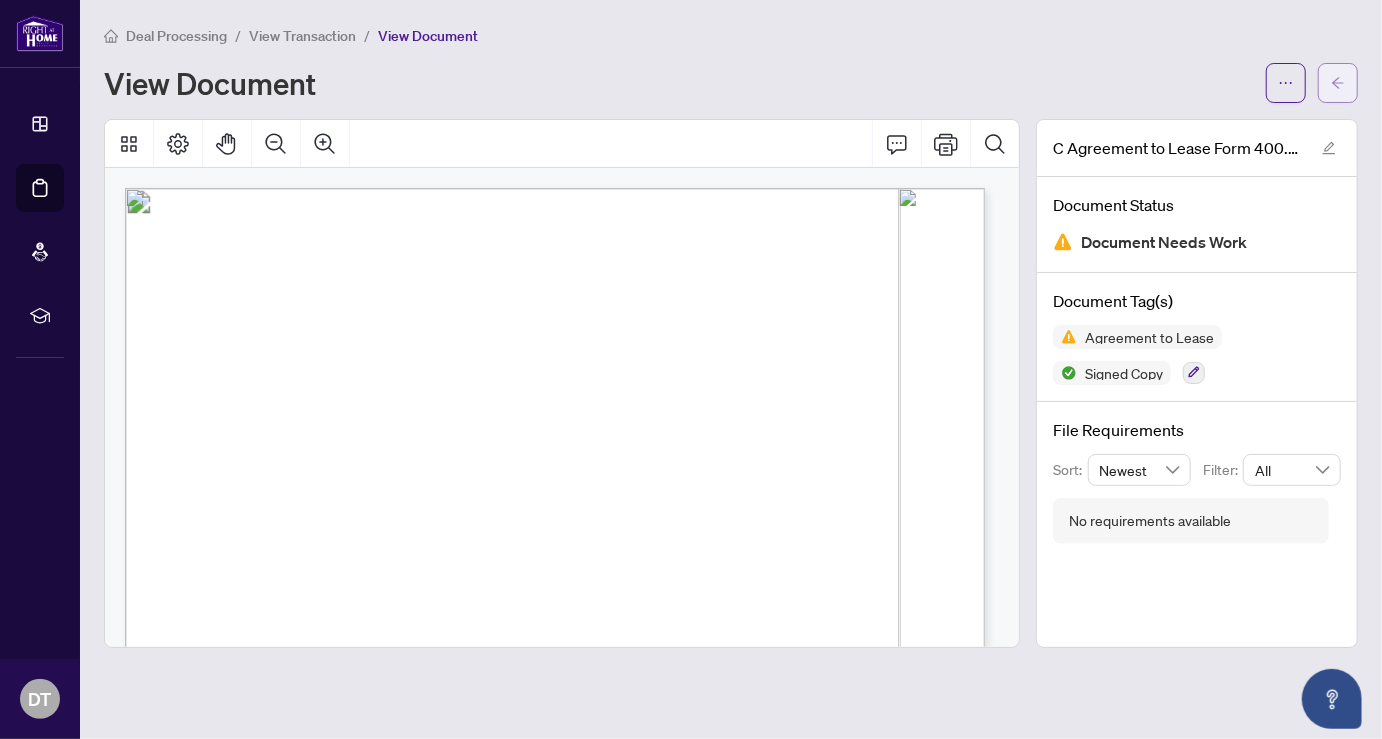 click at bounding box center (1338, 83) 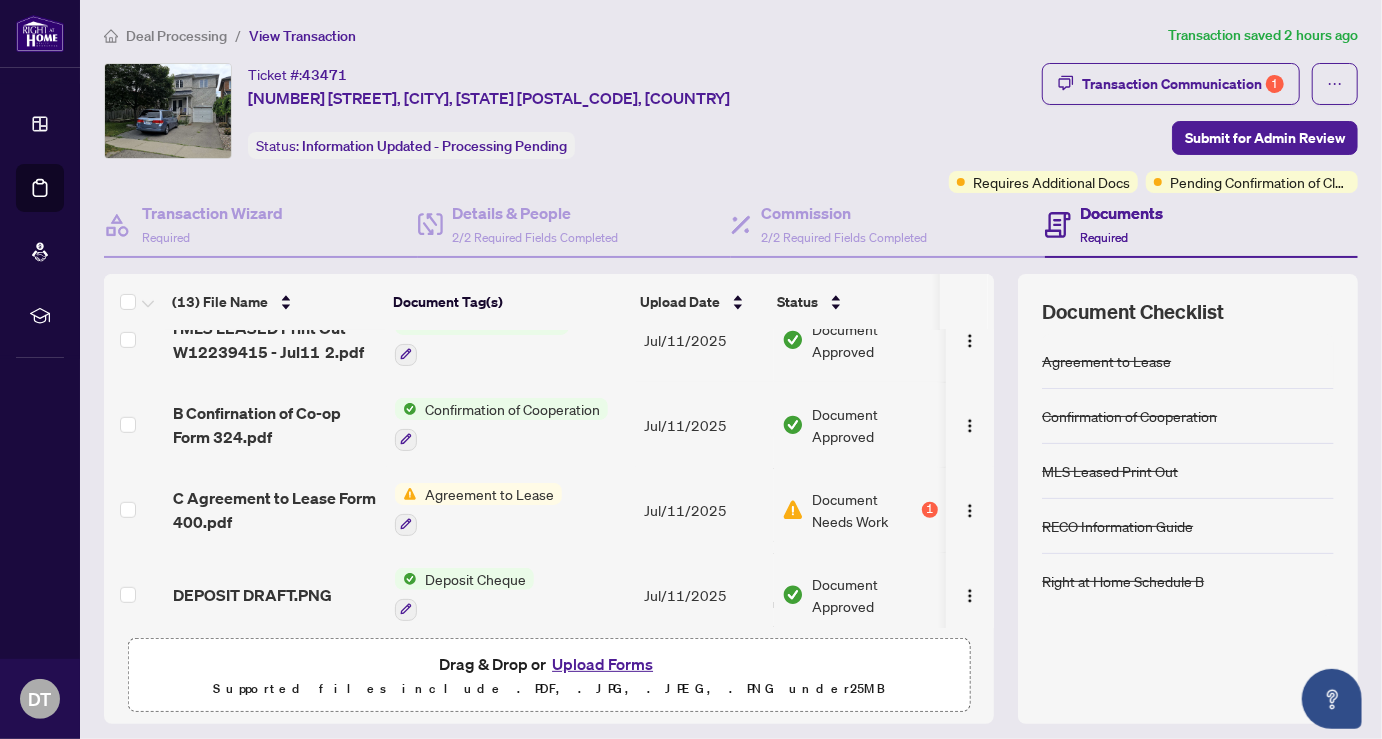 scroll, scrollTop: 780, scrollLeft: 0, axis: vertical 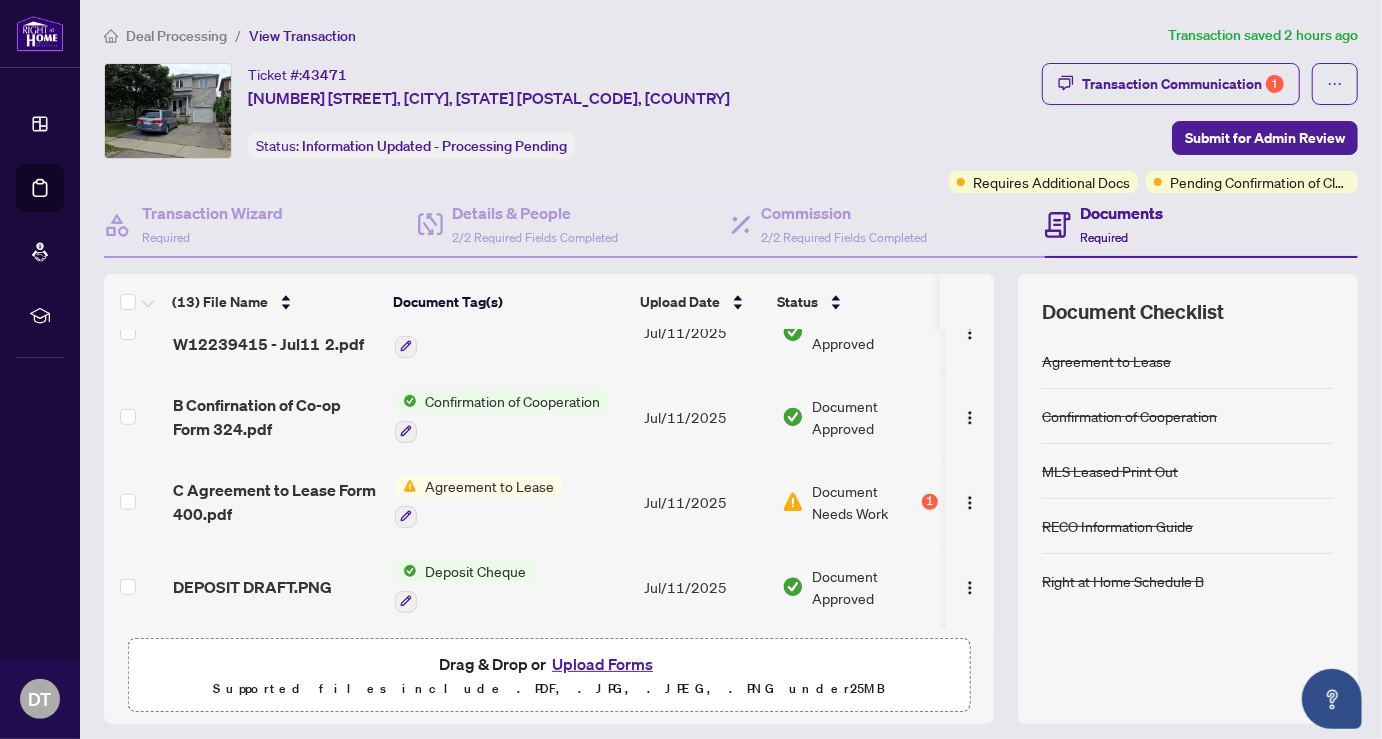 click on "Upload Forms" at bounding box center [602, 664] 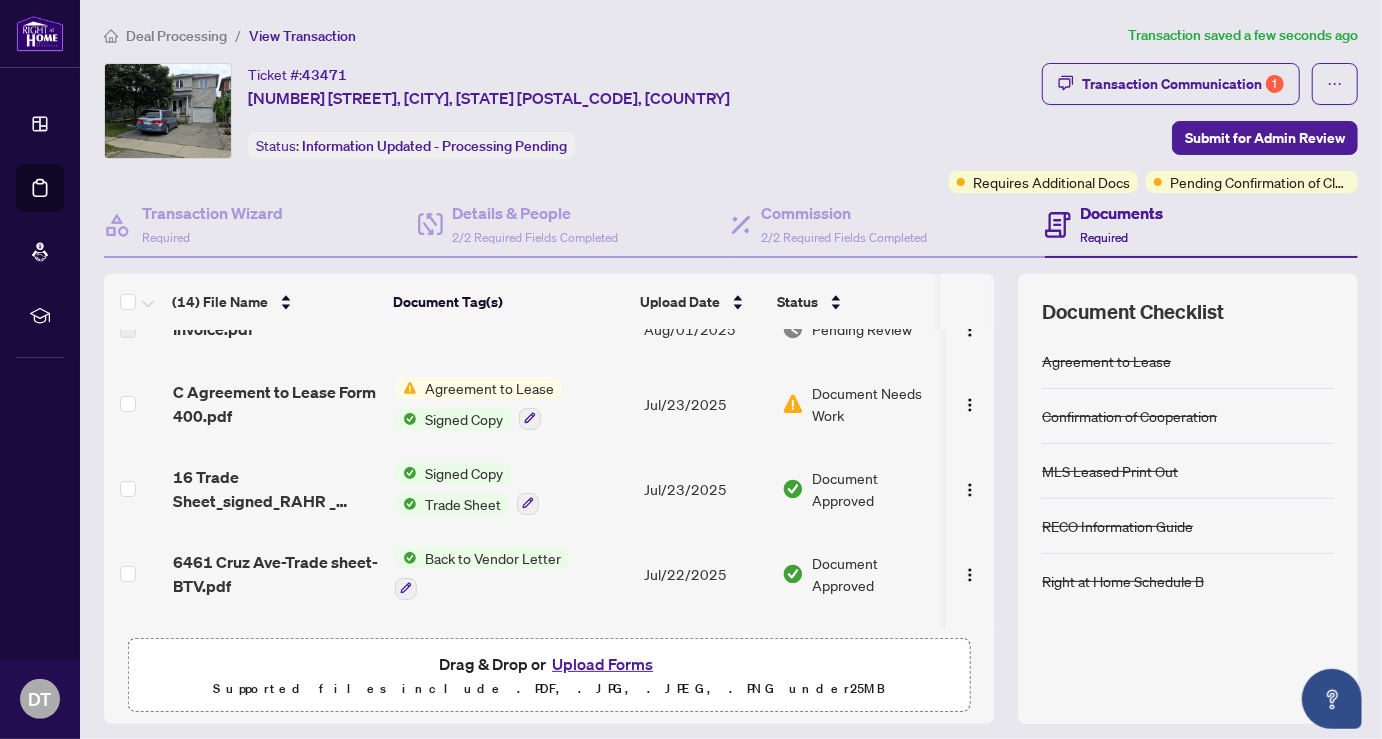 scroll, scrollTop: 0, scrollLeft: 0, axis: both 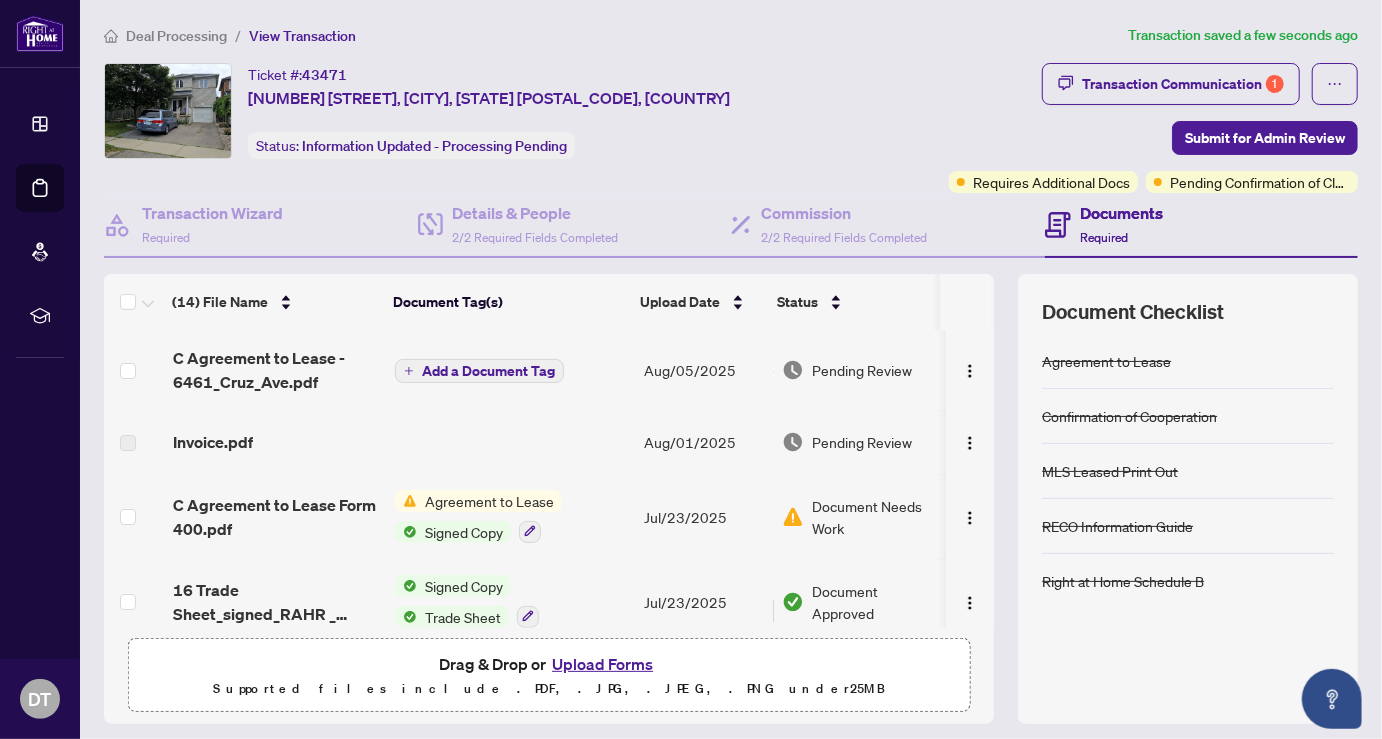 click on "Add a Document Tag" at bounding box center [488, 371] 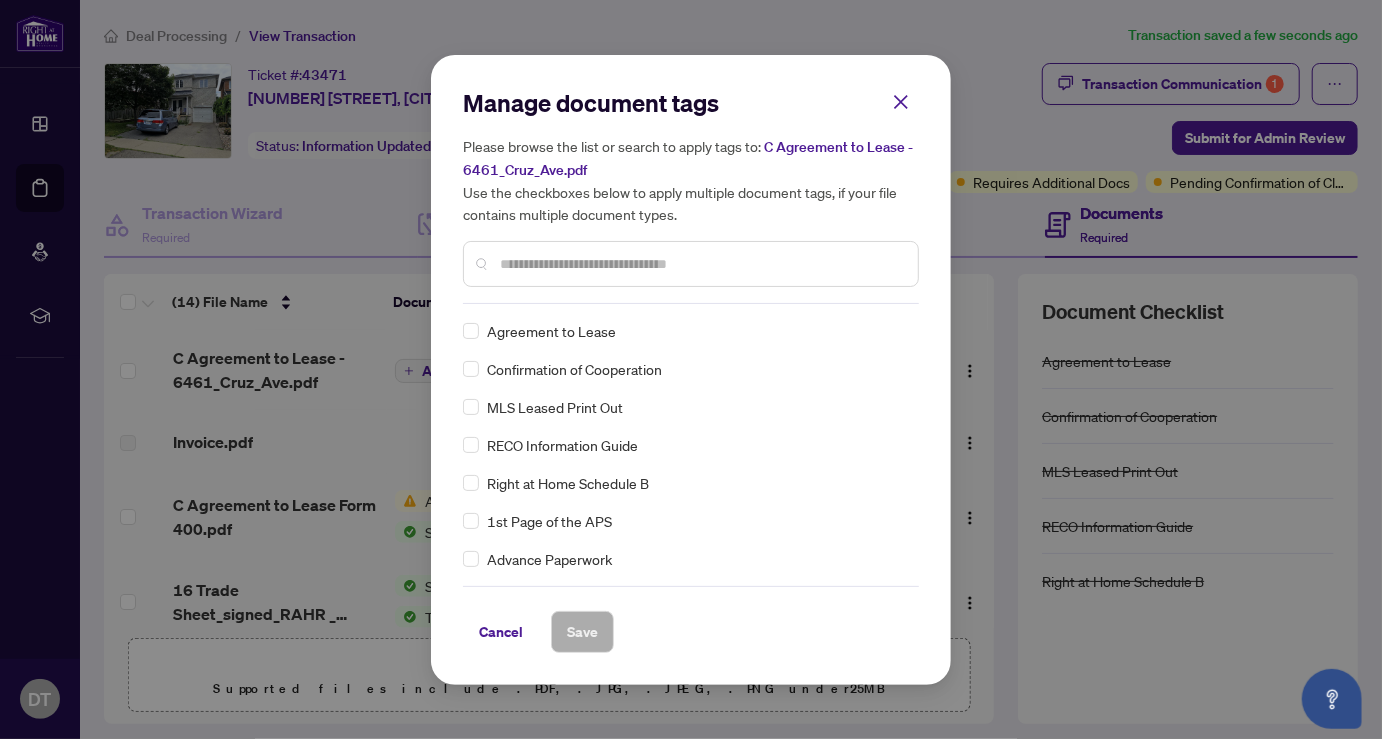 click on "Agreement to Lease" at bounding box center (685, 331) 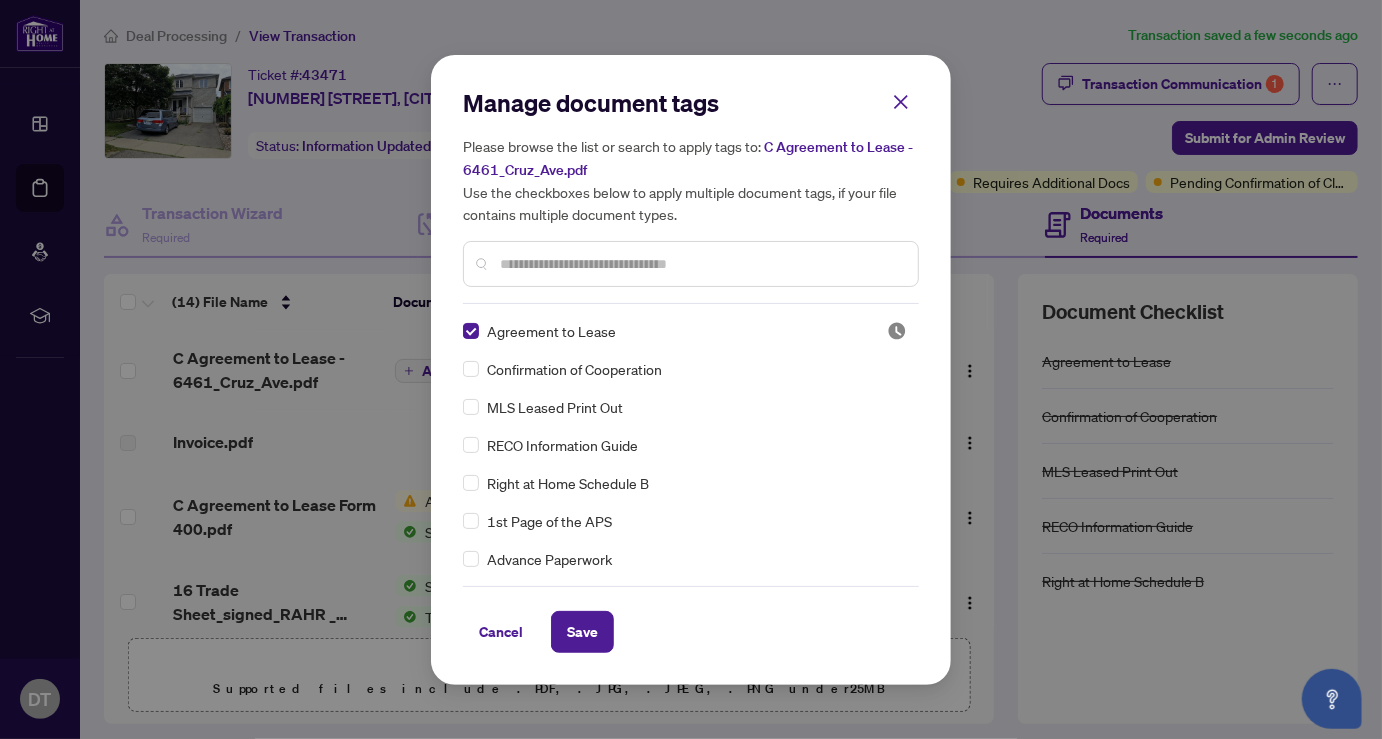drag, startPoint x: 576, startPoint y: 619, endPoint x: 480, endPoint y: 437, distance: 205.76686 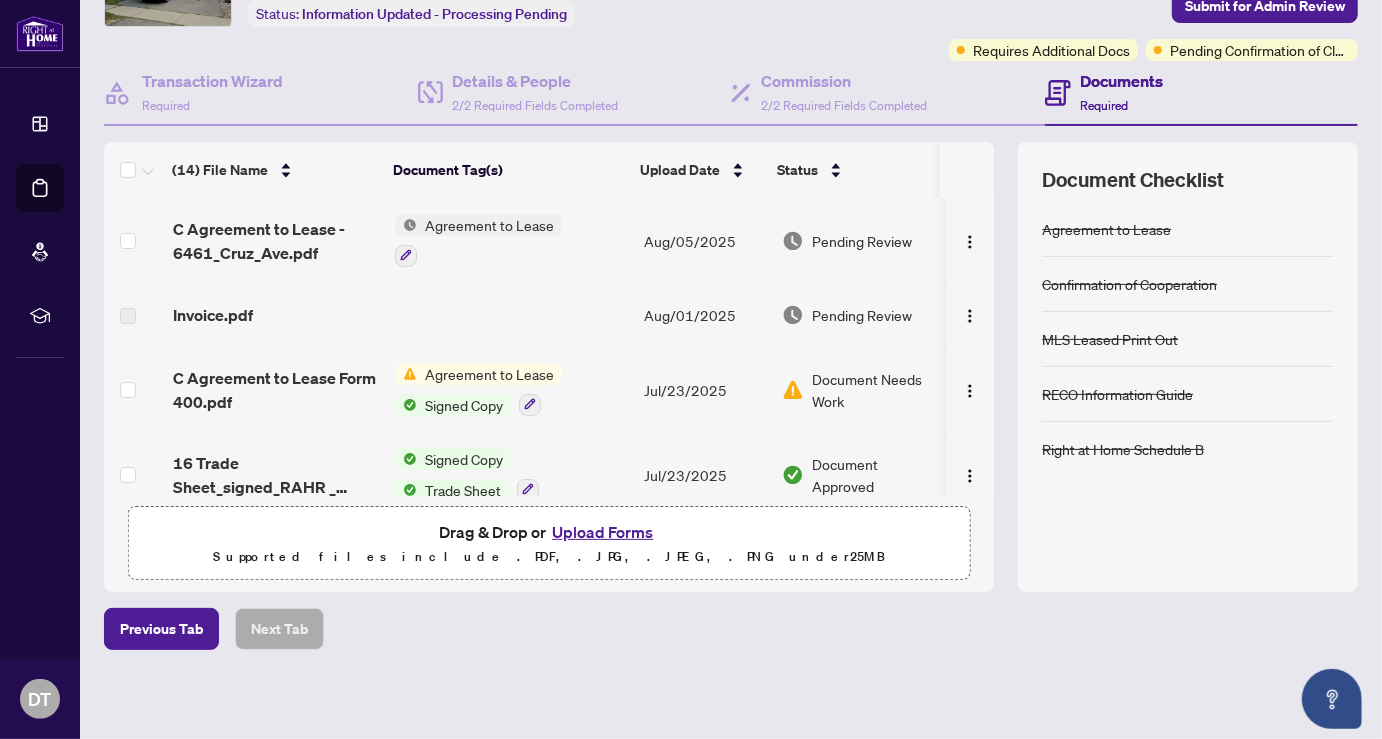 scroll, scrollTop: 21, scrollLeft: 0, axis: vertical 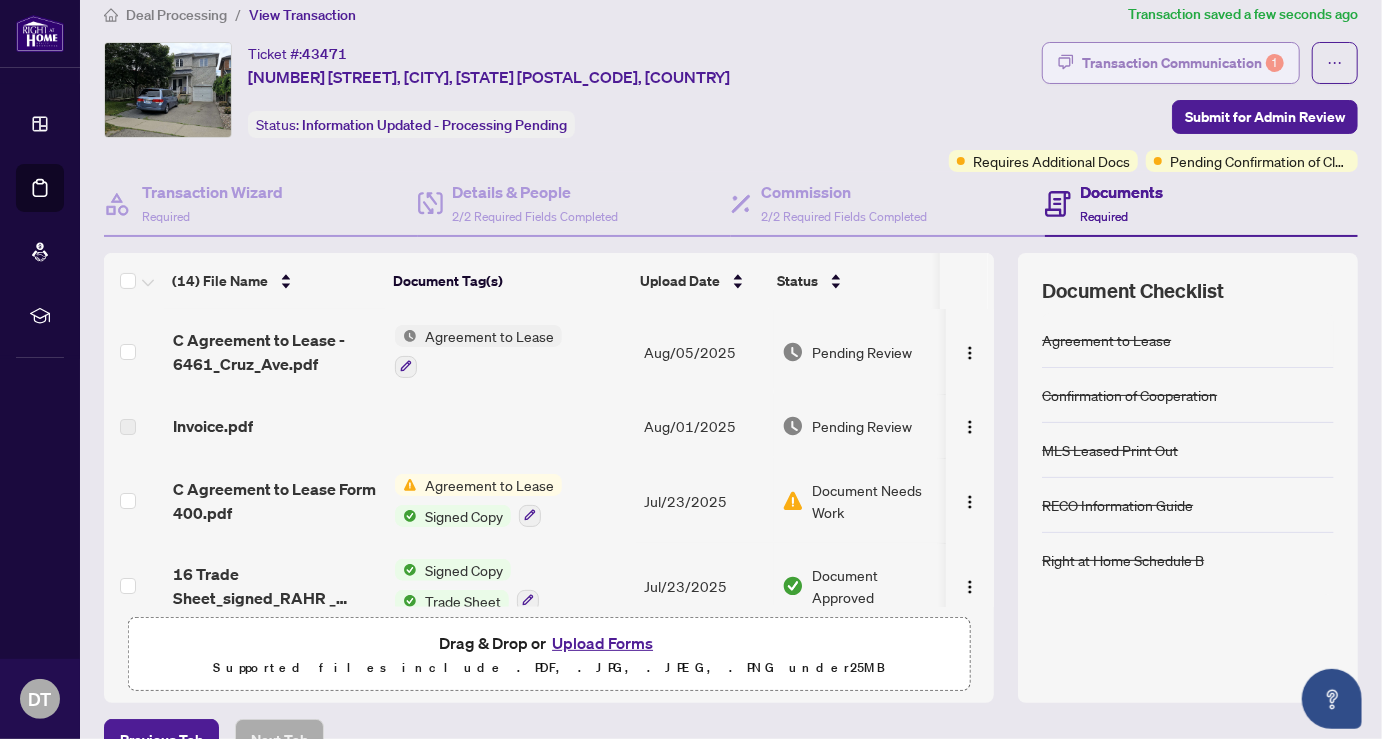 click on "Transaction Communication 1" at bounding box center [1183, 63] 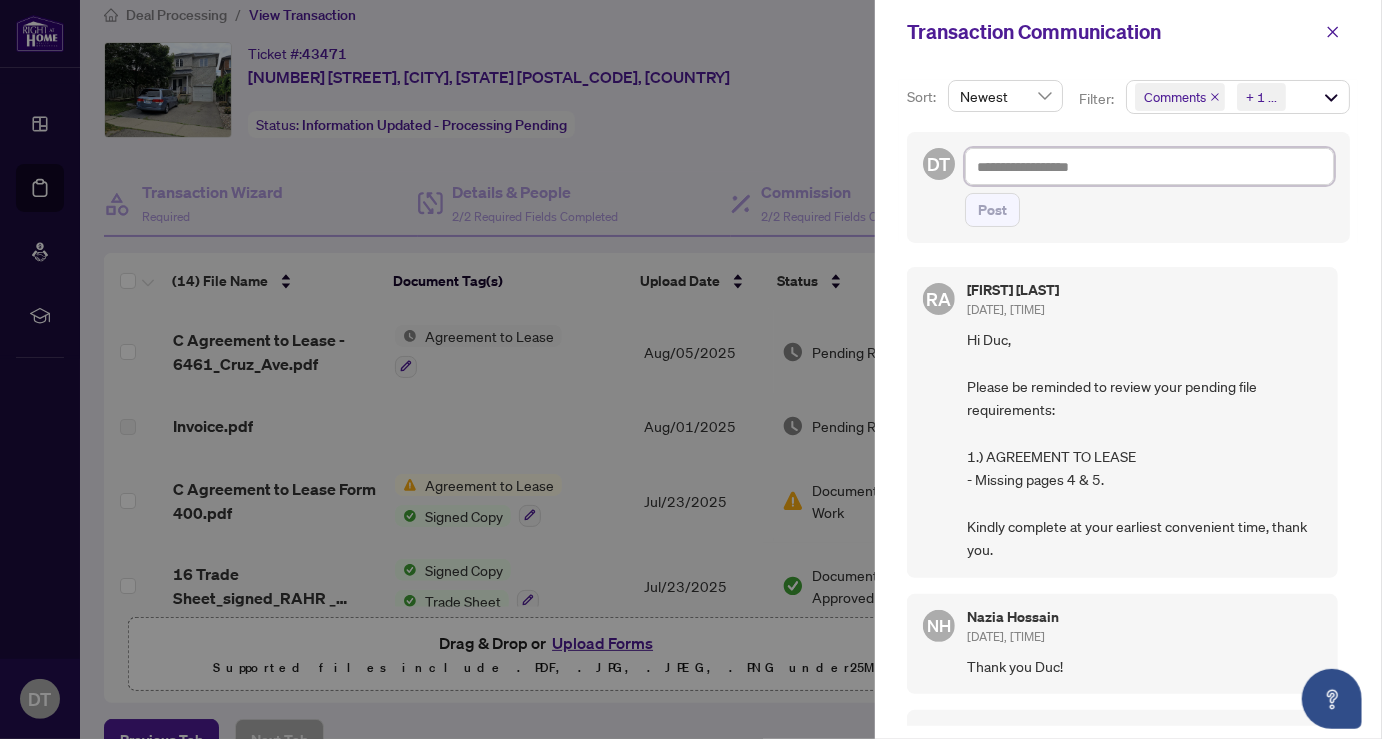 click at bounding box center [1149, 166] 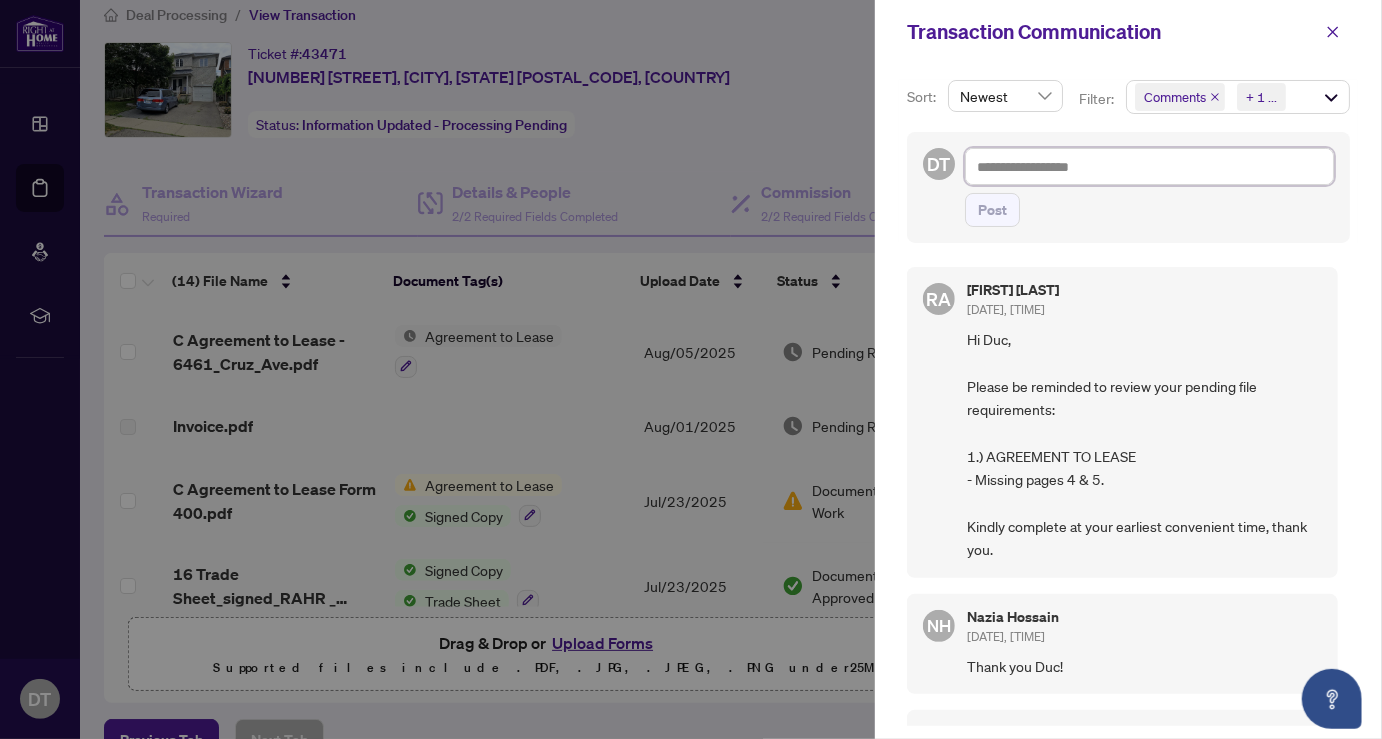 type on "*" 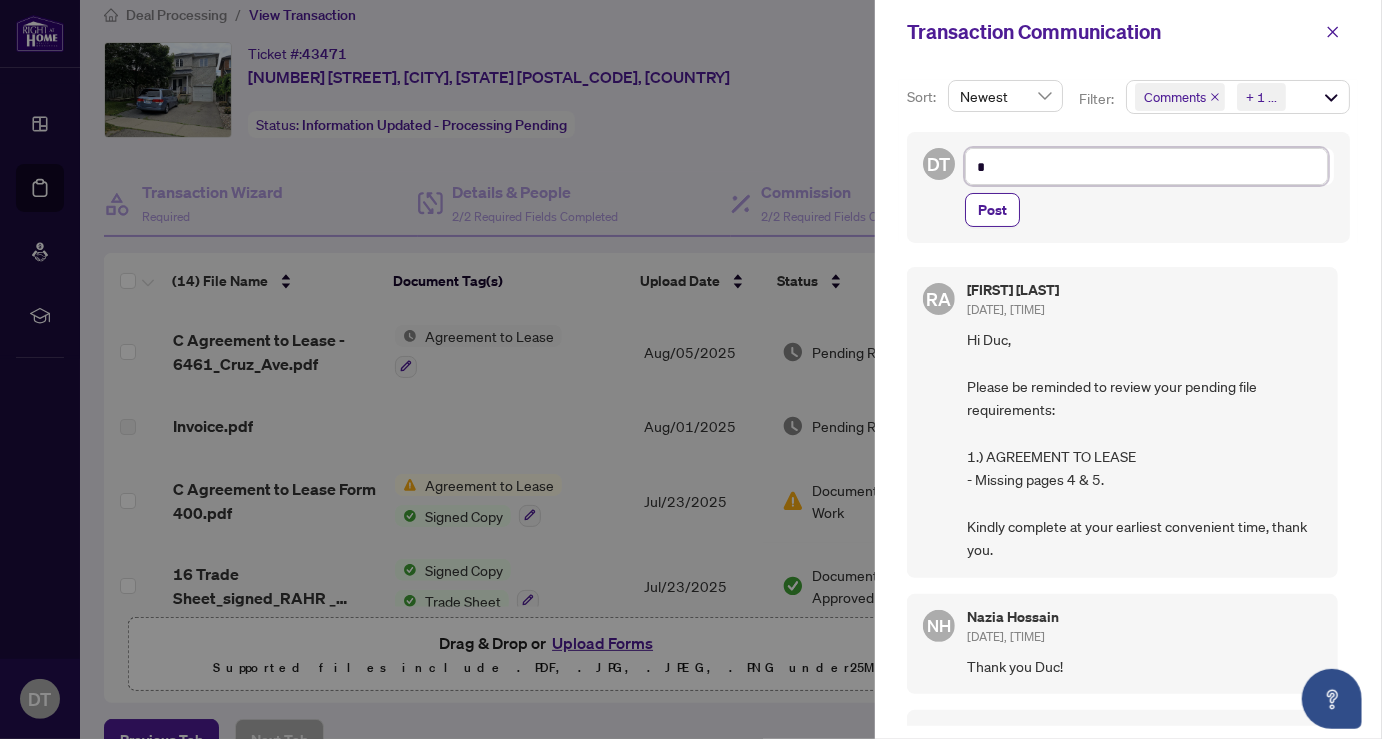 type on "**********" 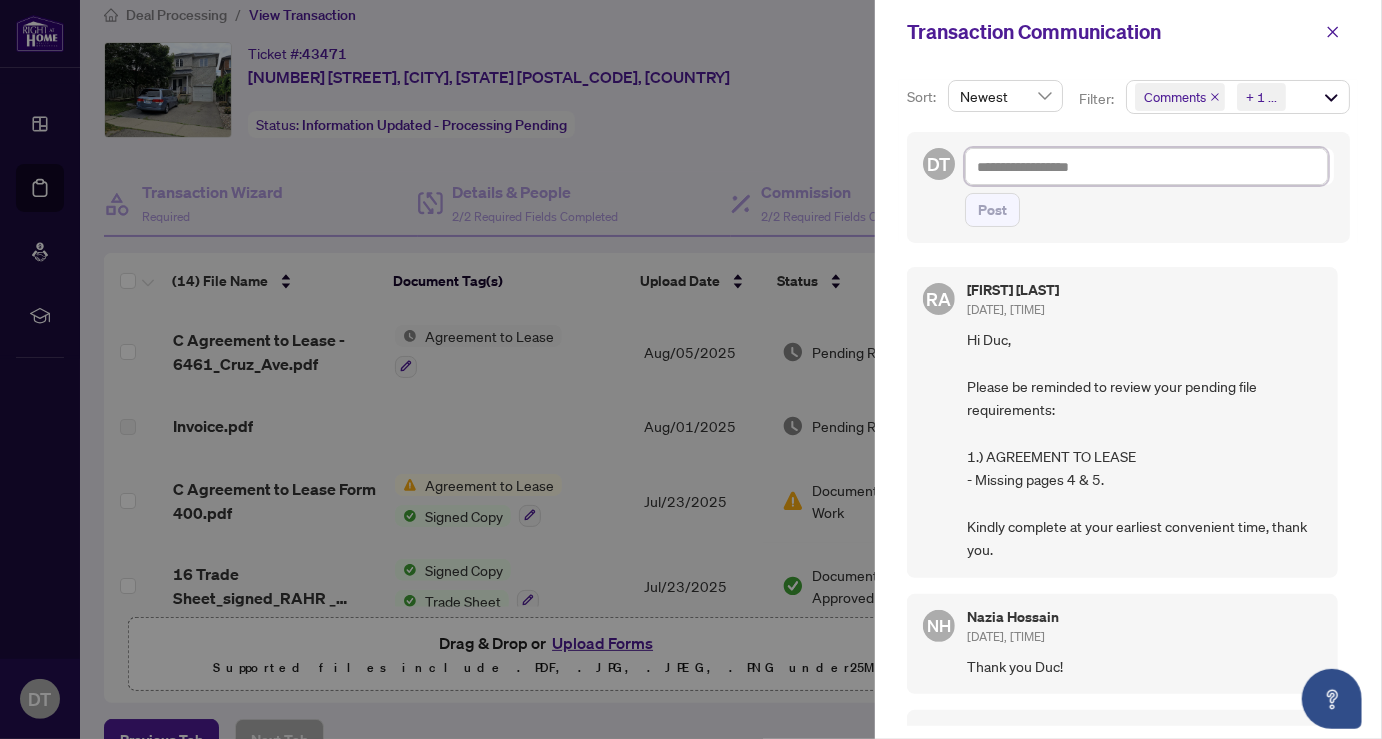 type on "*" 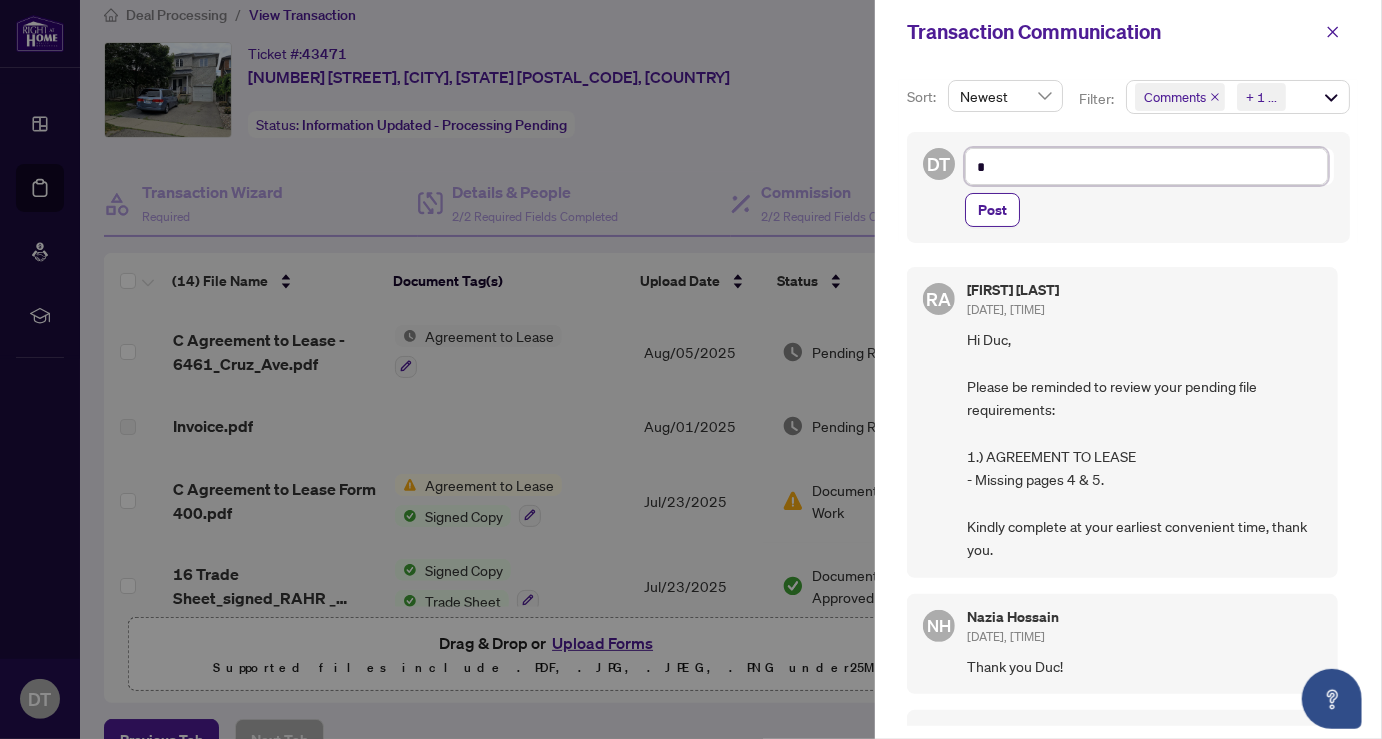 type on "**" 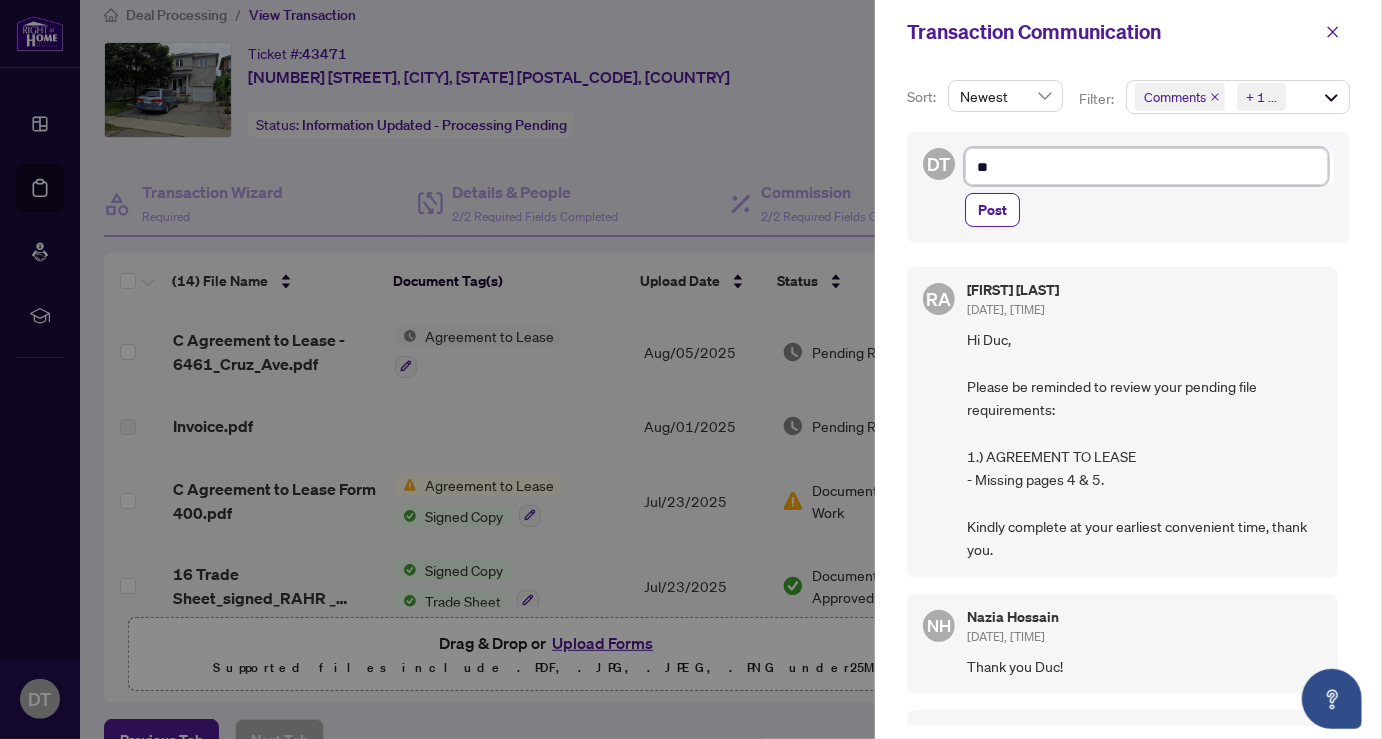 type on "***" 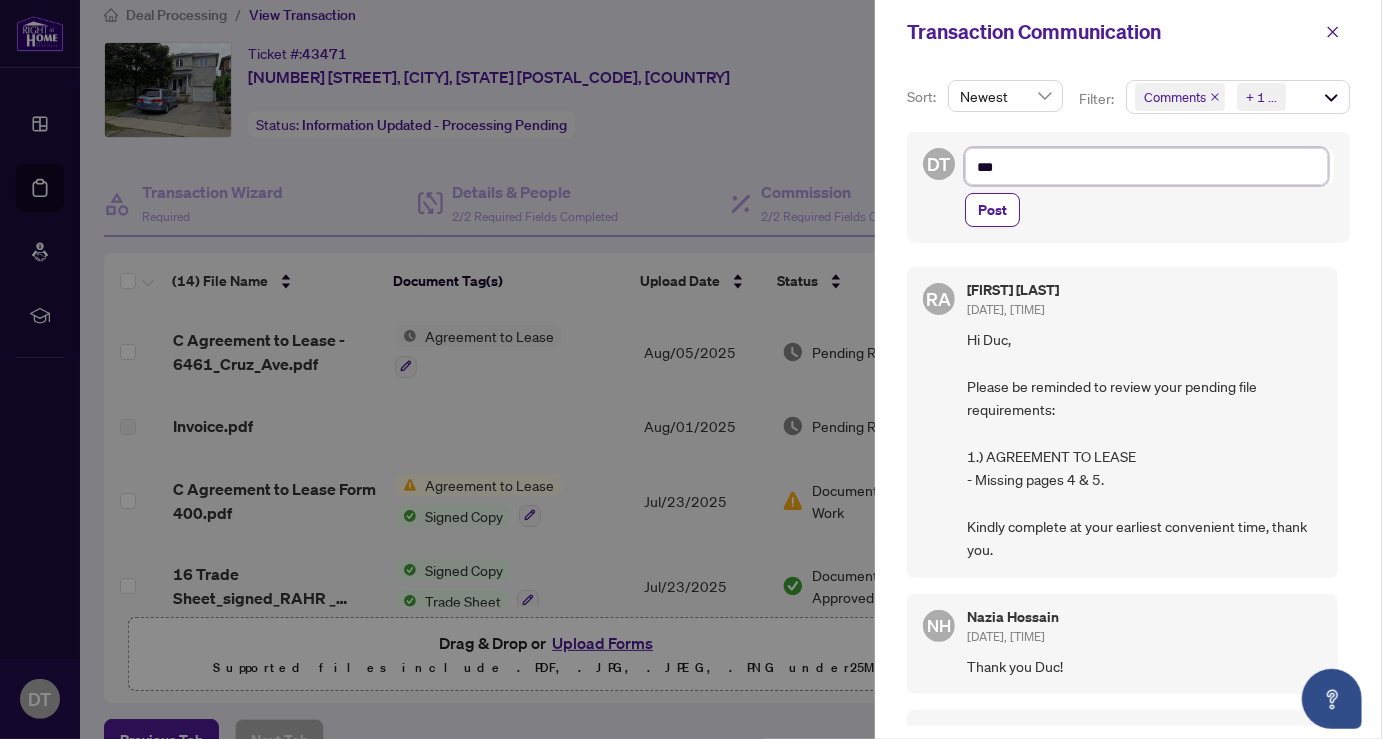 type on "****" 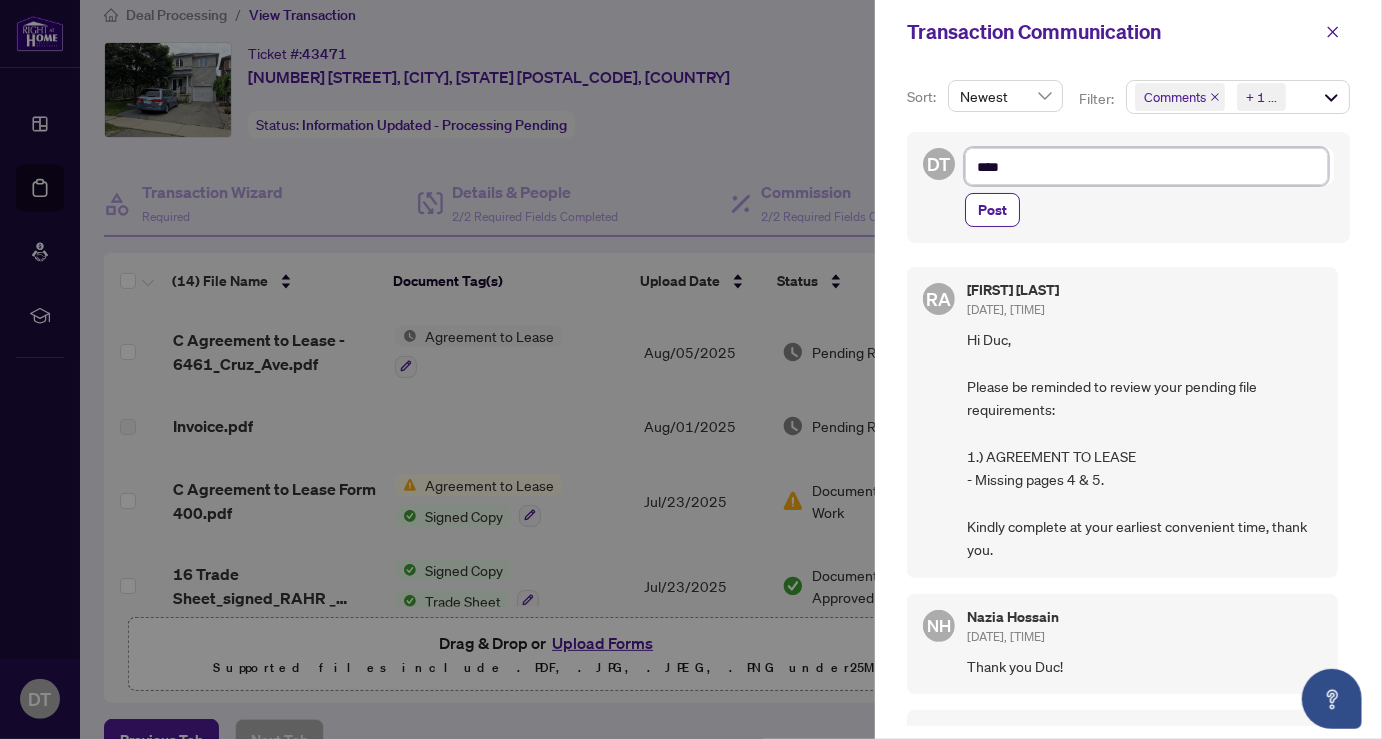 type on "*****" 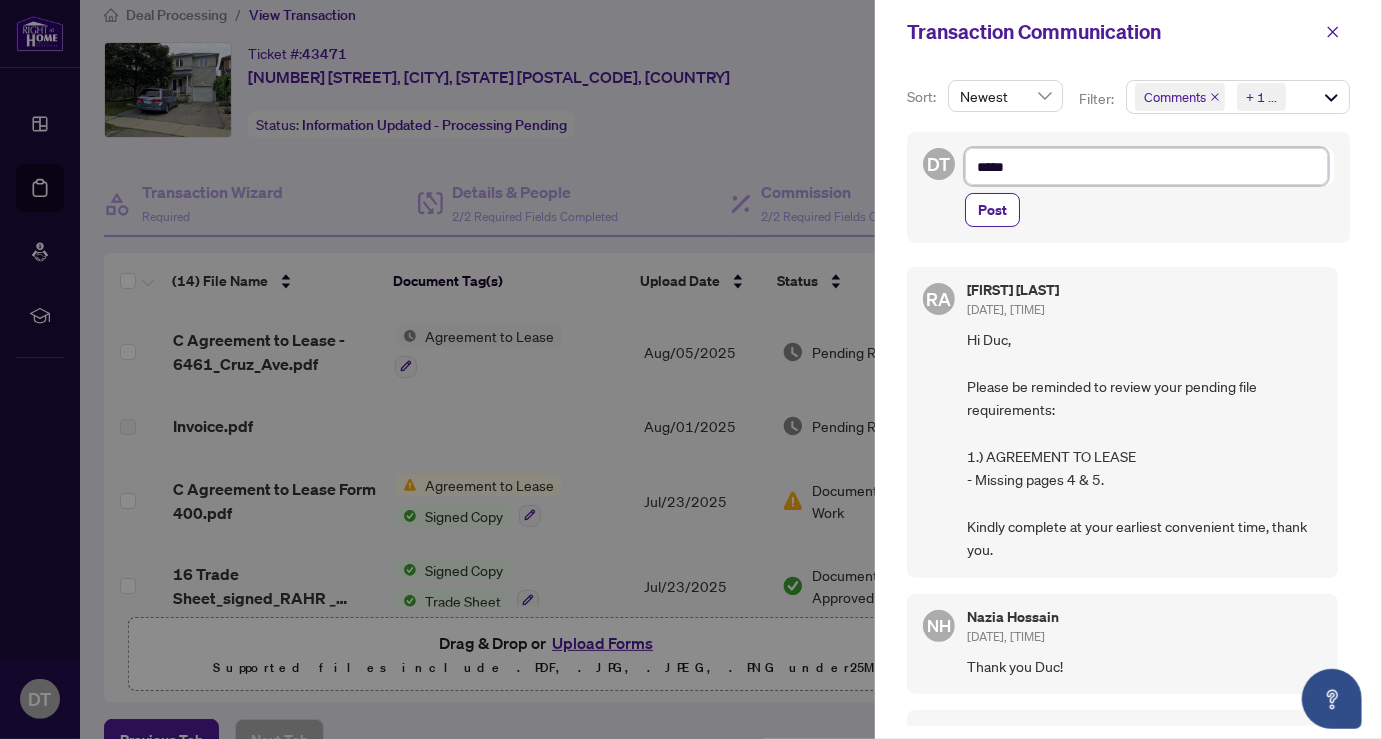 type on "******" 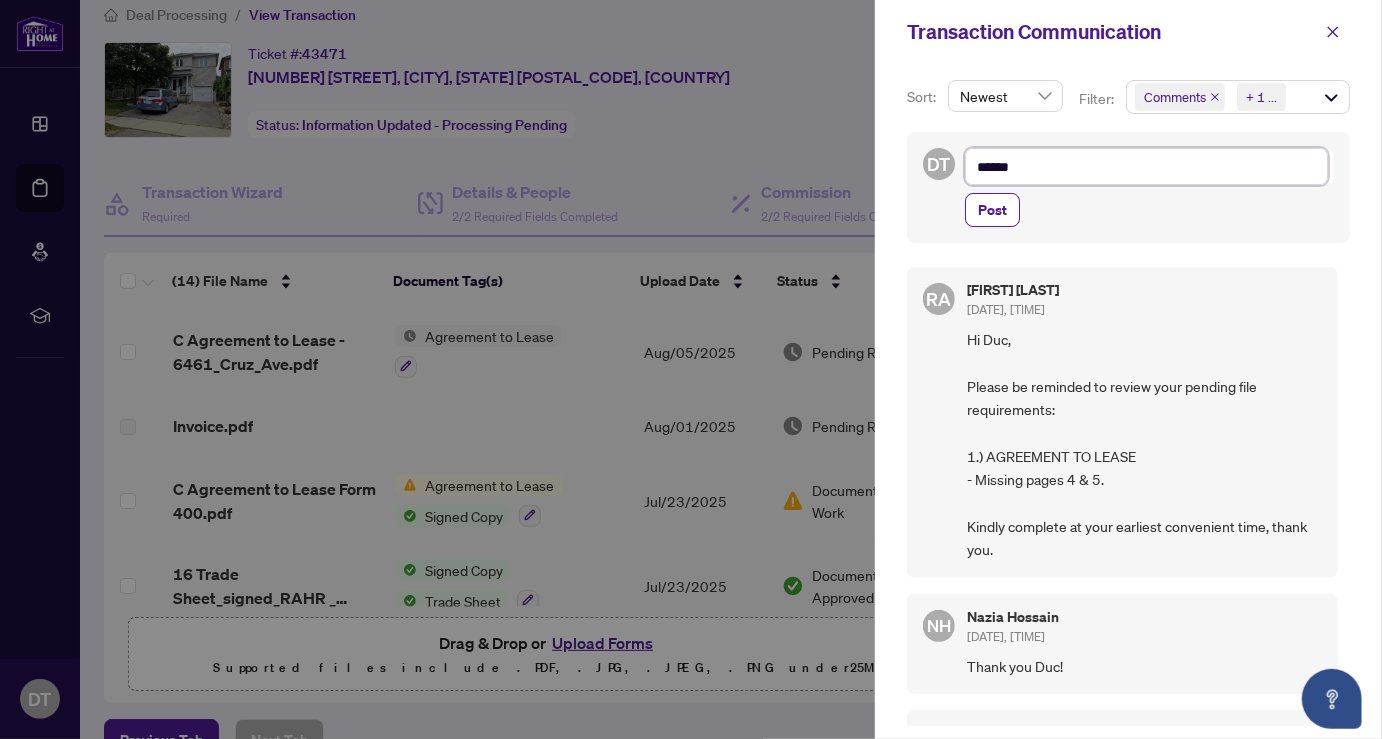 type on "******" 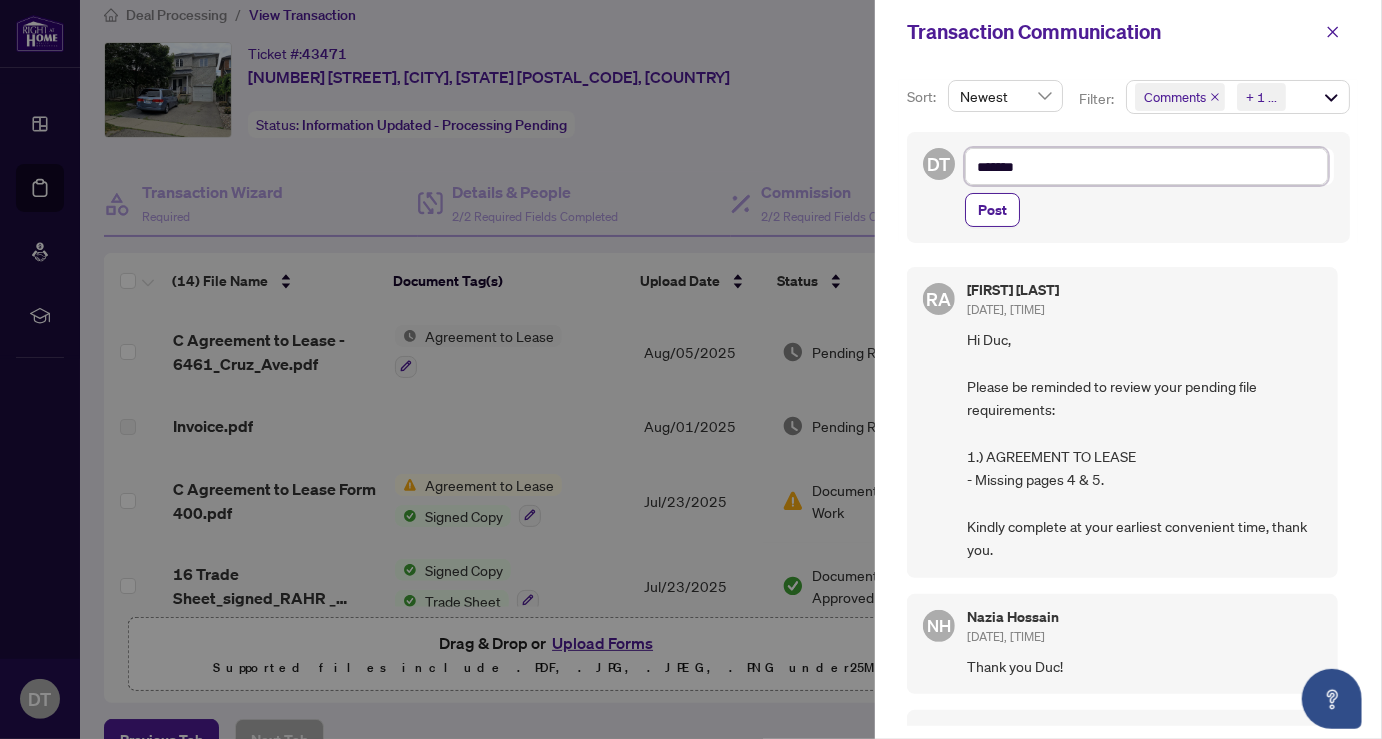 type on "********" 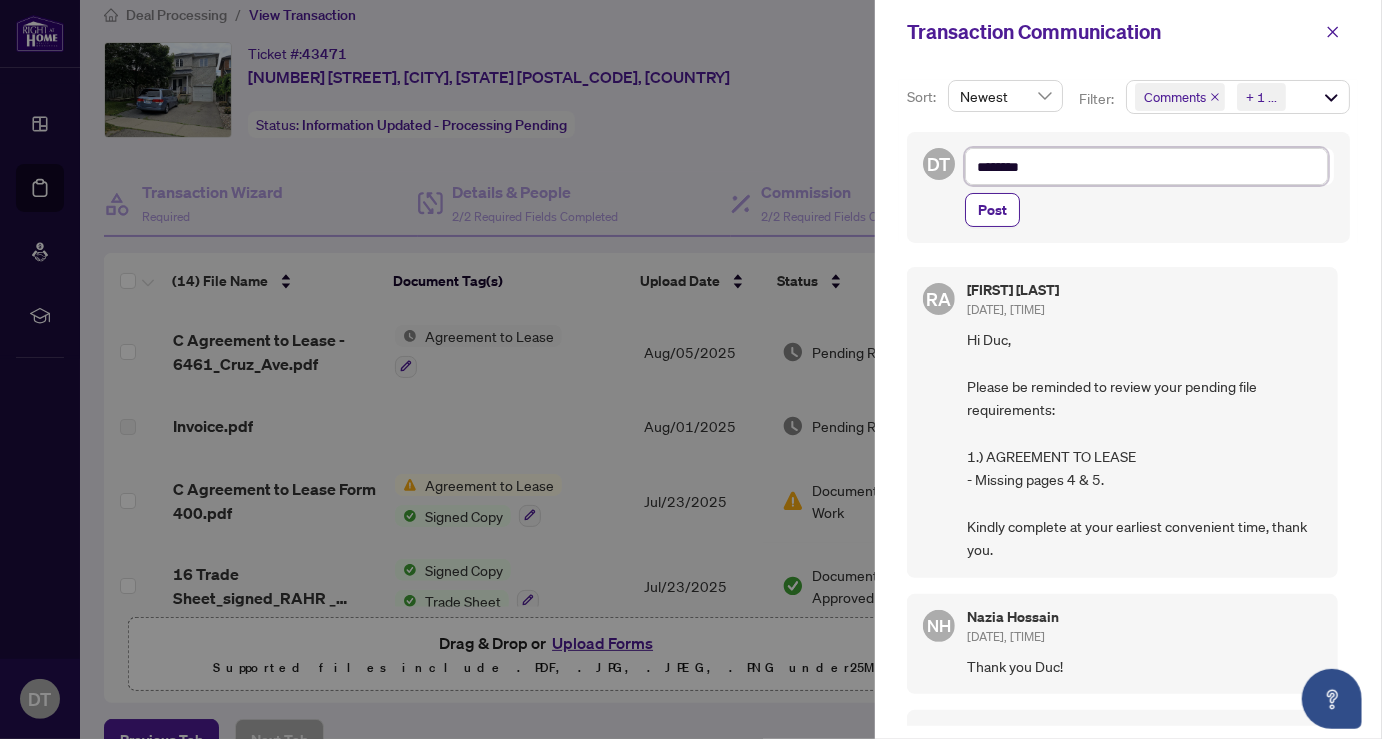 type on "*********" 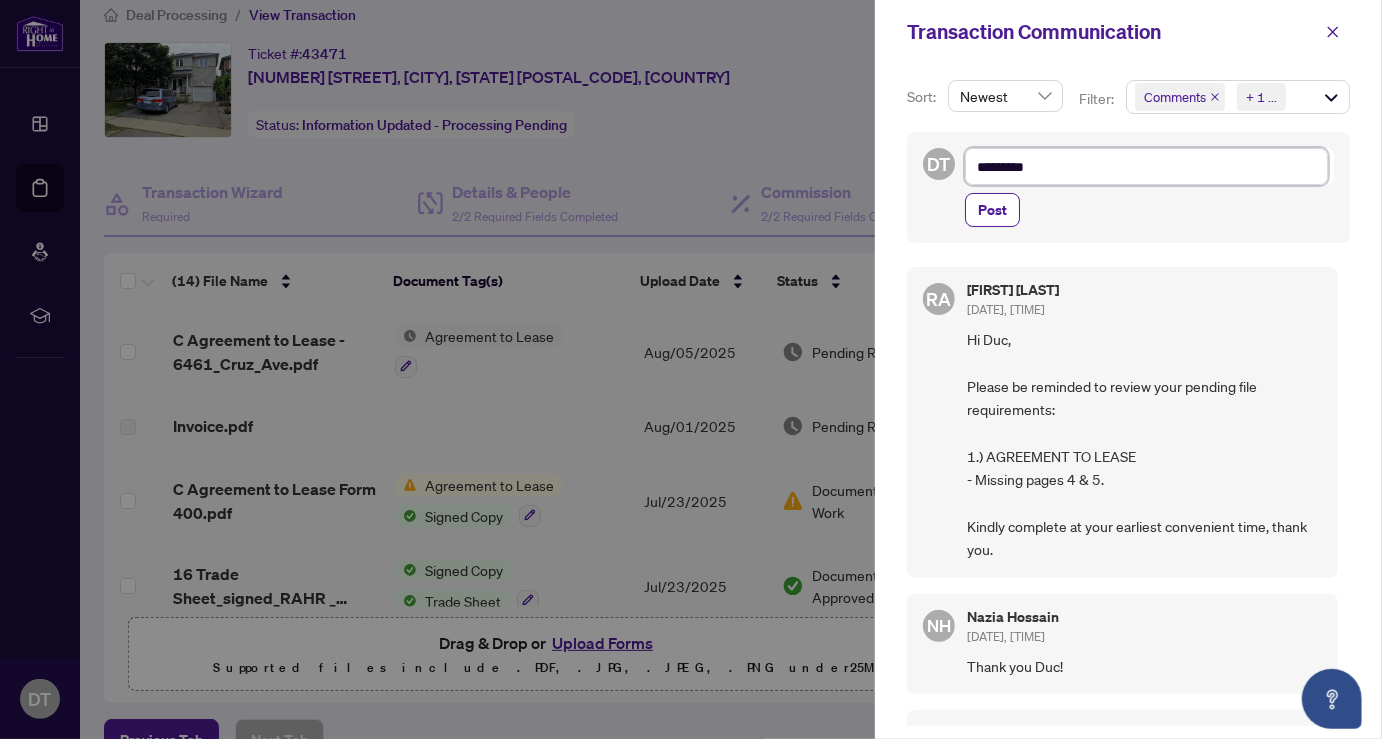 type on "**********" 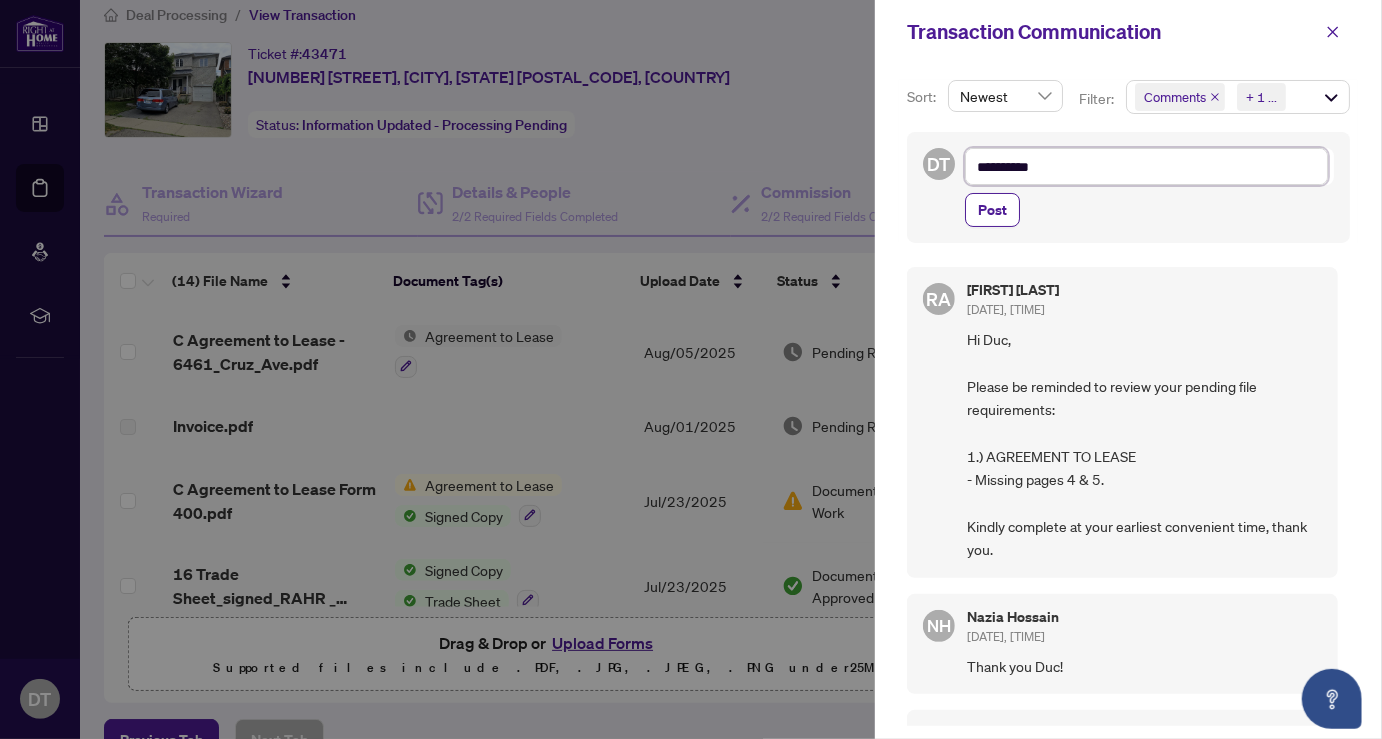 type on "**********" 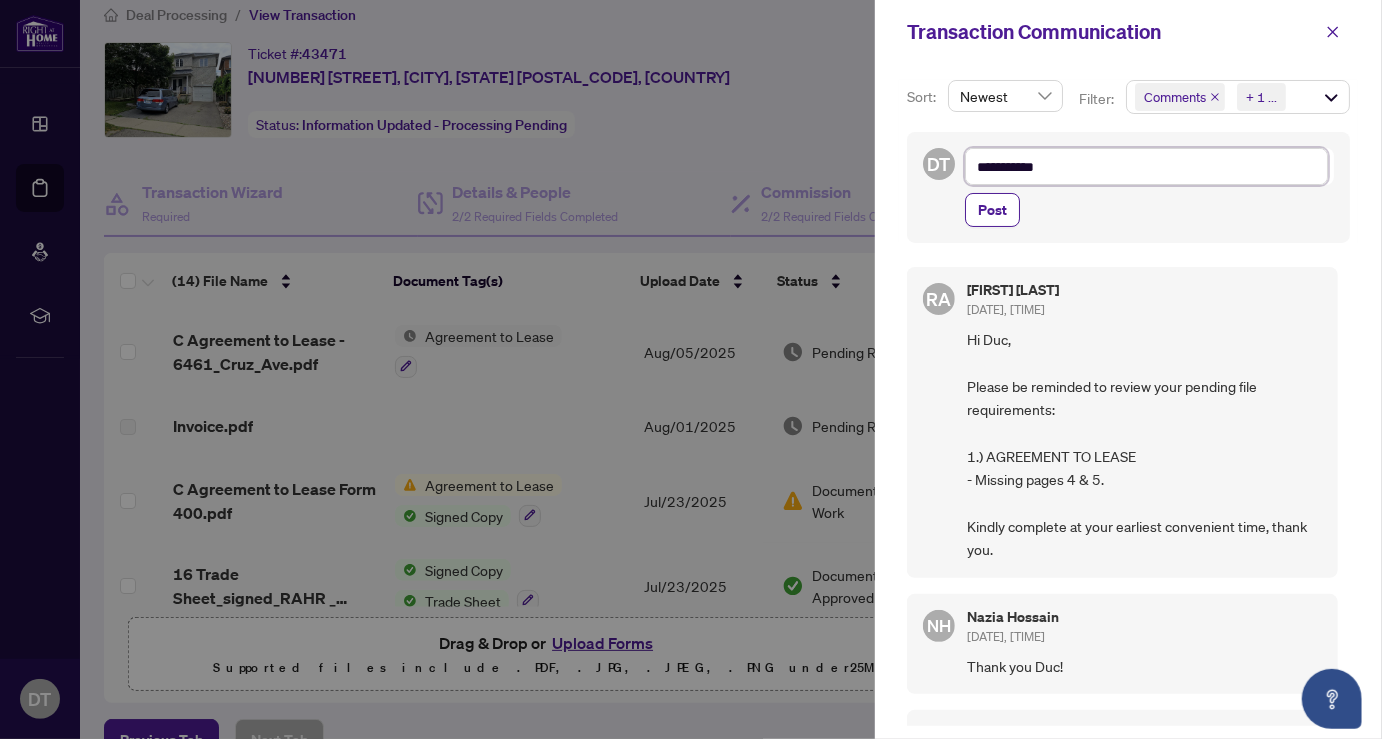 type on "**********" 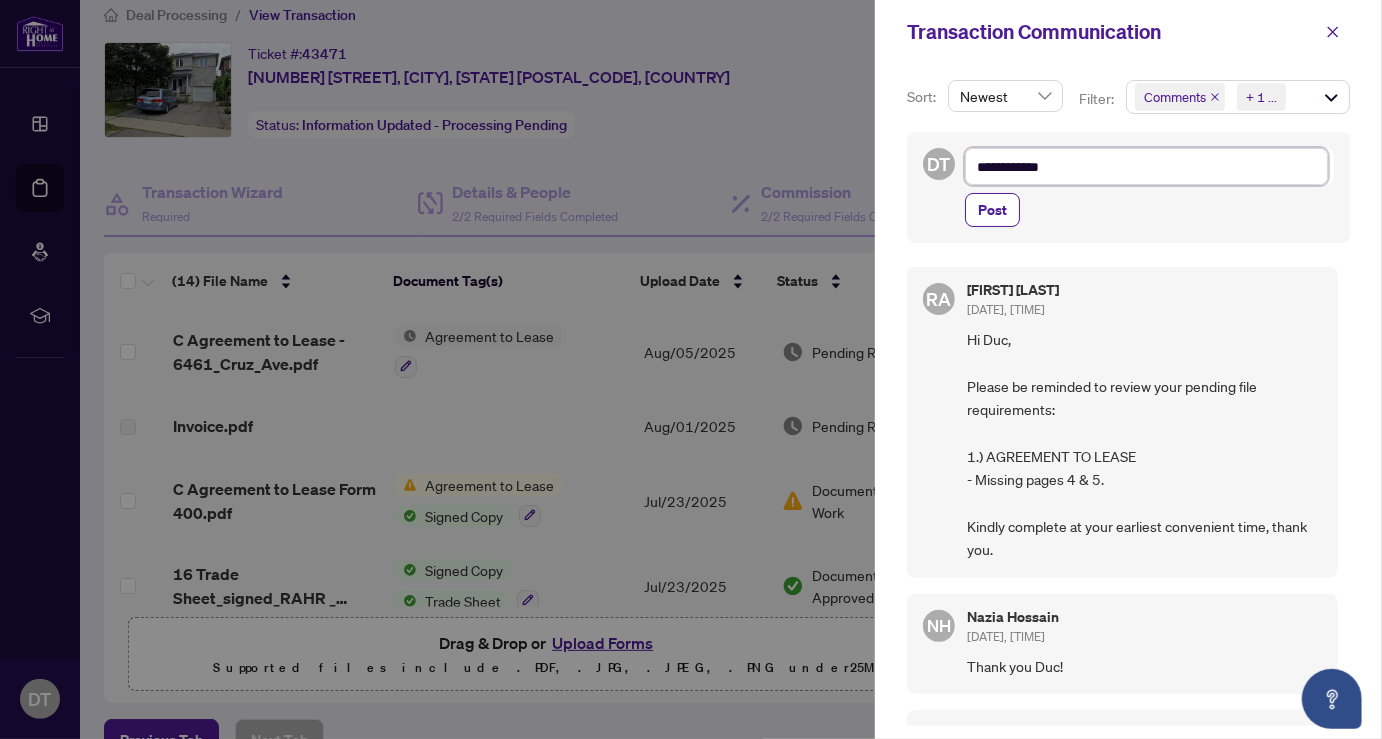 type on "**********" 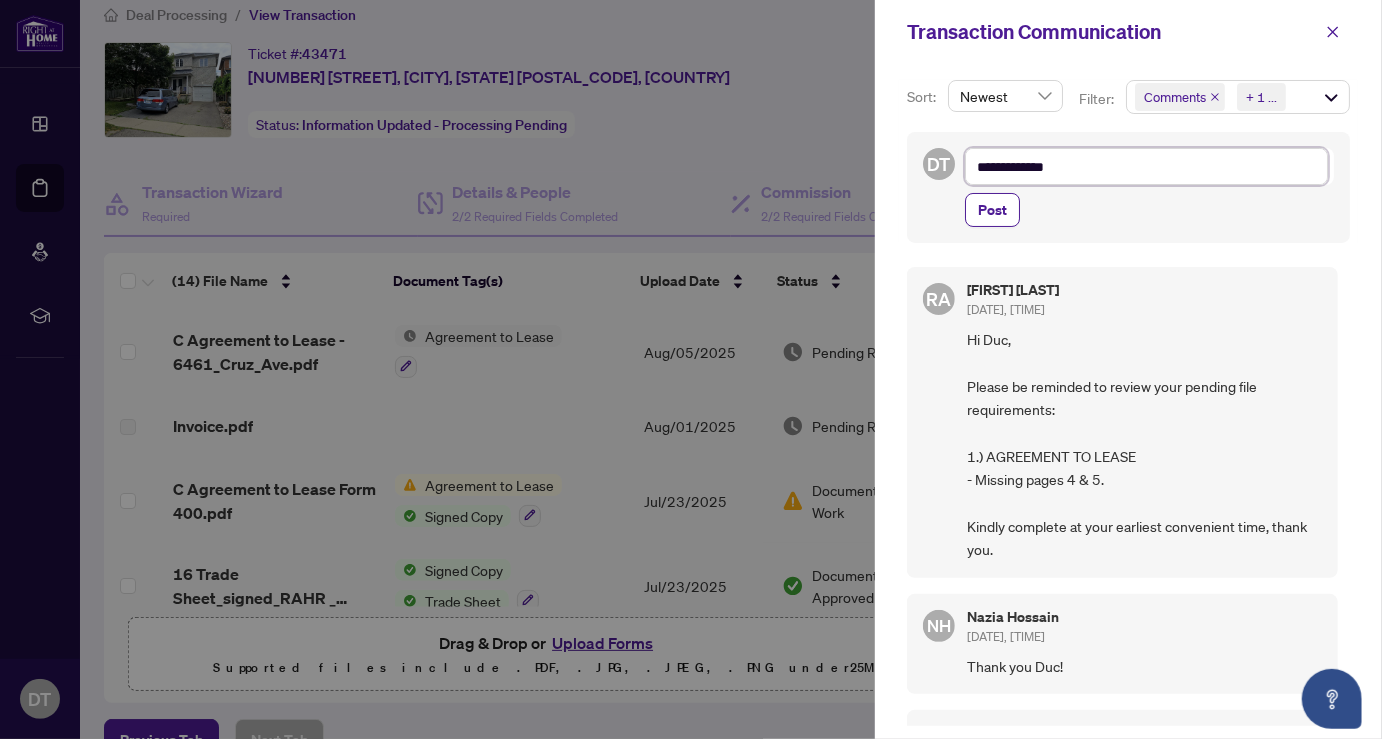 type on "**********" 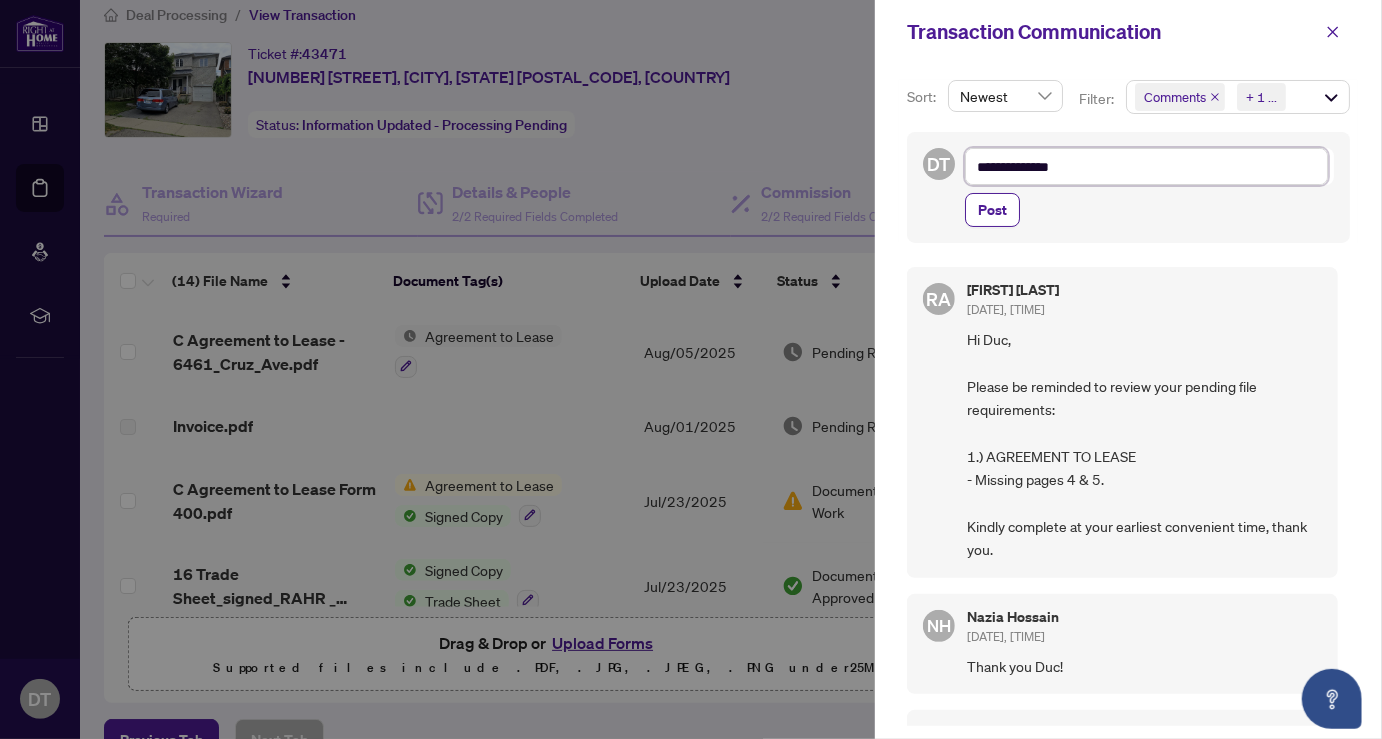 type on "**********" 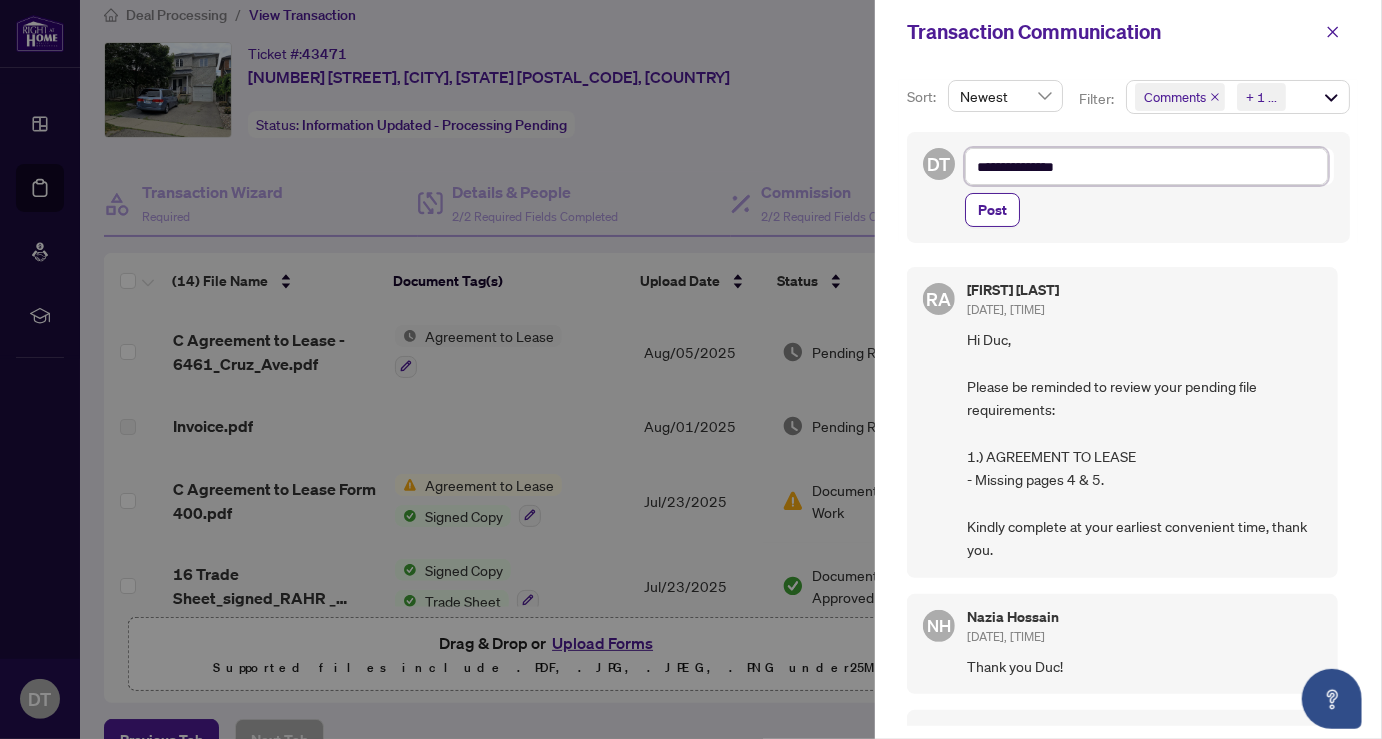 type on "**********" 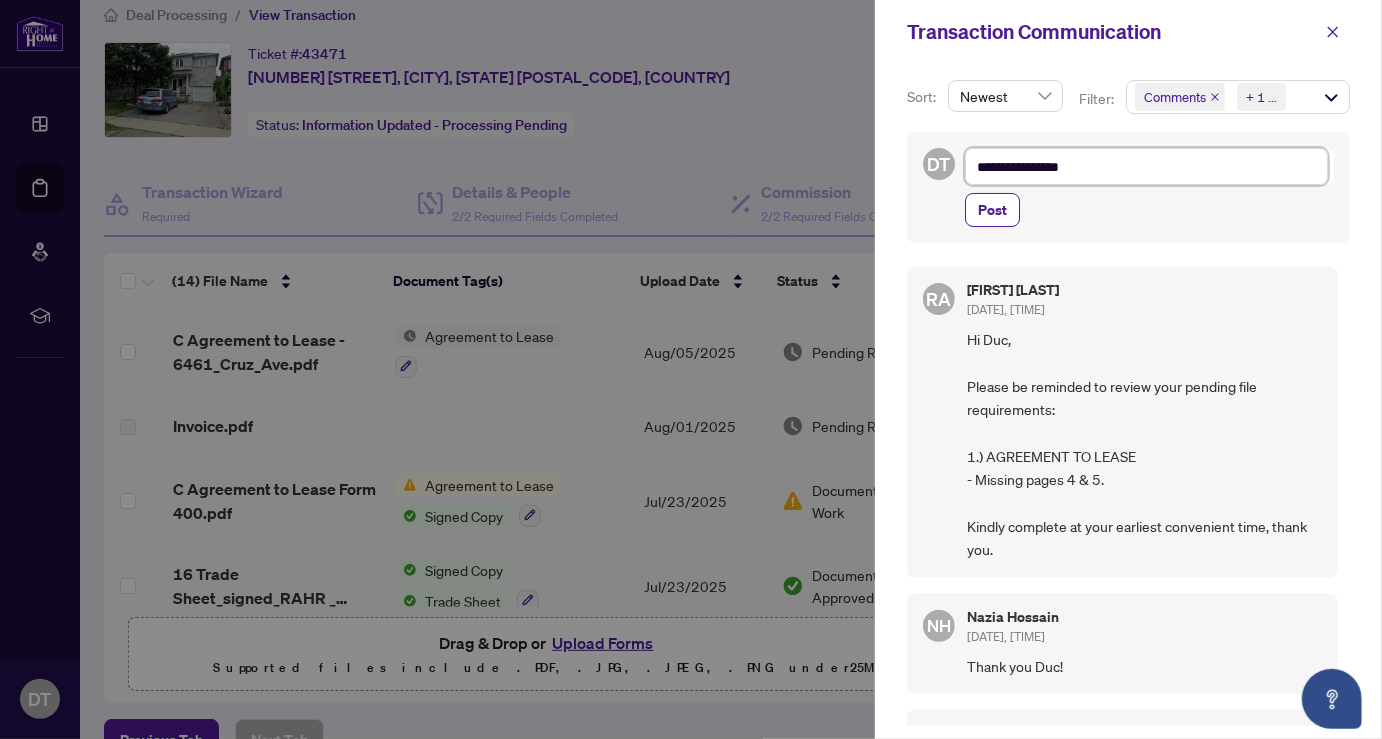 type on "**********" 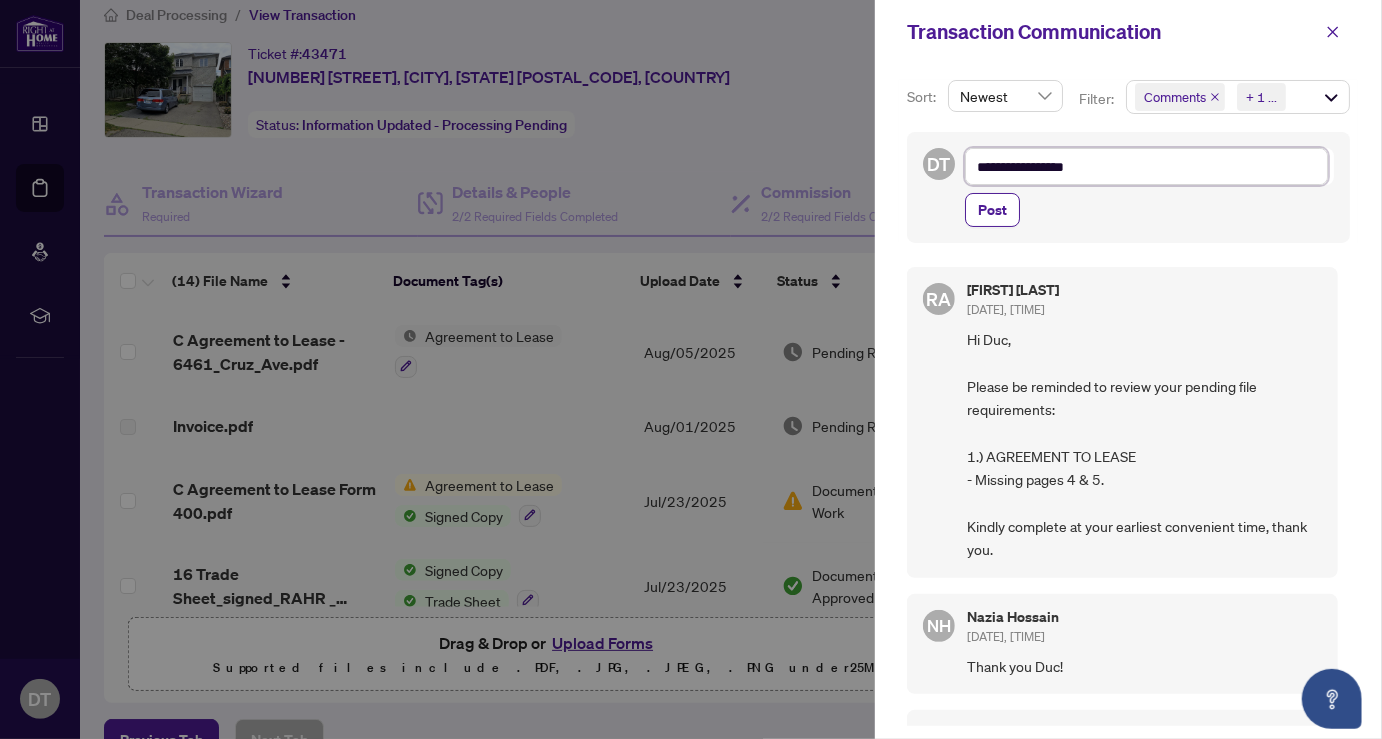 type on "**********" 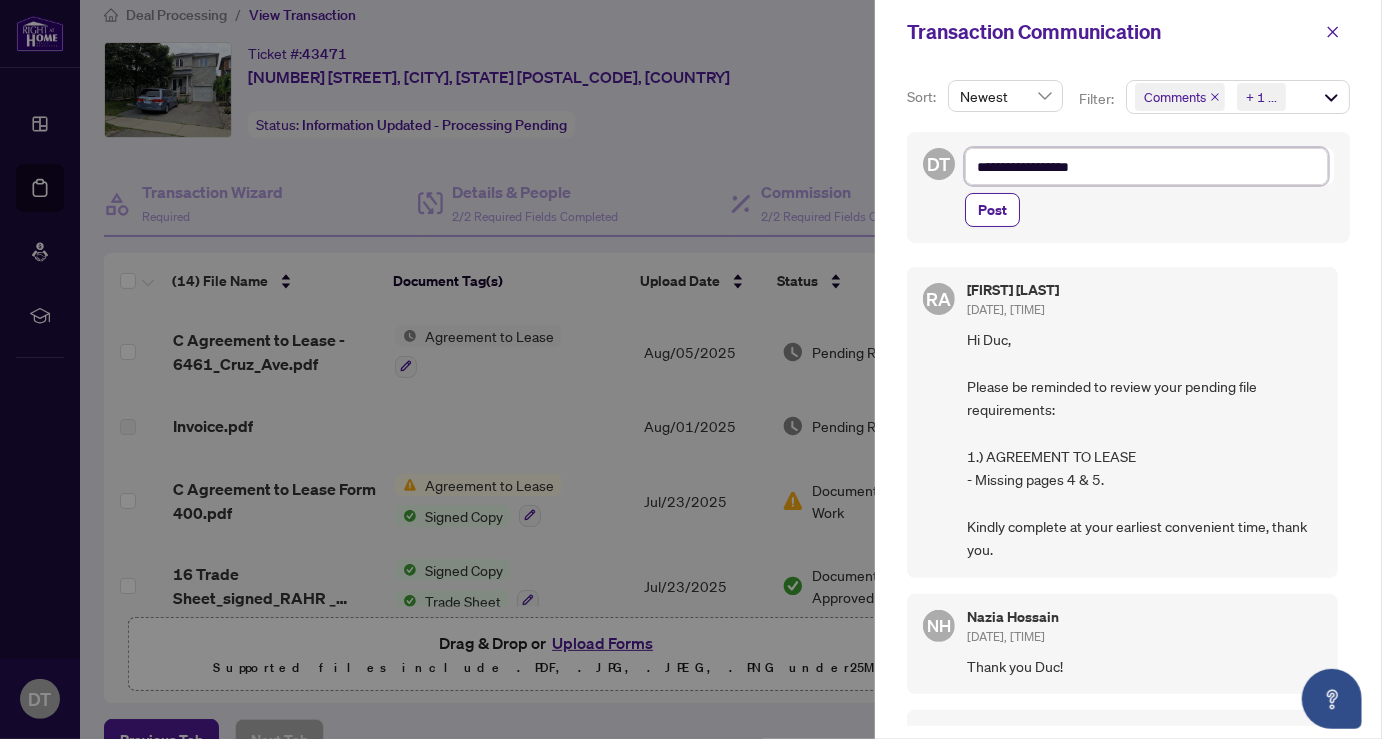 type on "**********" 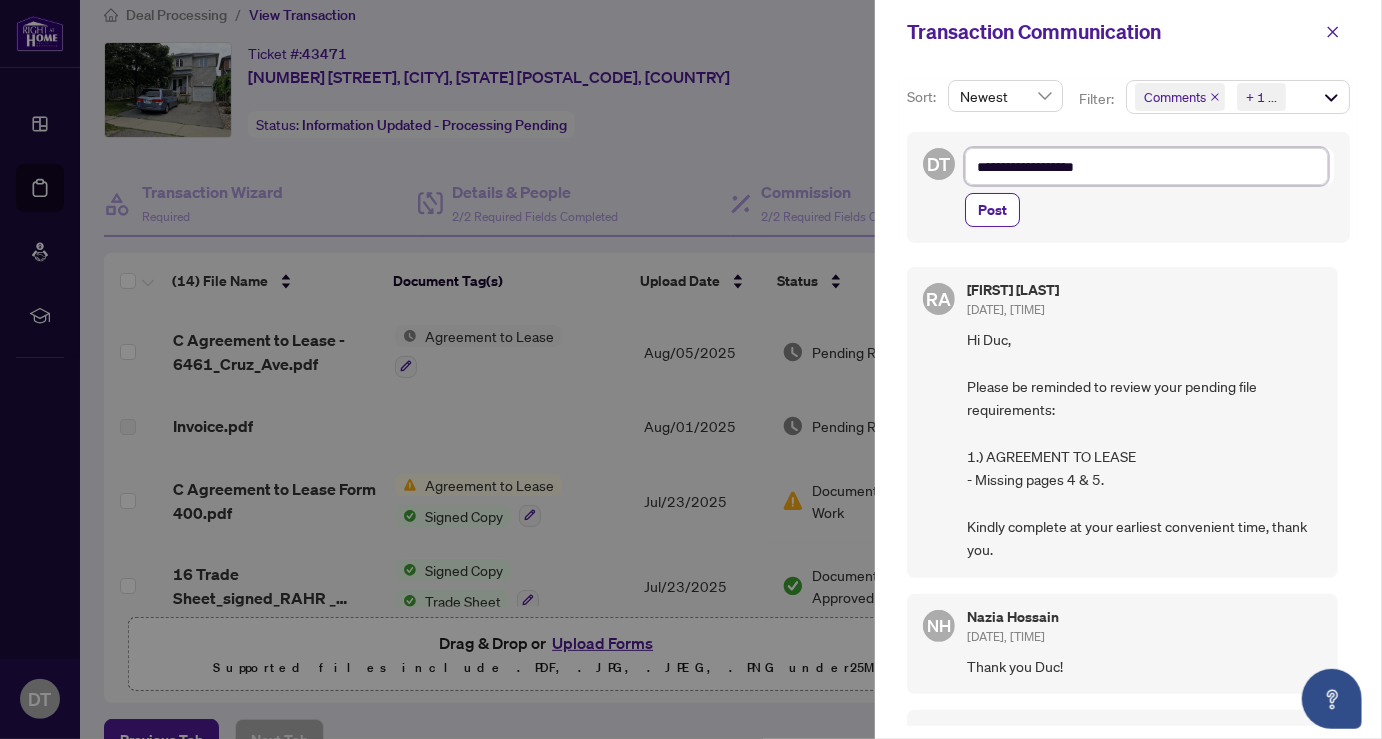 type on "**********" 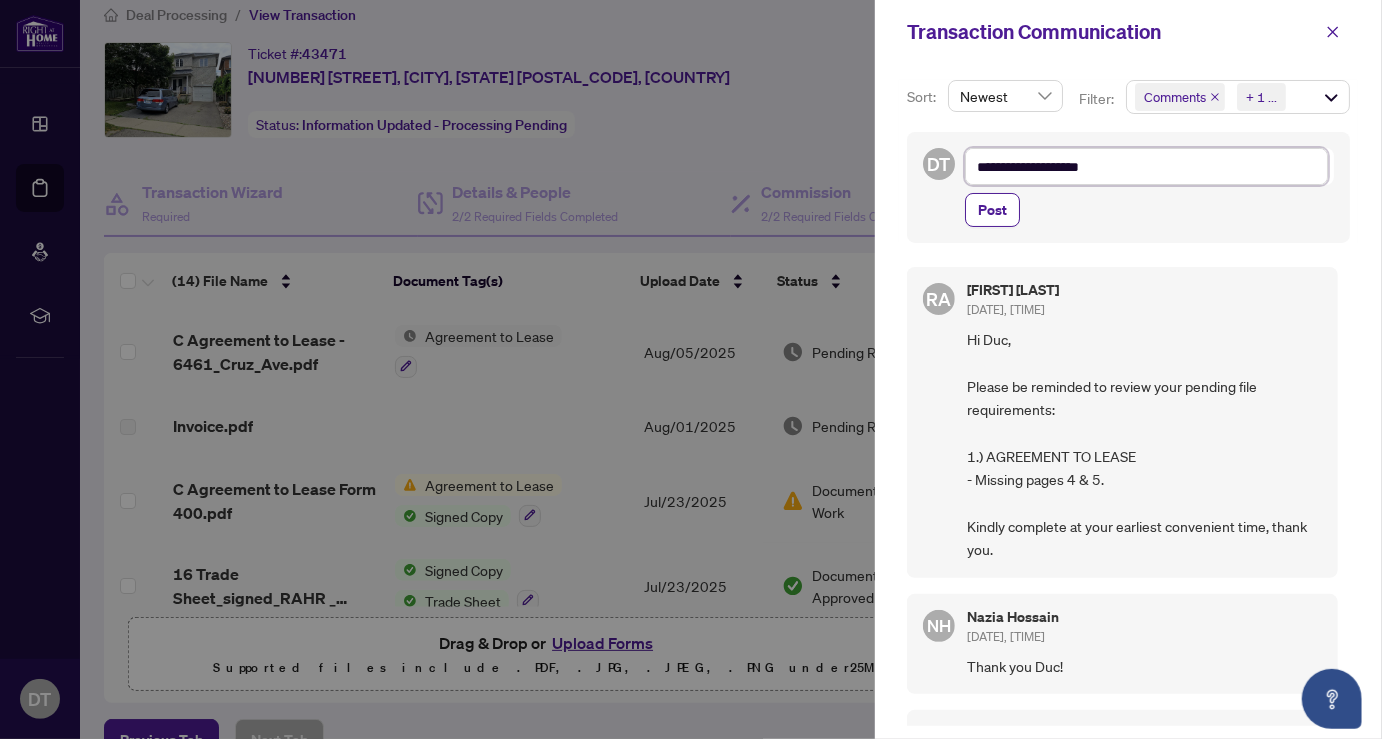 type on "**********" 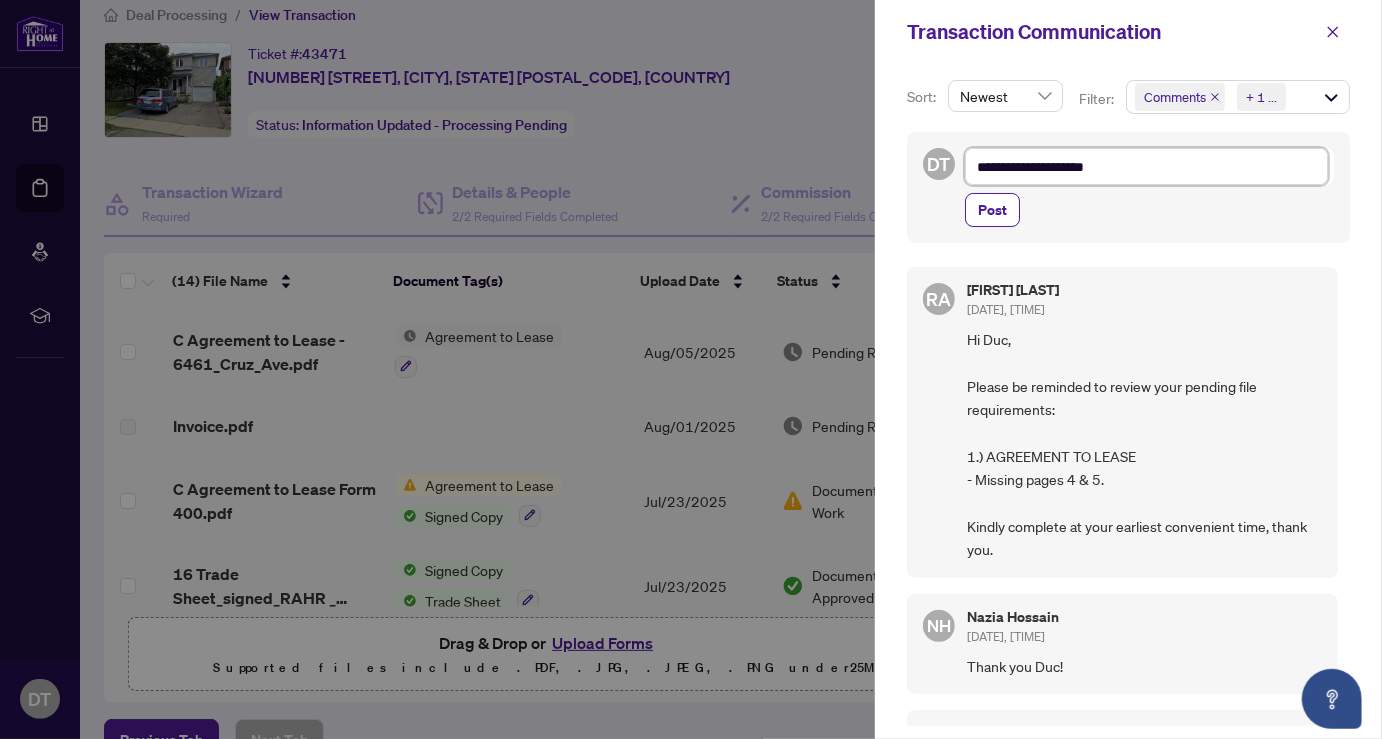 type on "**********" 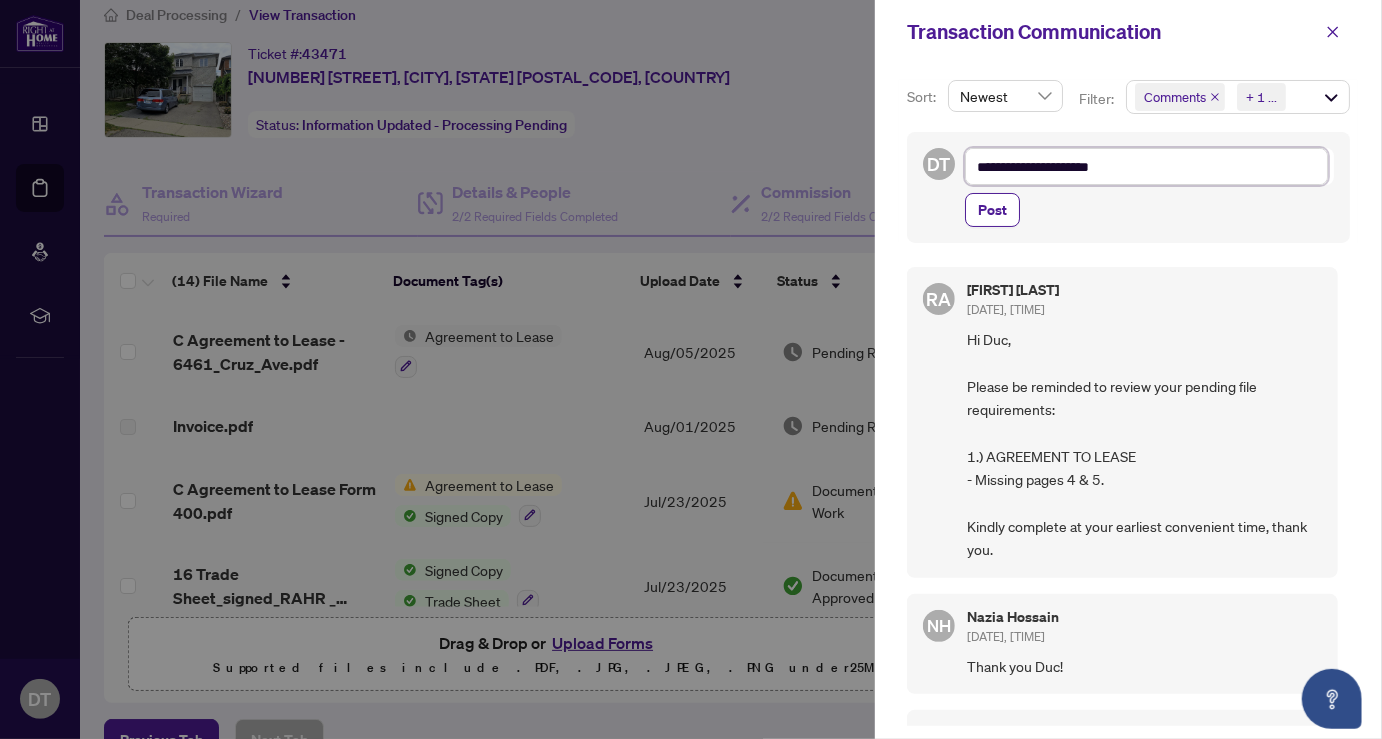 type on "**********" 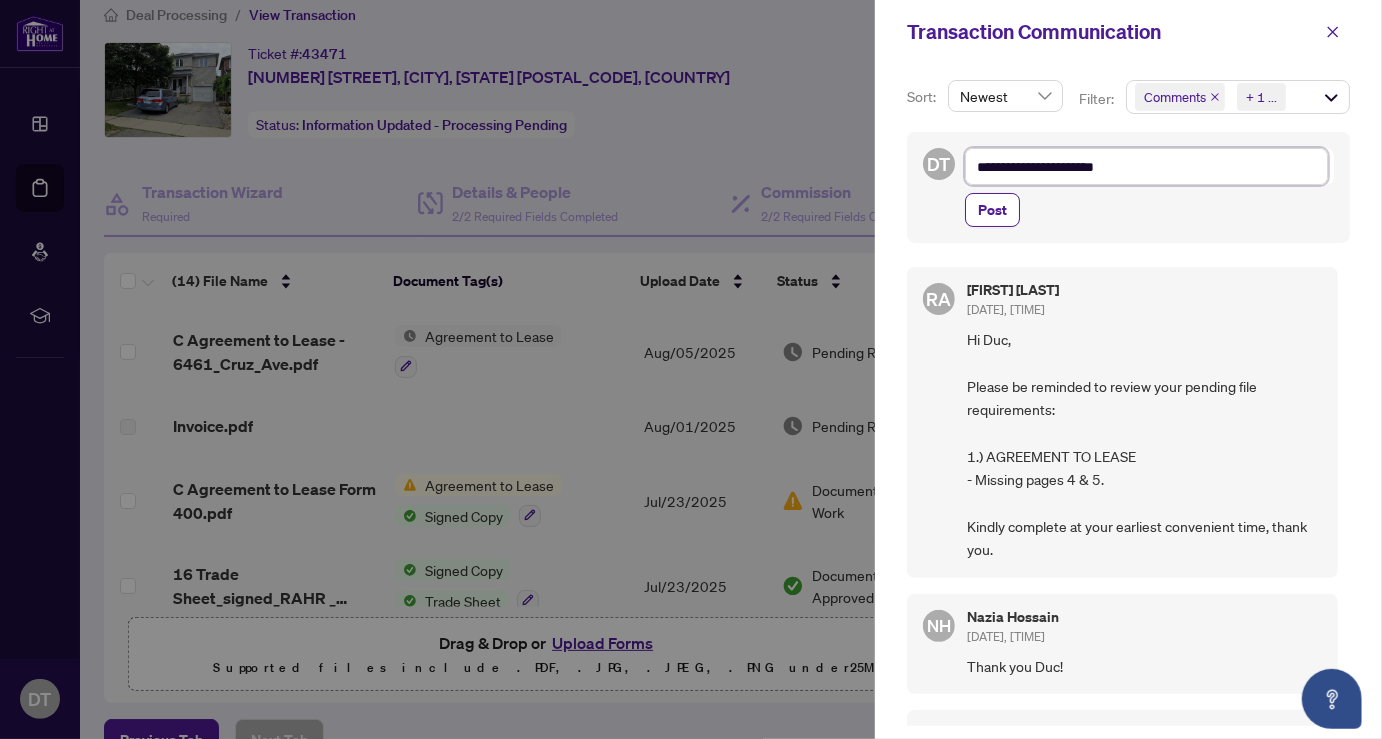type on "**********" 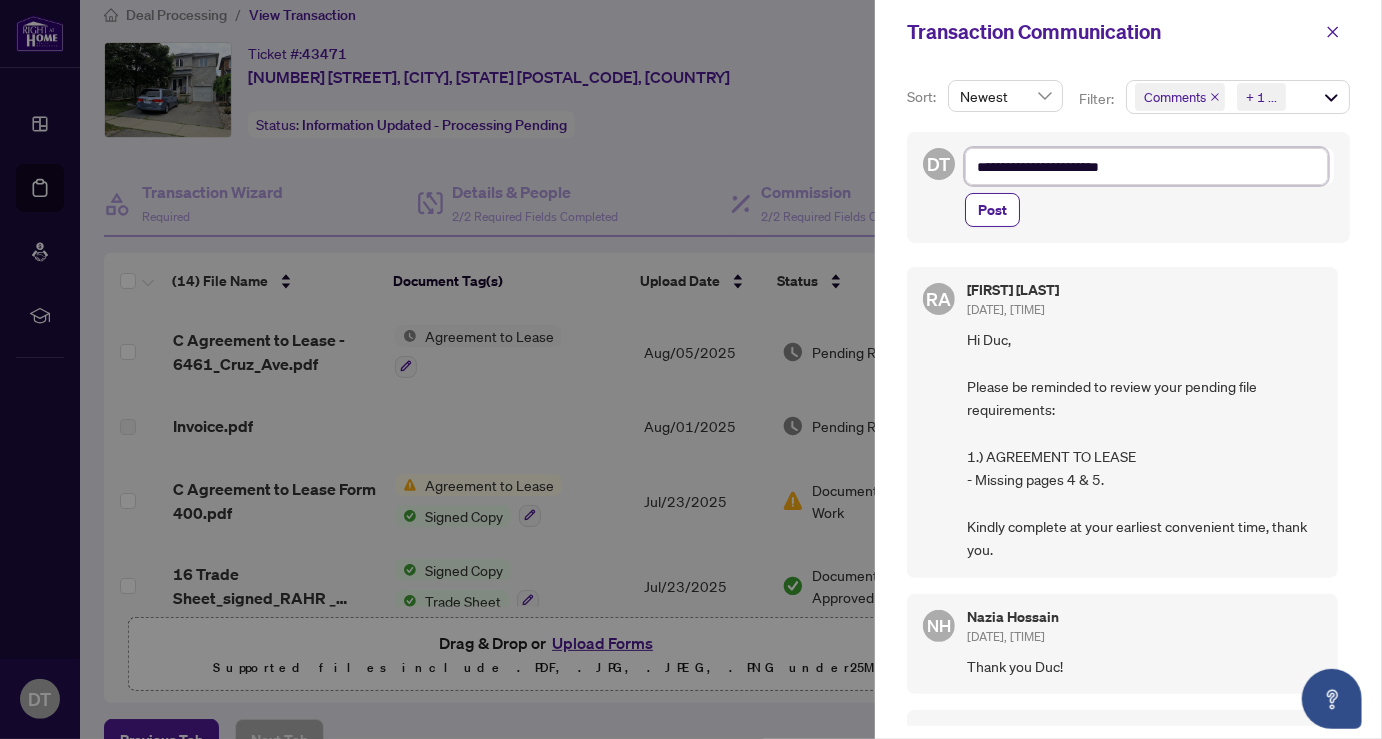type on "**********" 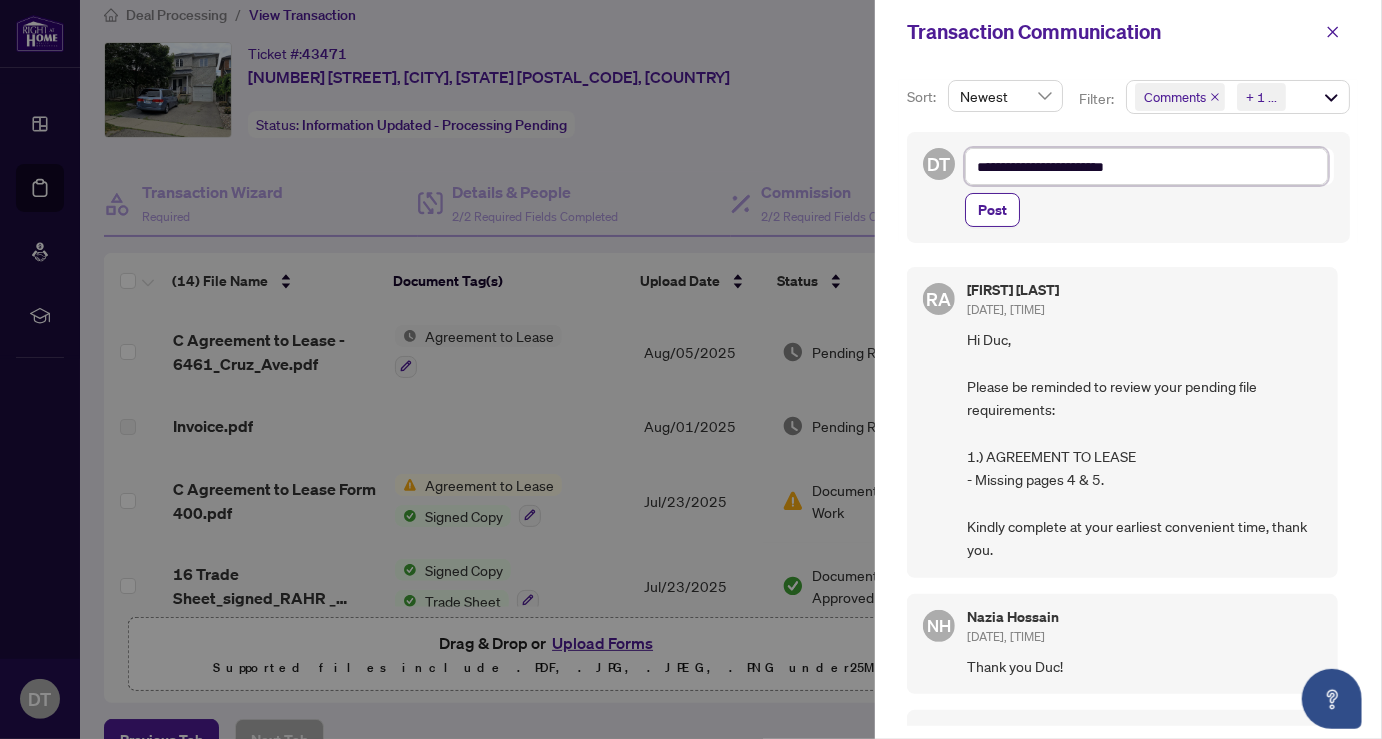type on "**********" 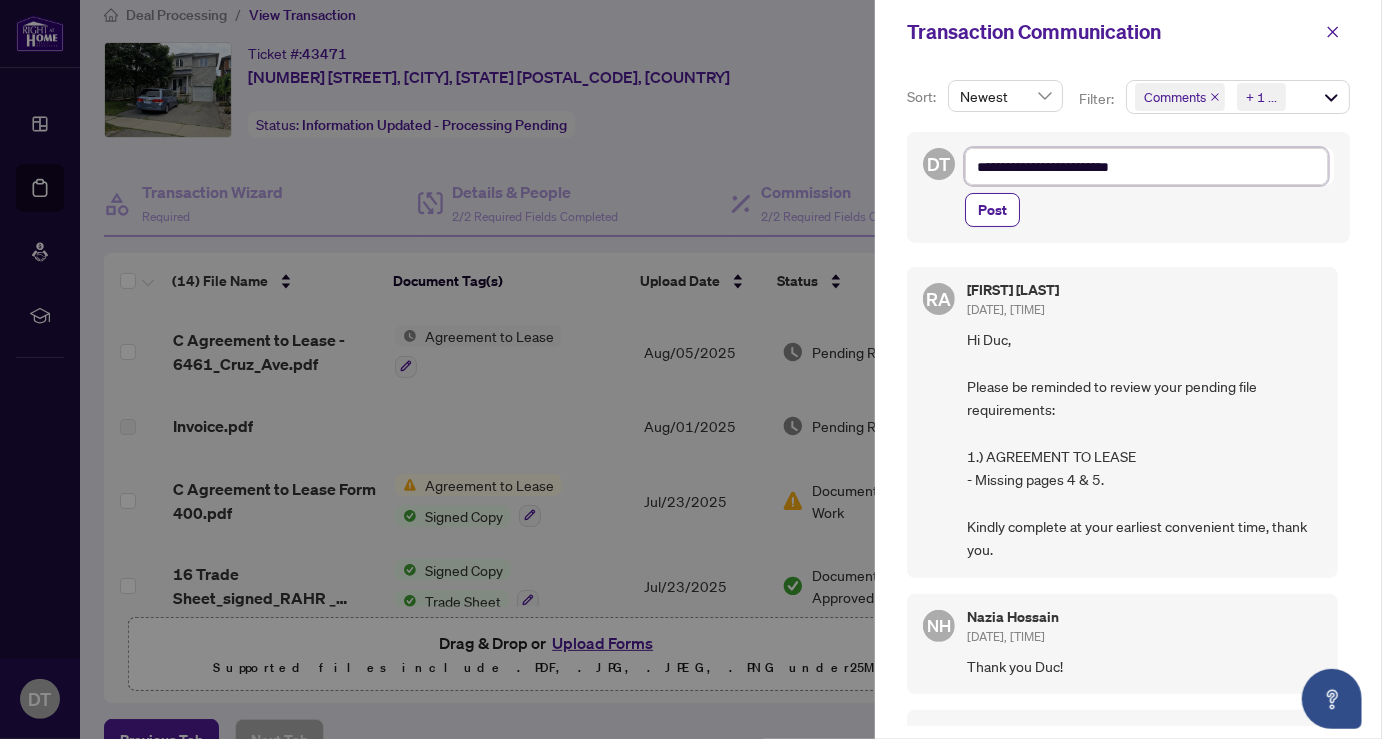 type on "**********" 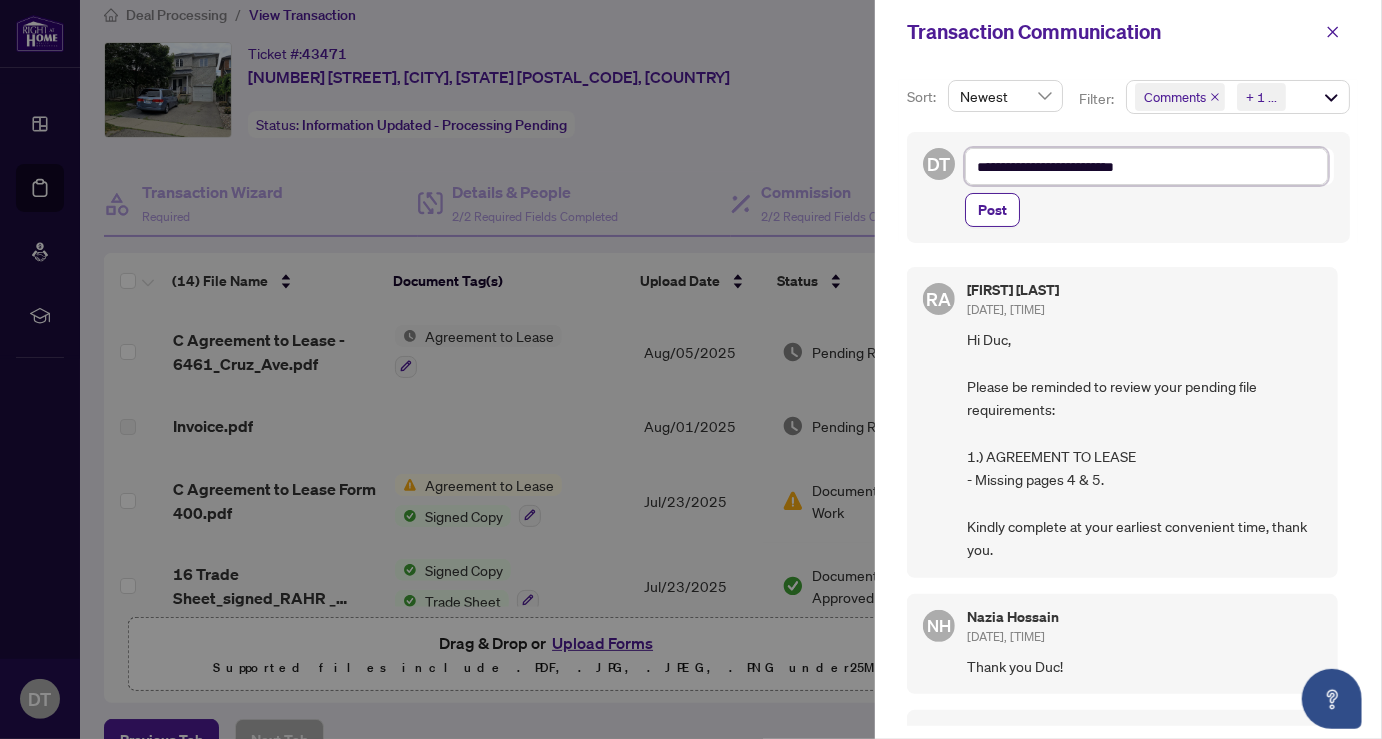 type on "**********" 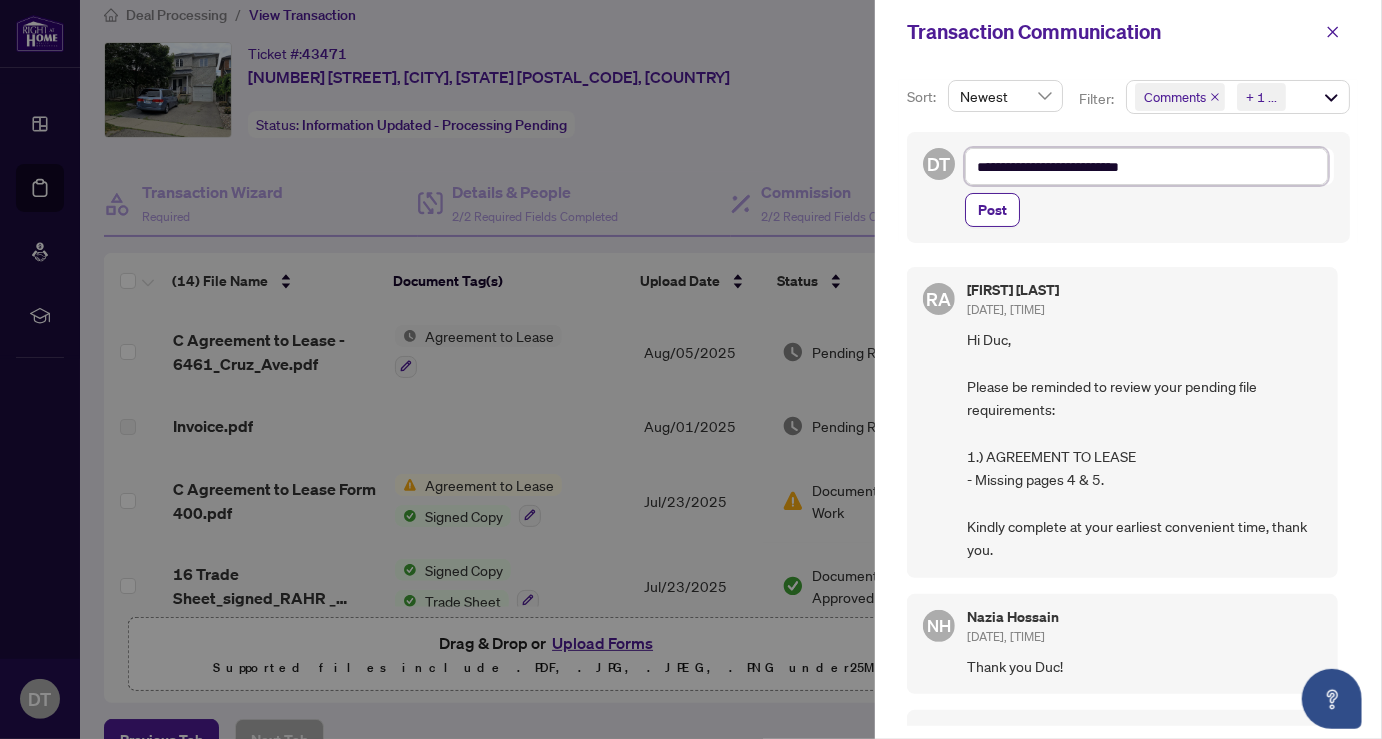 type on "**********" 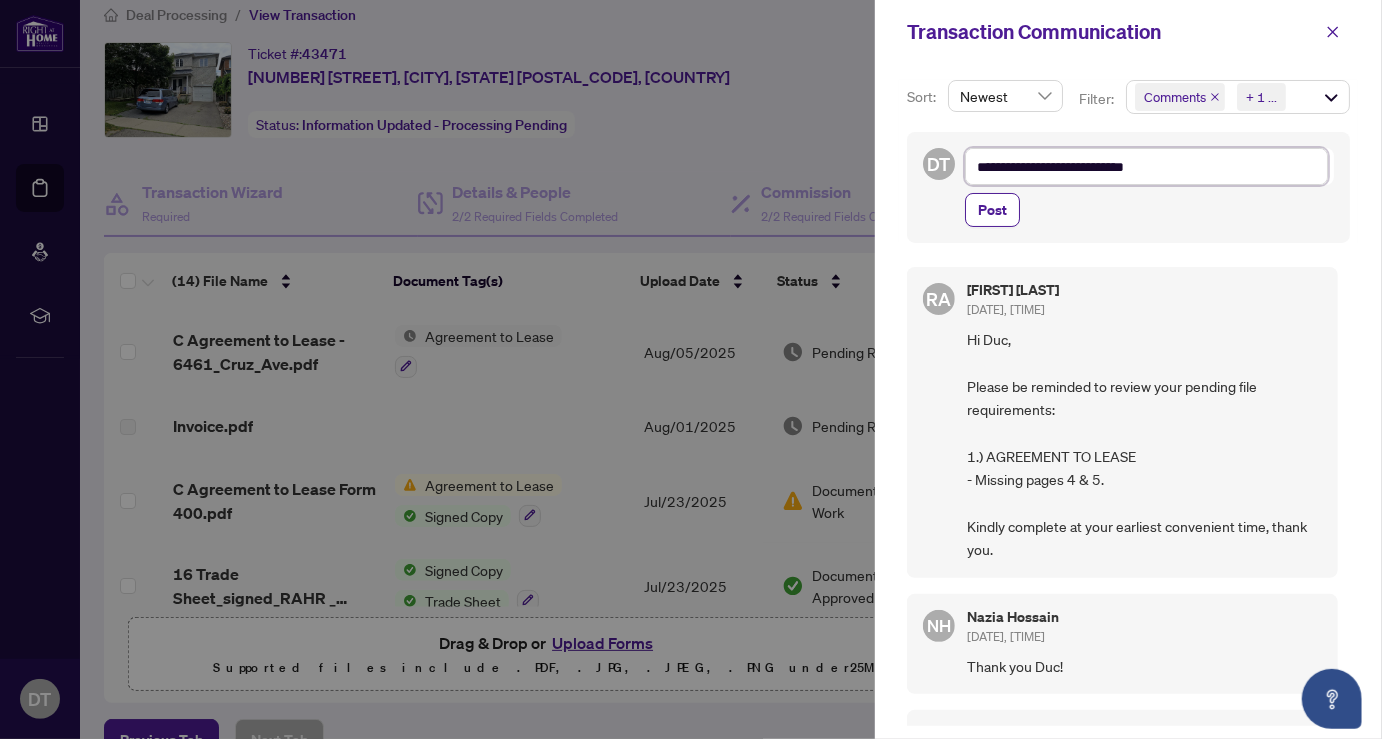 type on "**********" 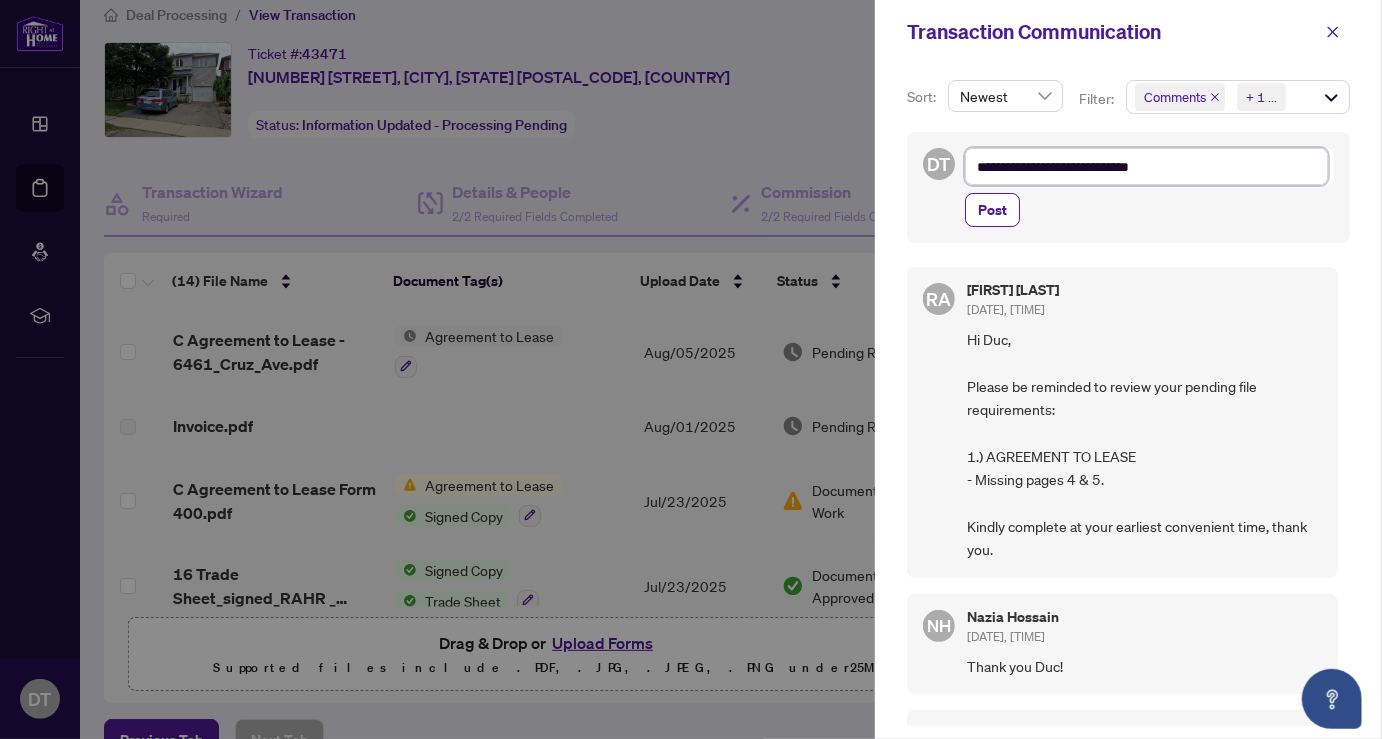 type on "**********" 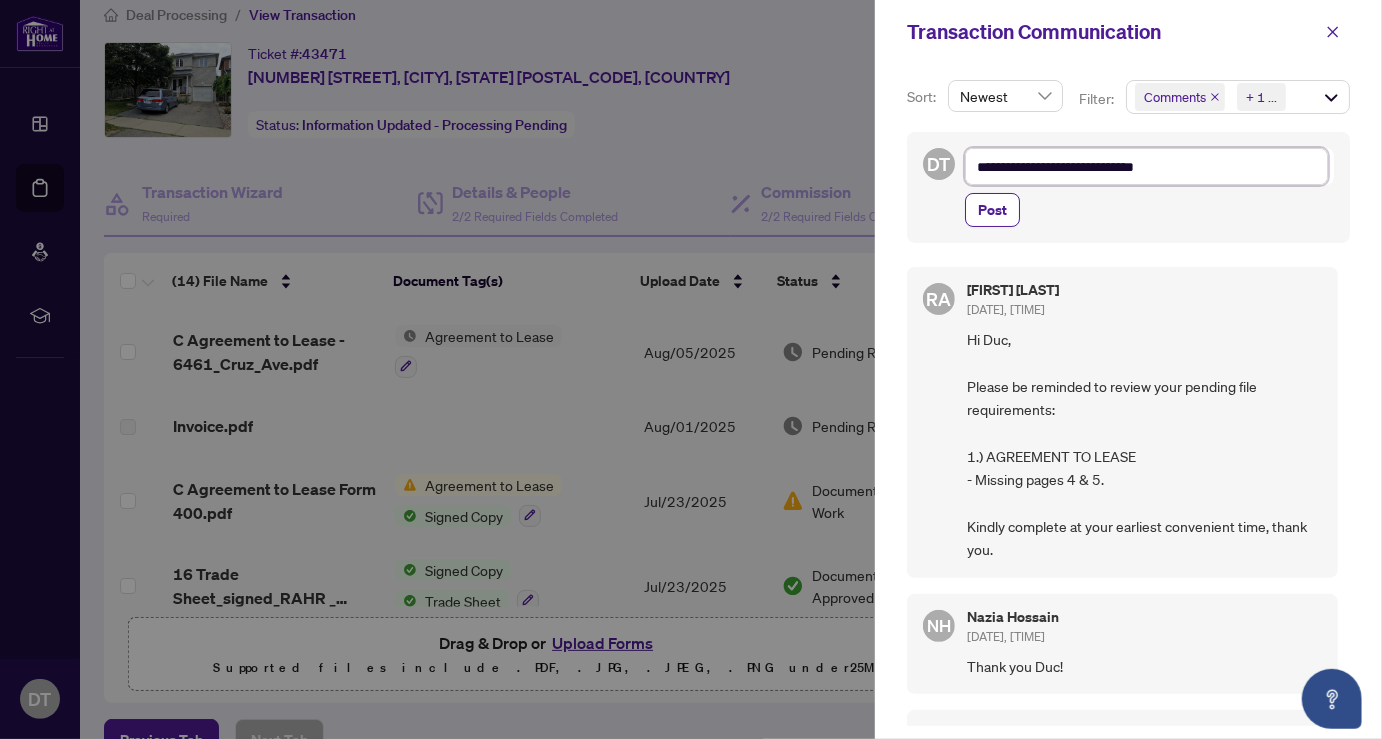 type on "**********" 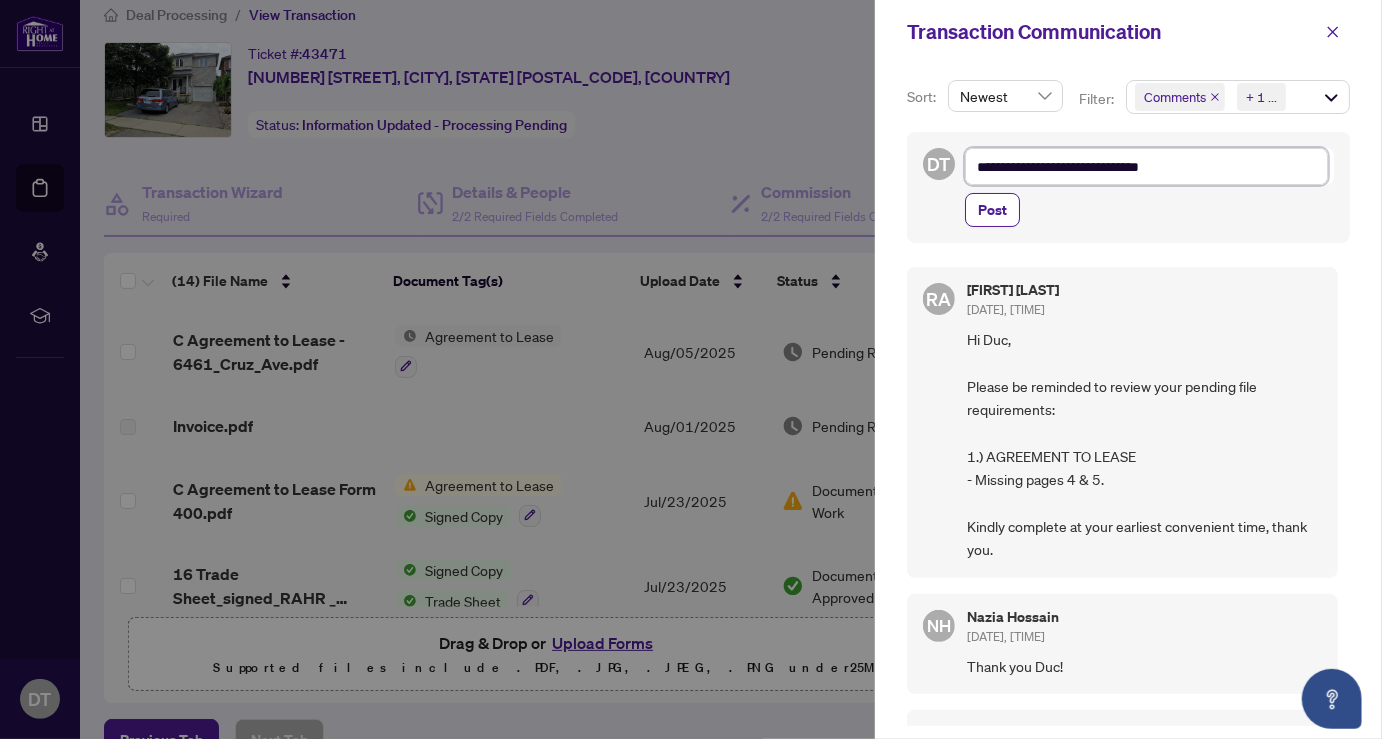 type on "**********" 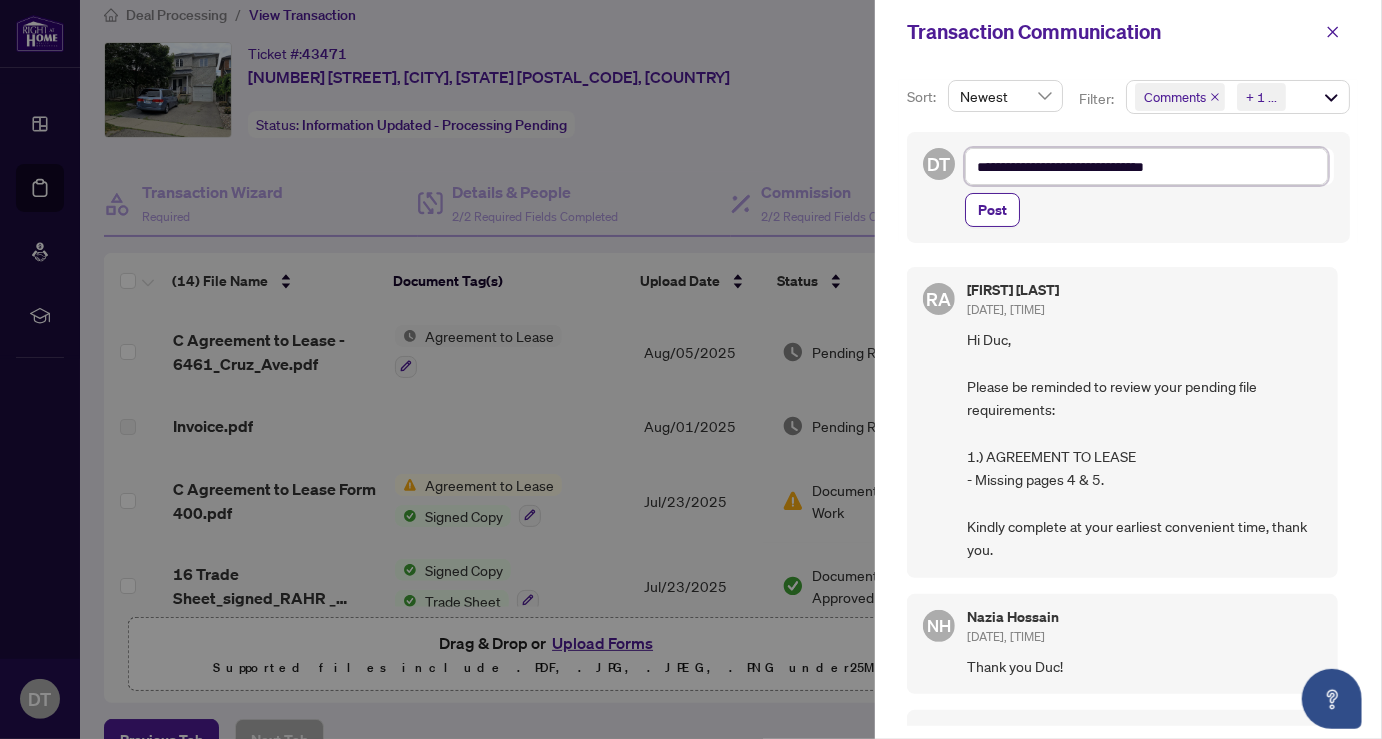 type on "**********" 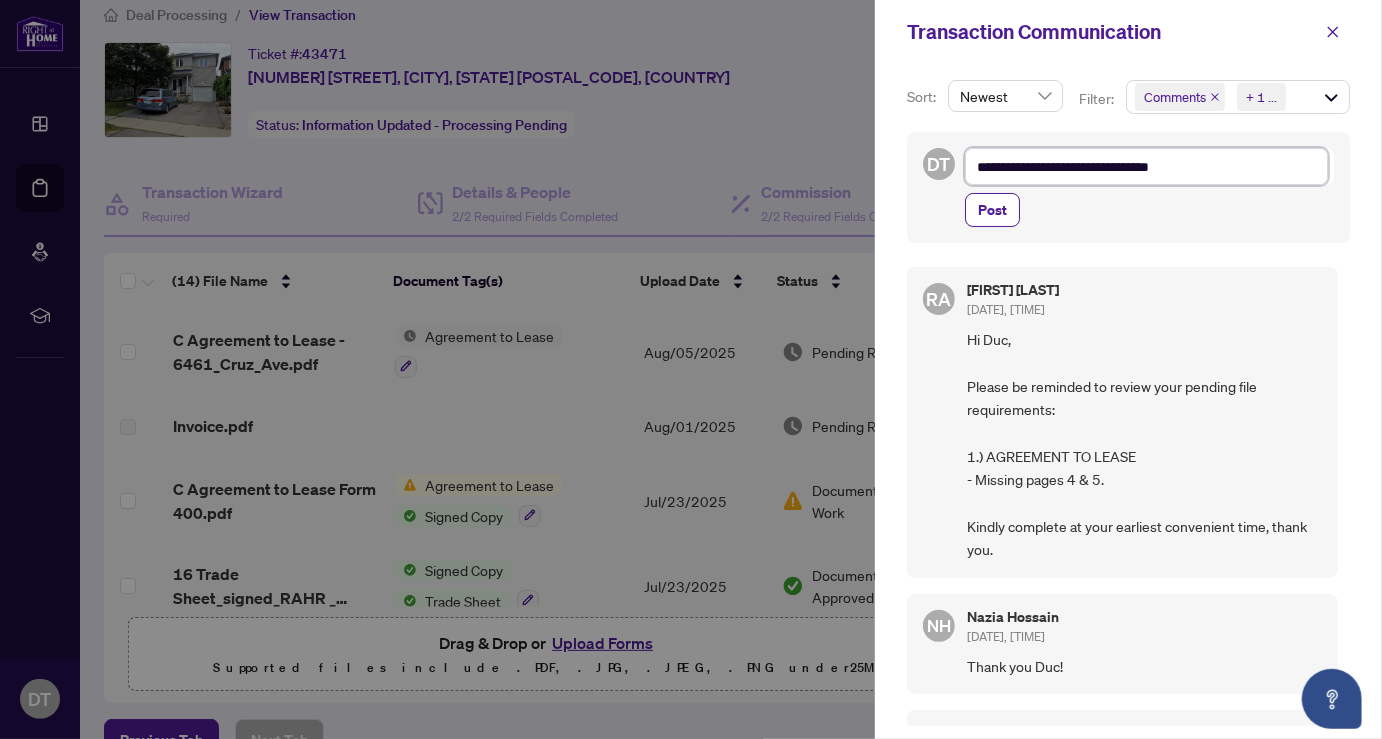 type on "**********" 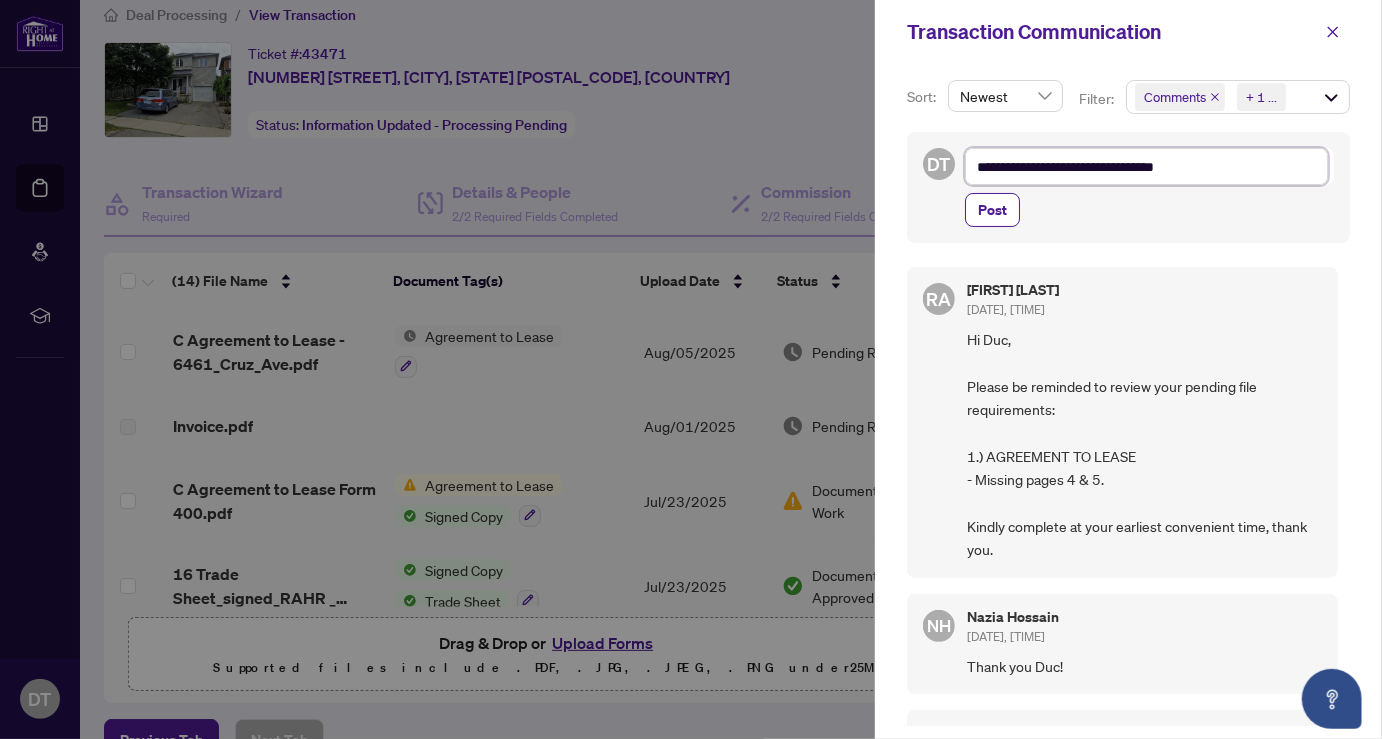 type on "**********" 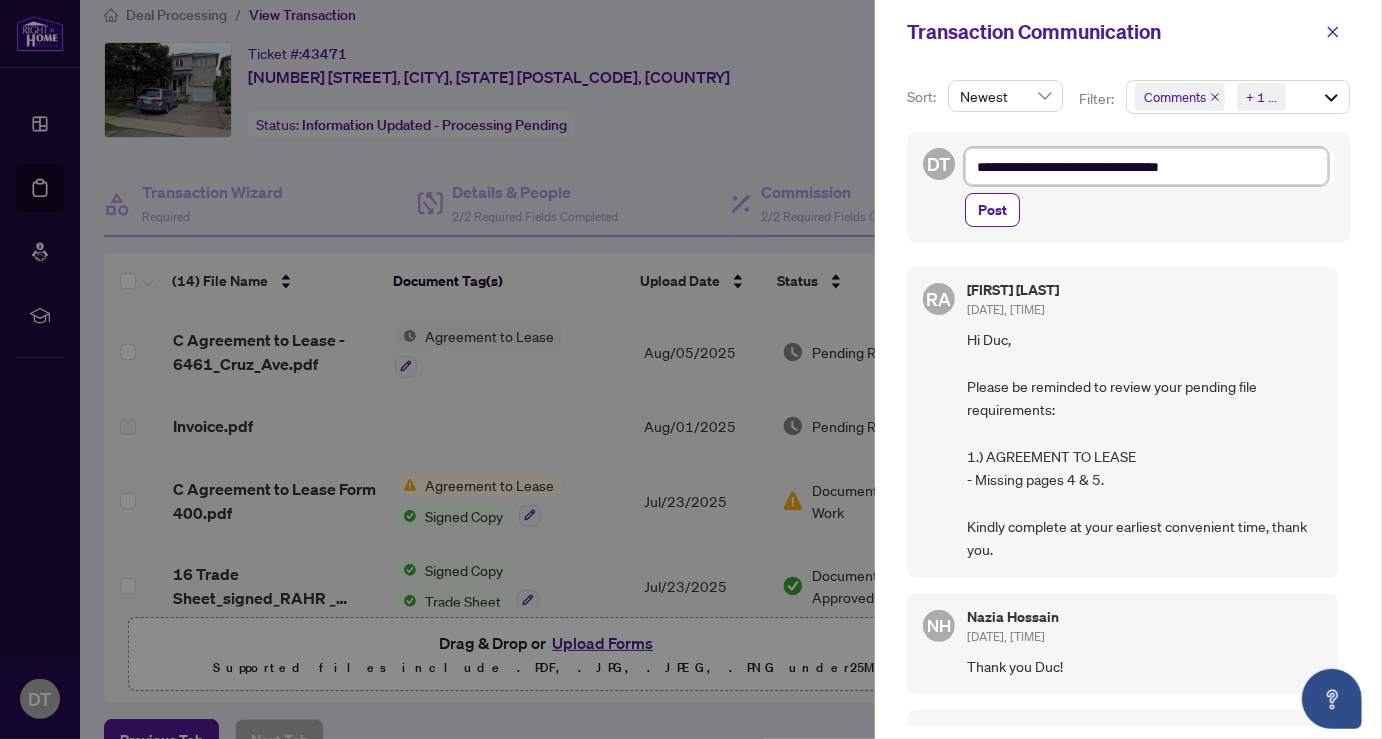 type on "**********" 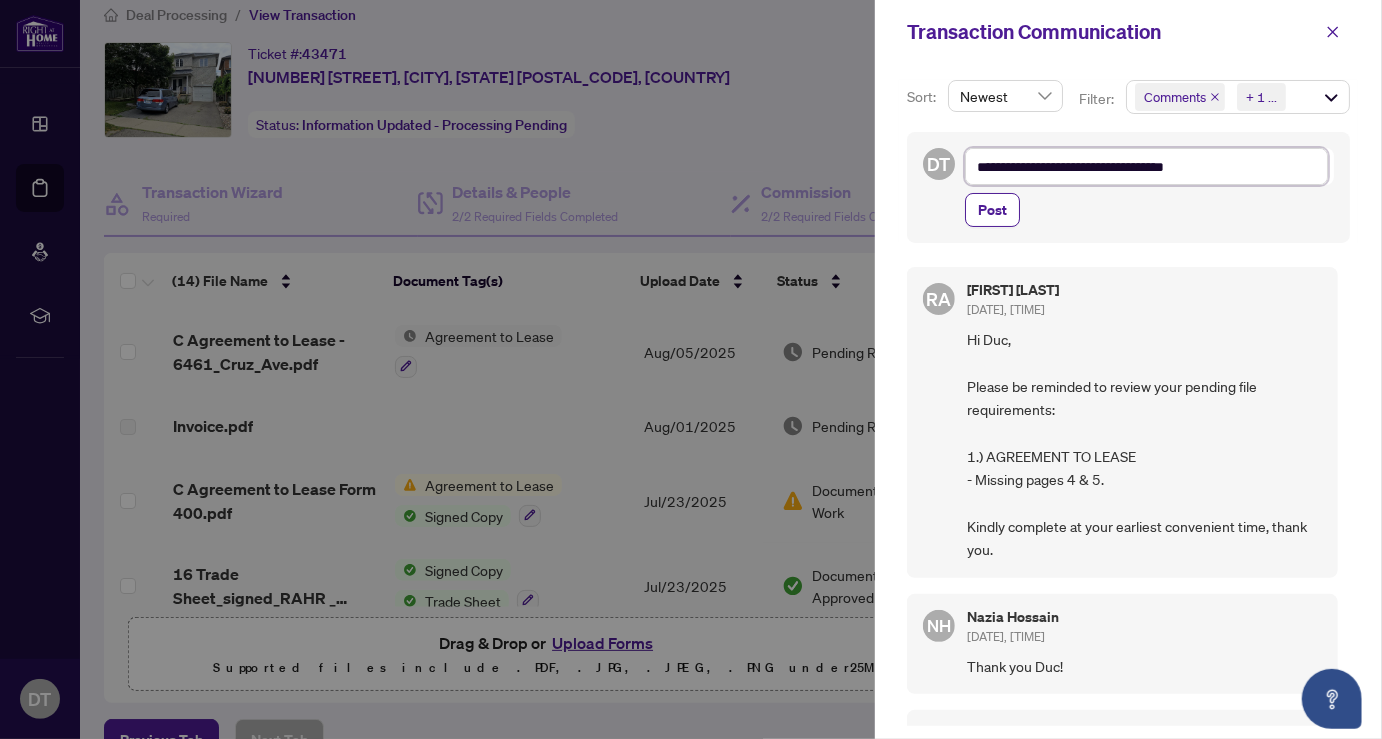 type on "**********" 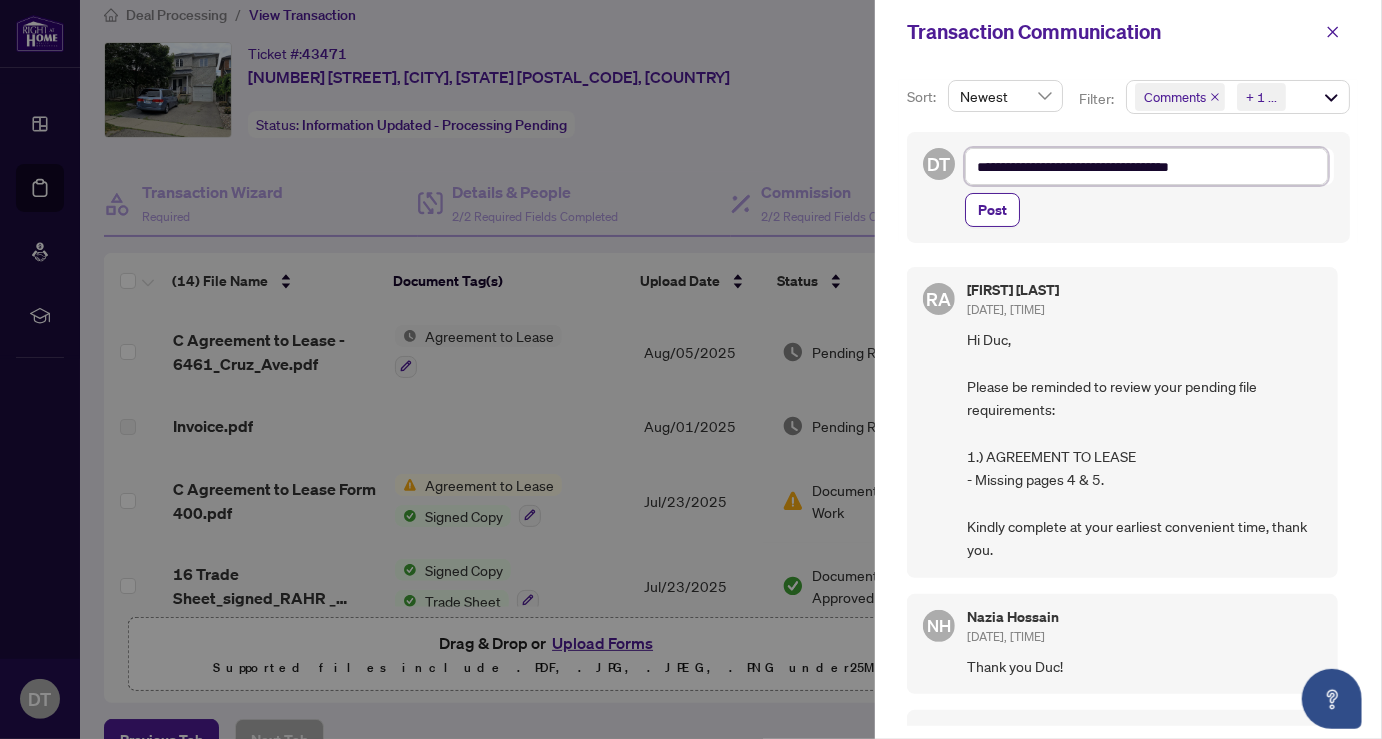 type on "**********" 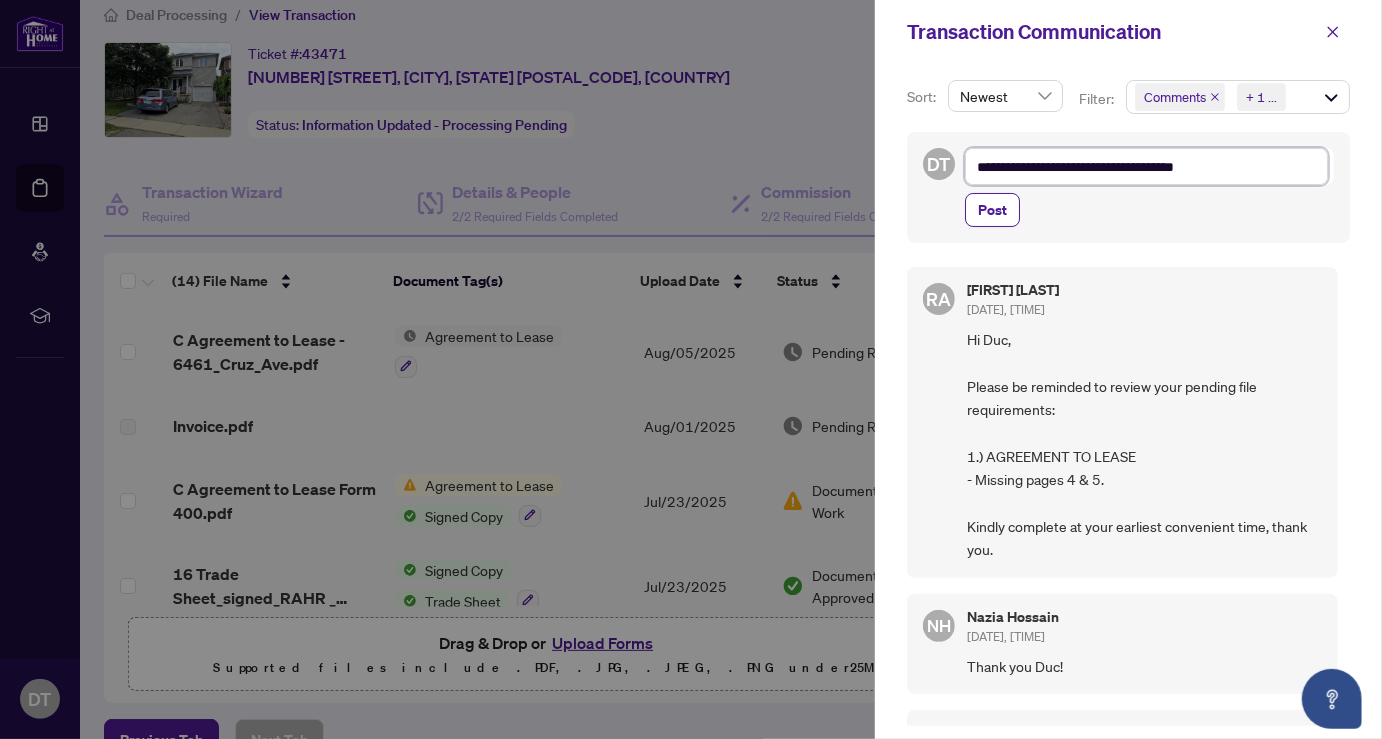 type on "**********" 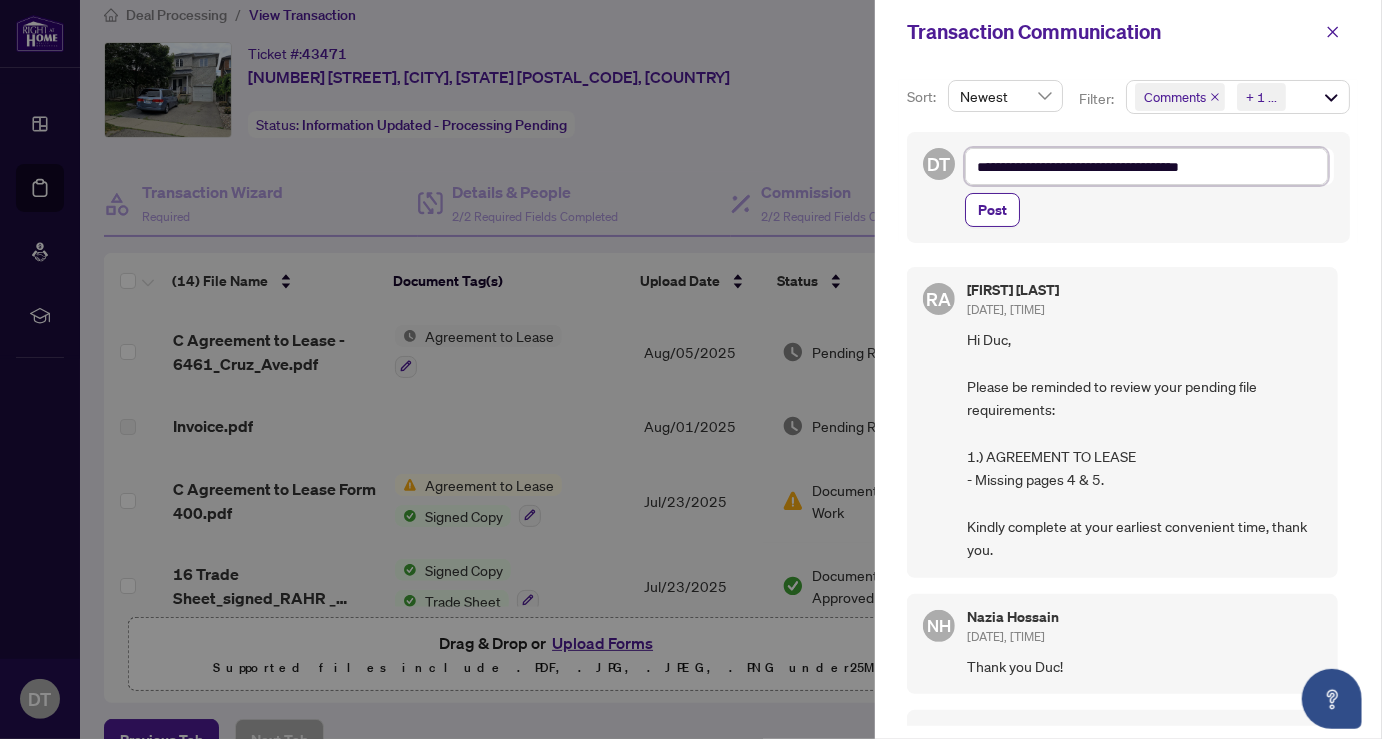type on "**********" 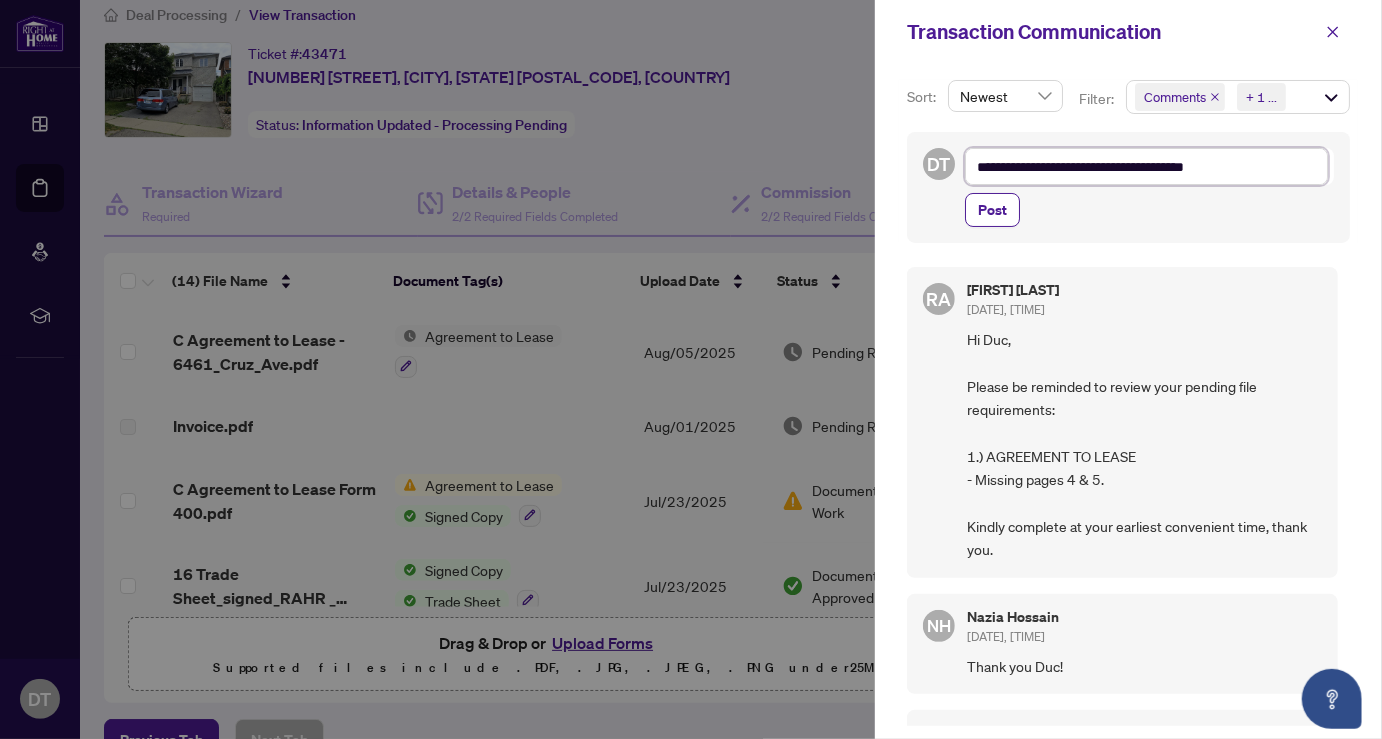 type on "**********" 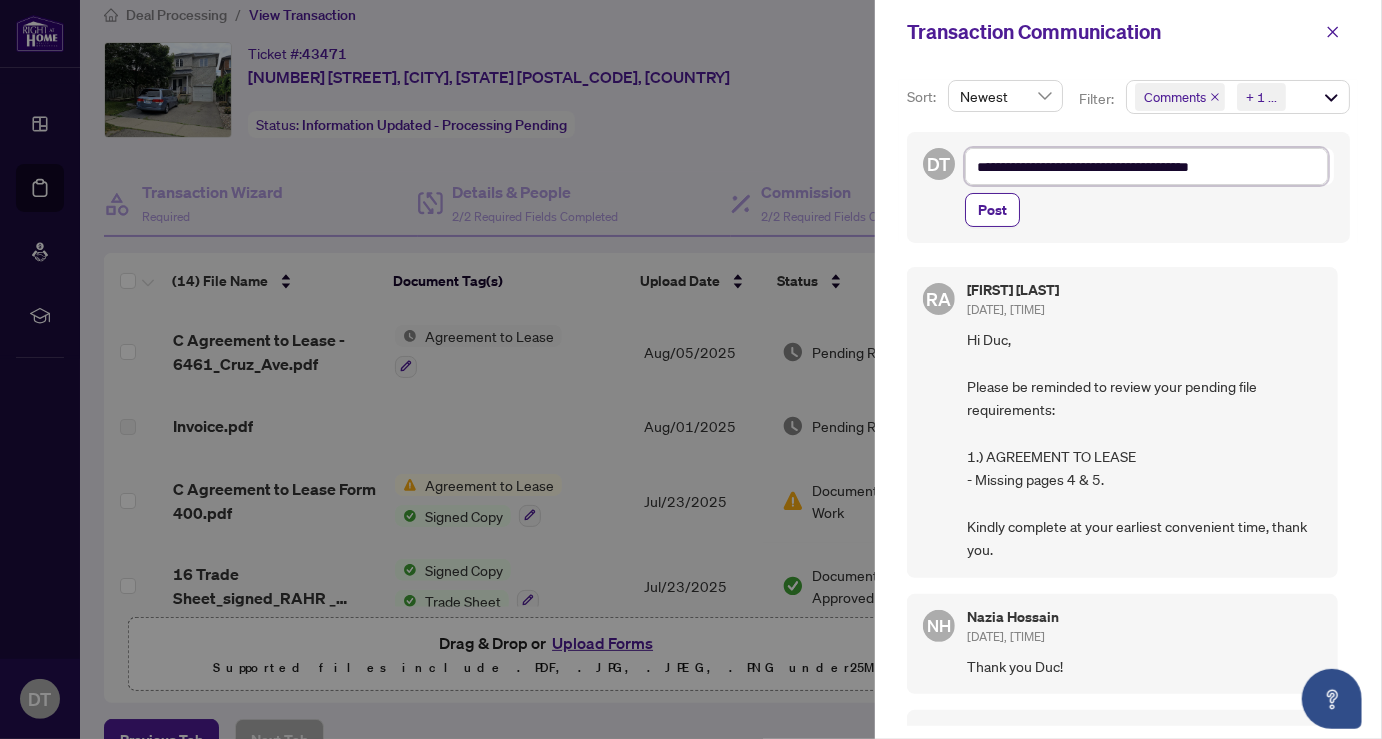 type on "**********" 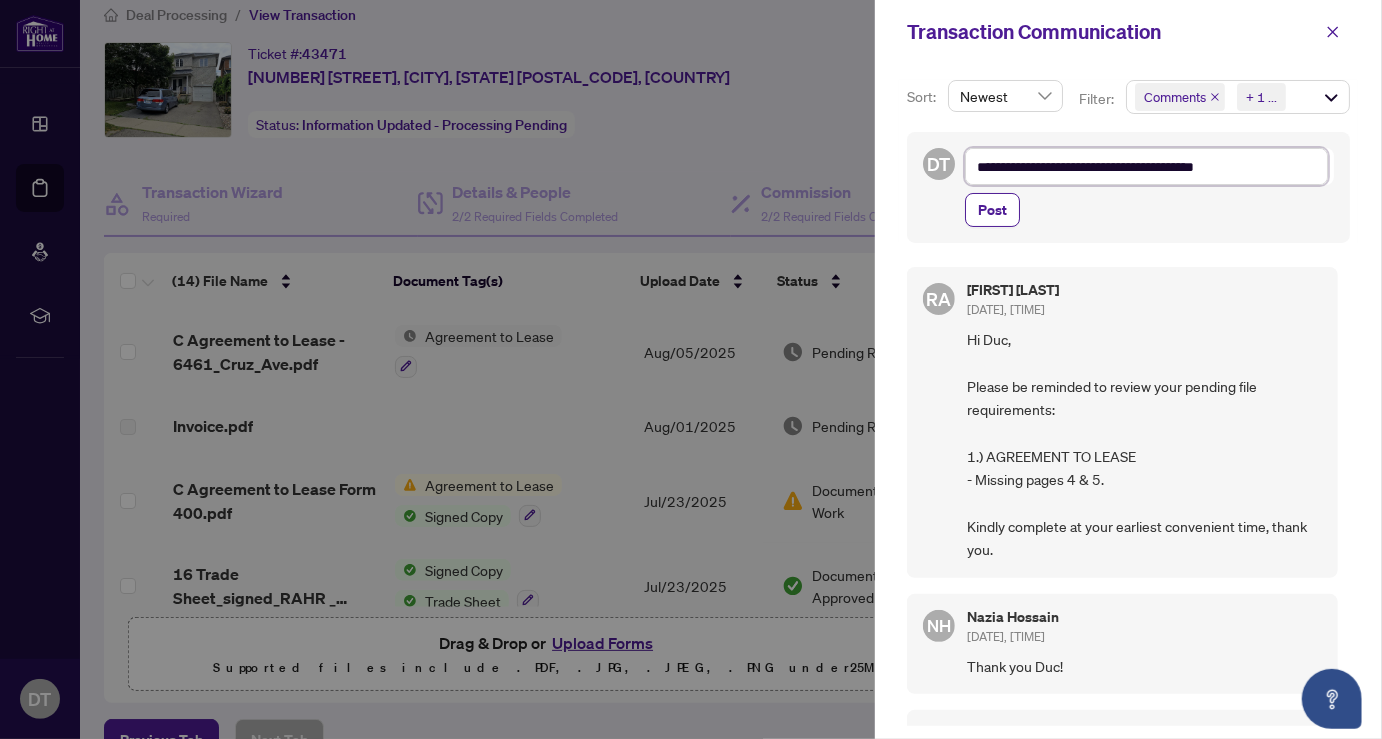 type on "**********" 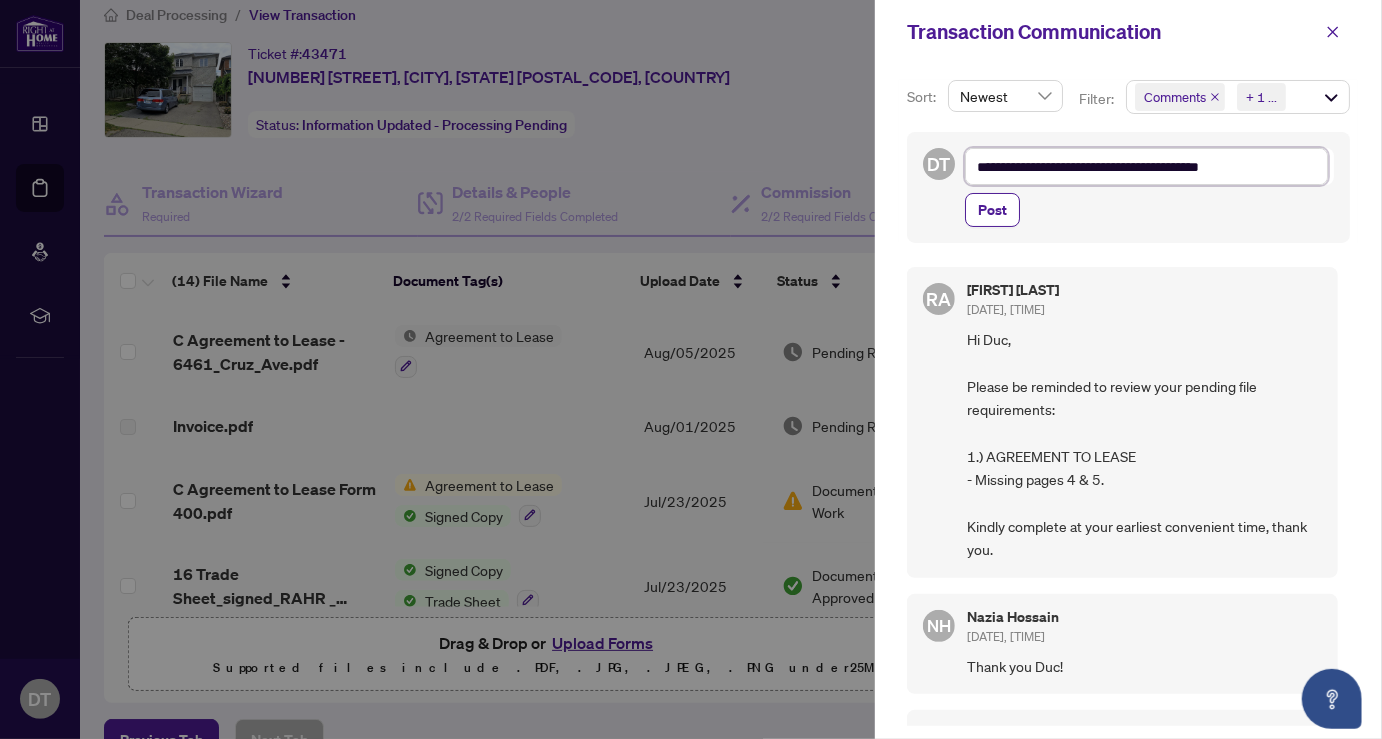 type on "**********" 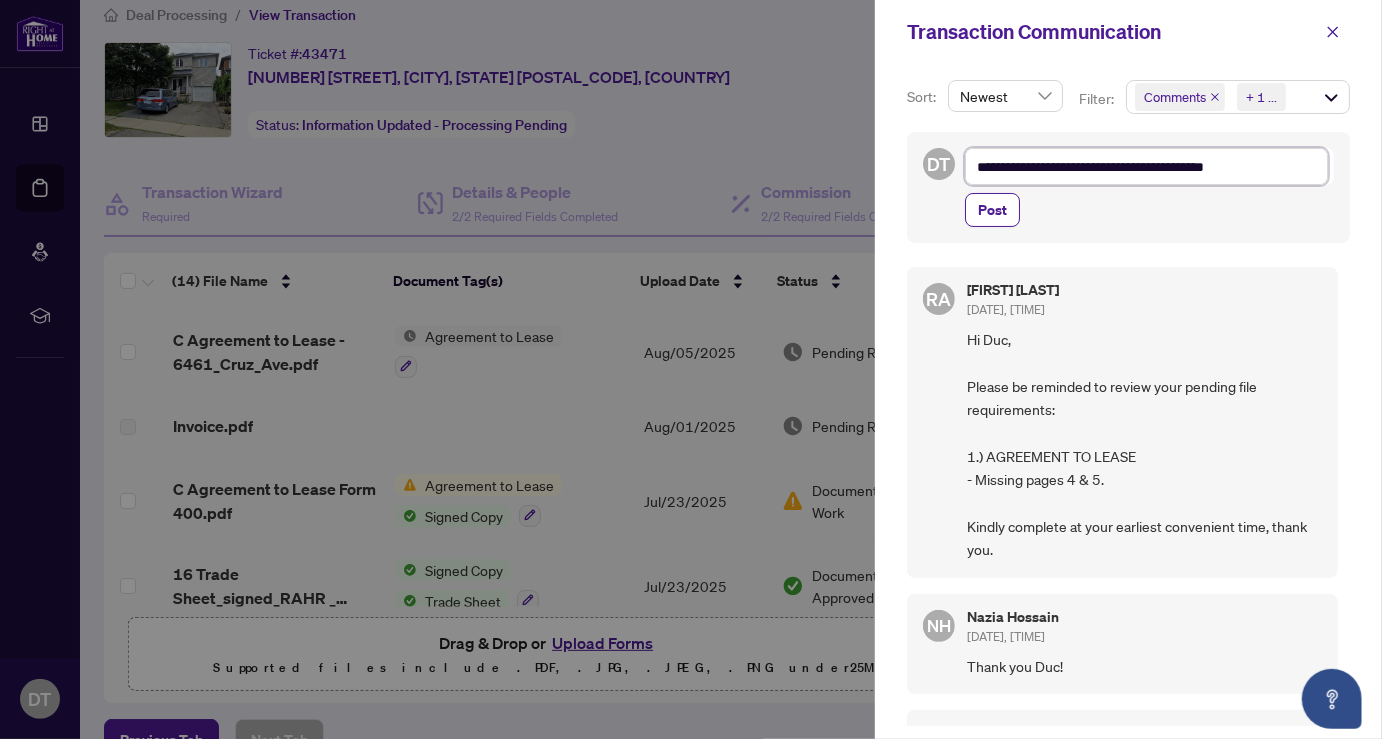 type on "**********" 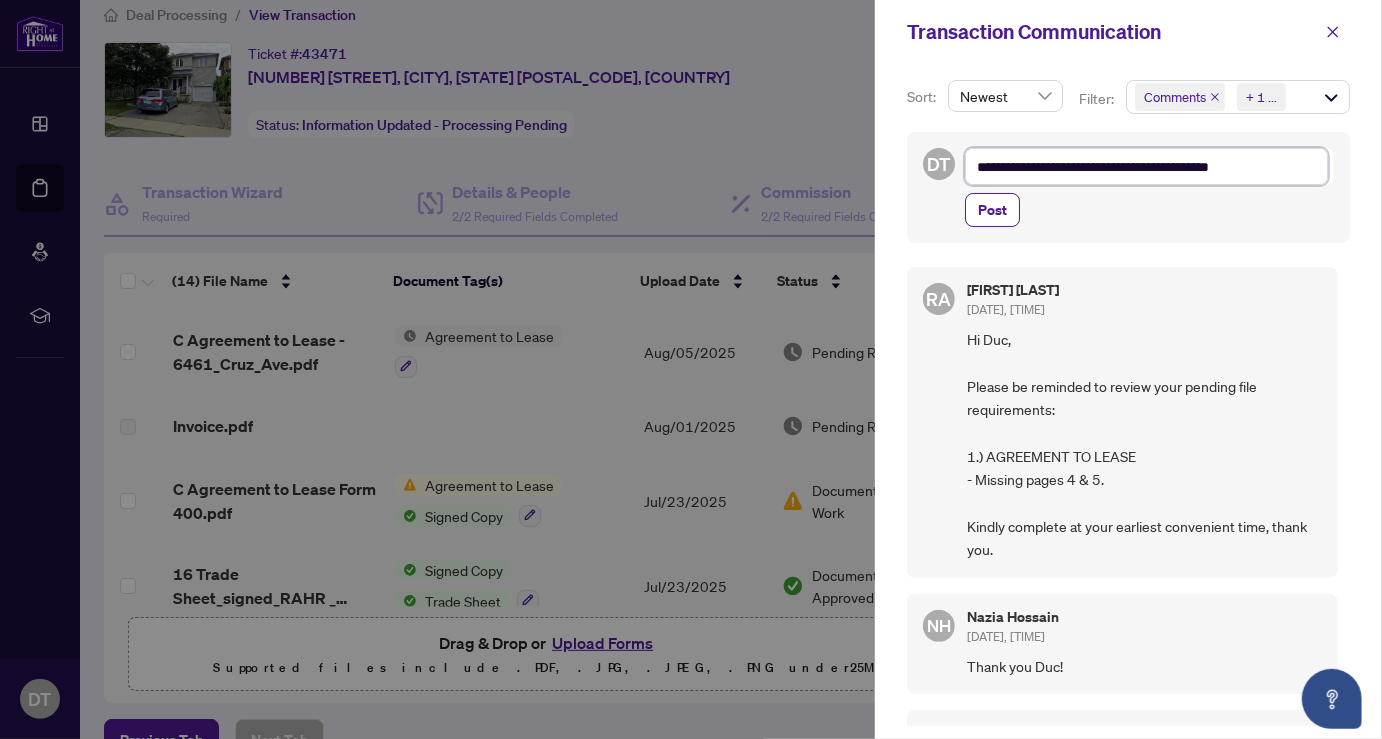 type on "**********" 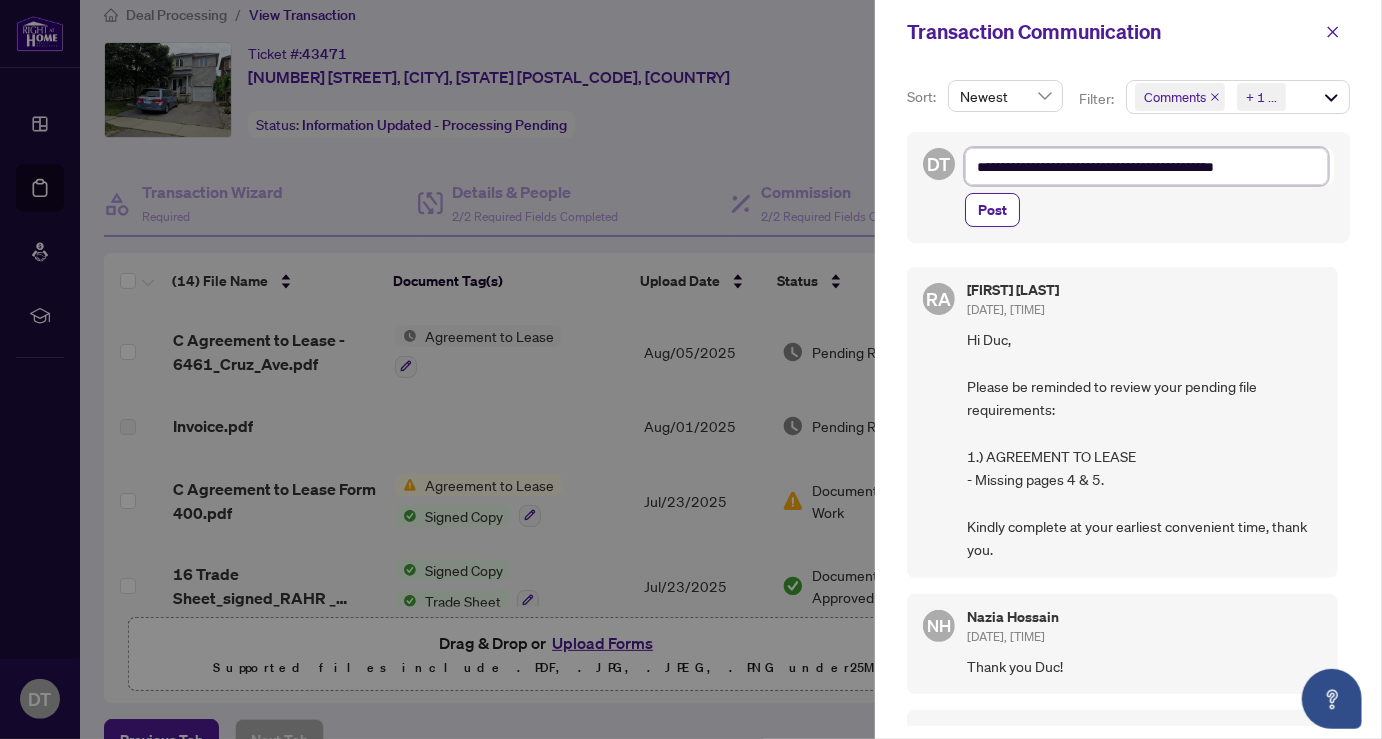 click on "**********" at bounding box center [1146, 166] 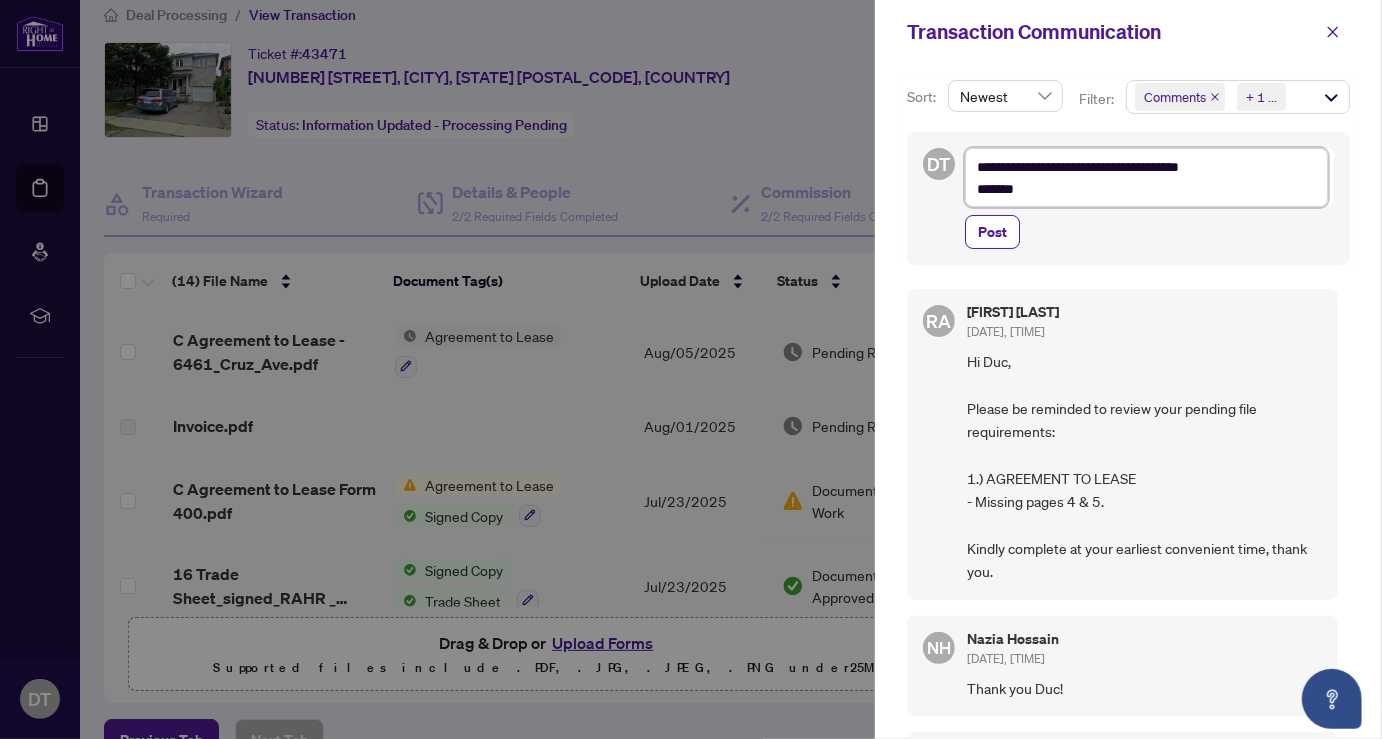 click on "**********" at bounding box center (1146, 177) 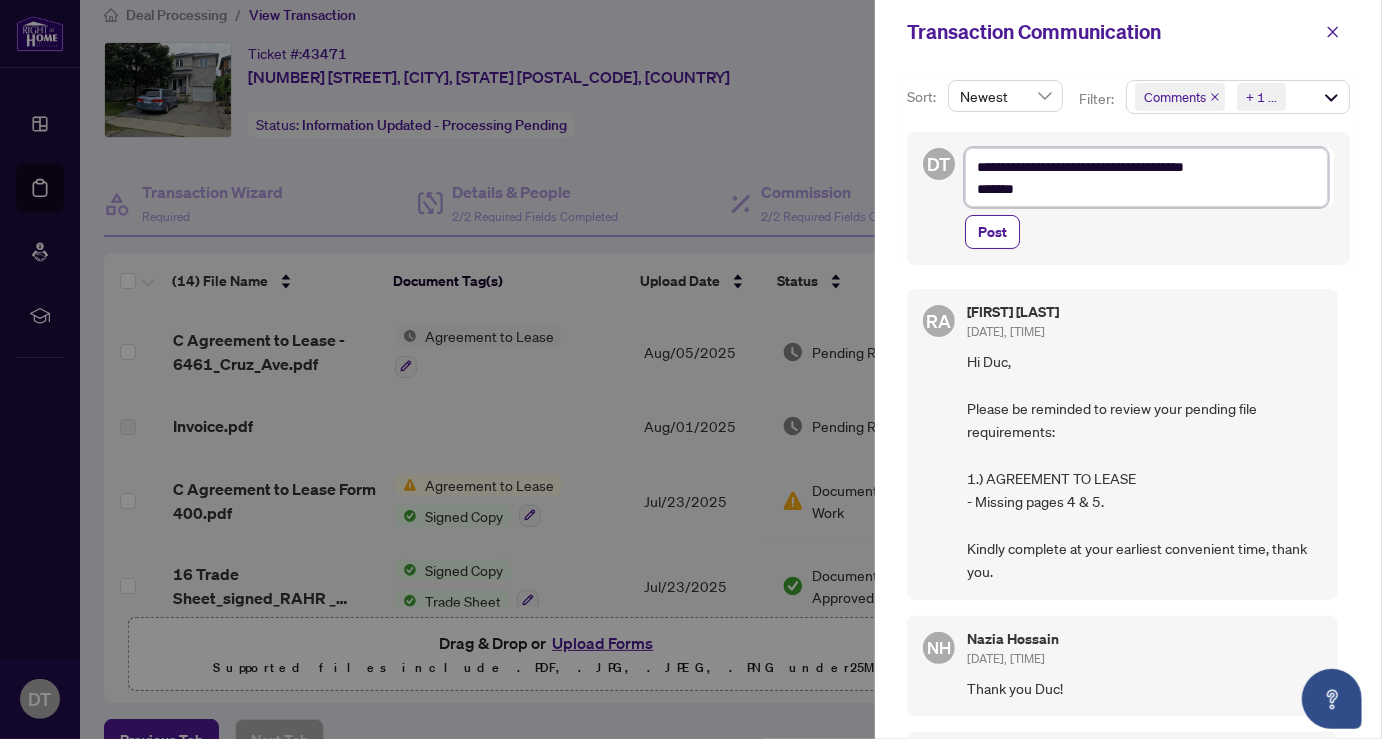 click on "**********" at bounding box center (1146, 177) 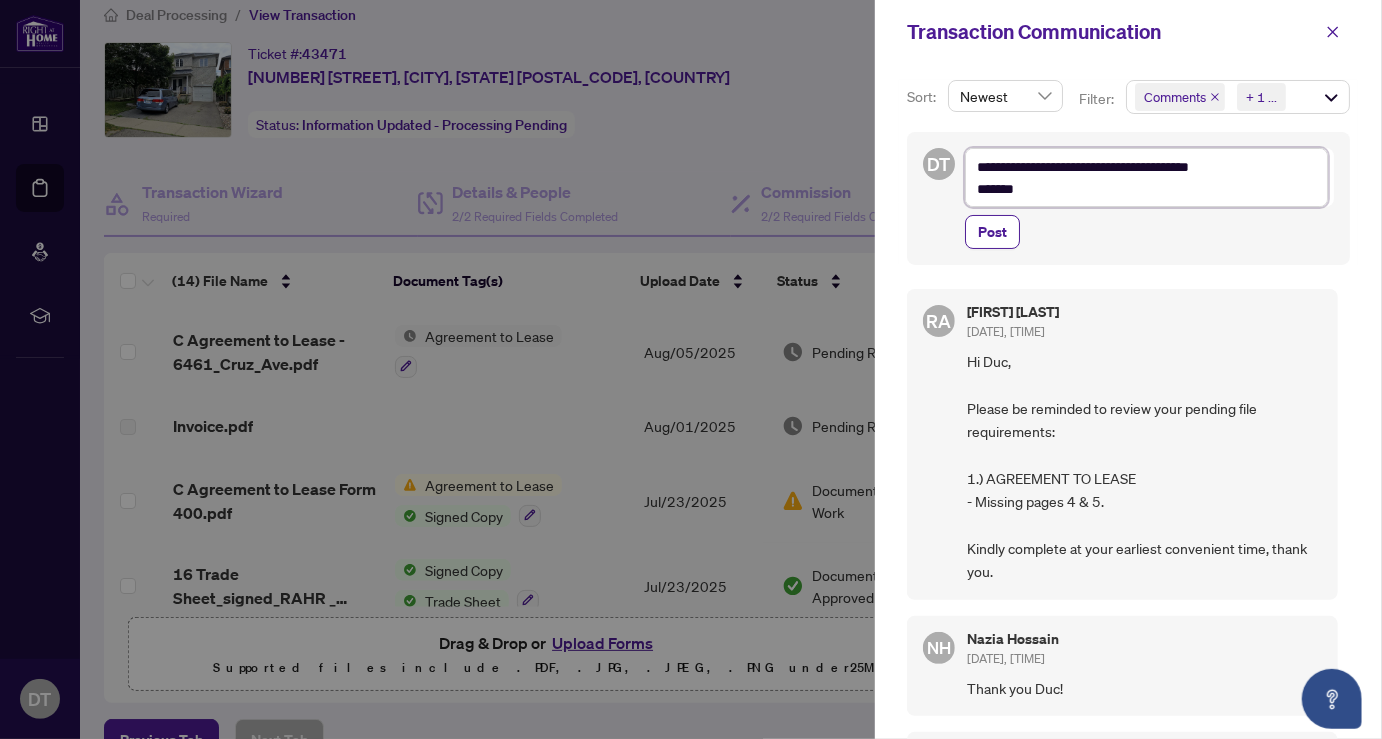 type on "**********" 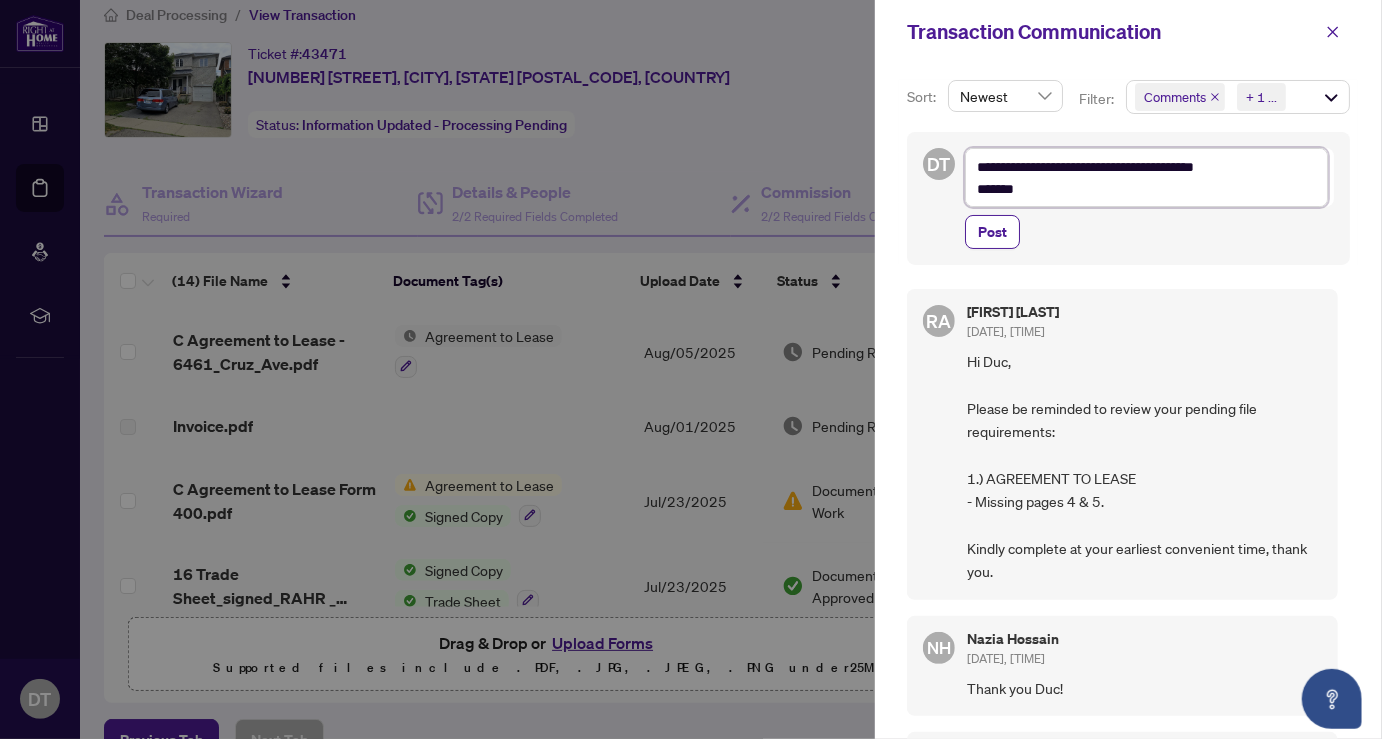 type on "**********" 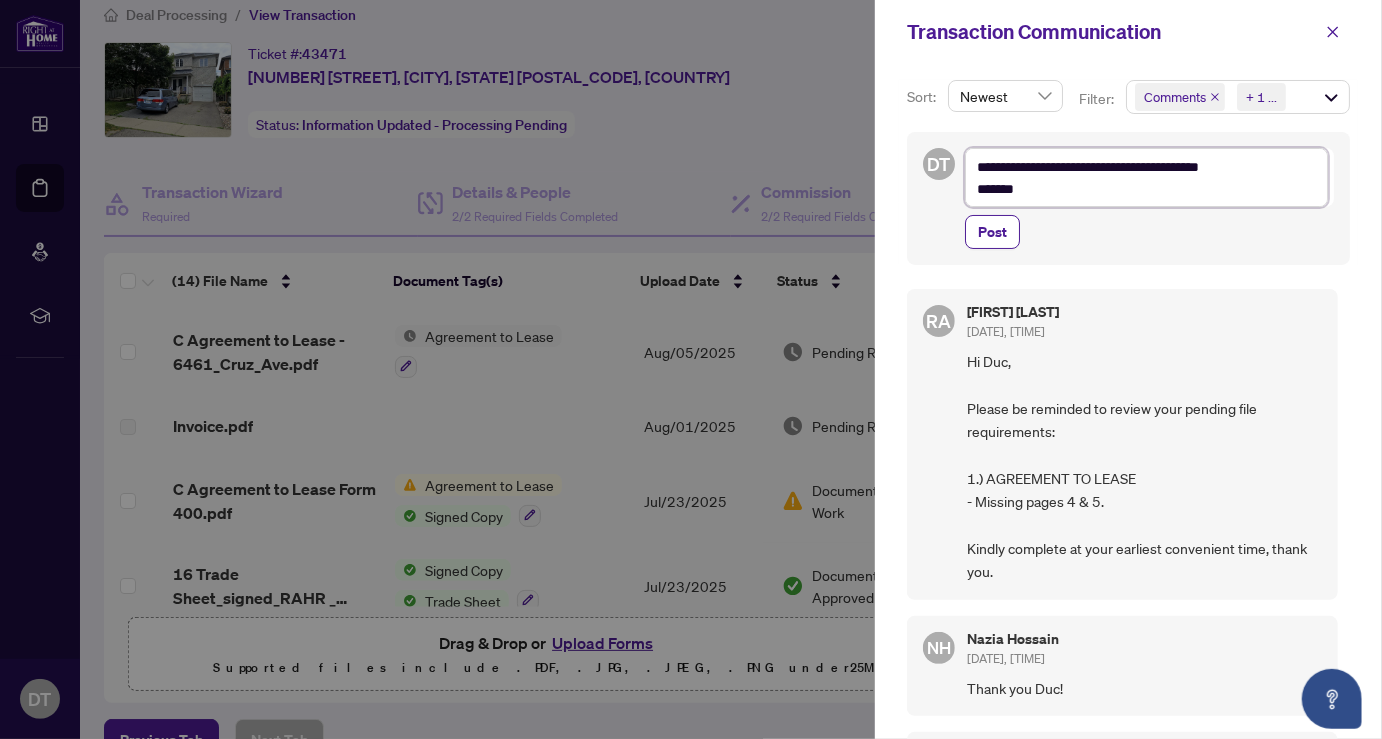 type on "**********" 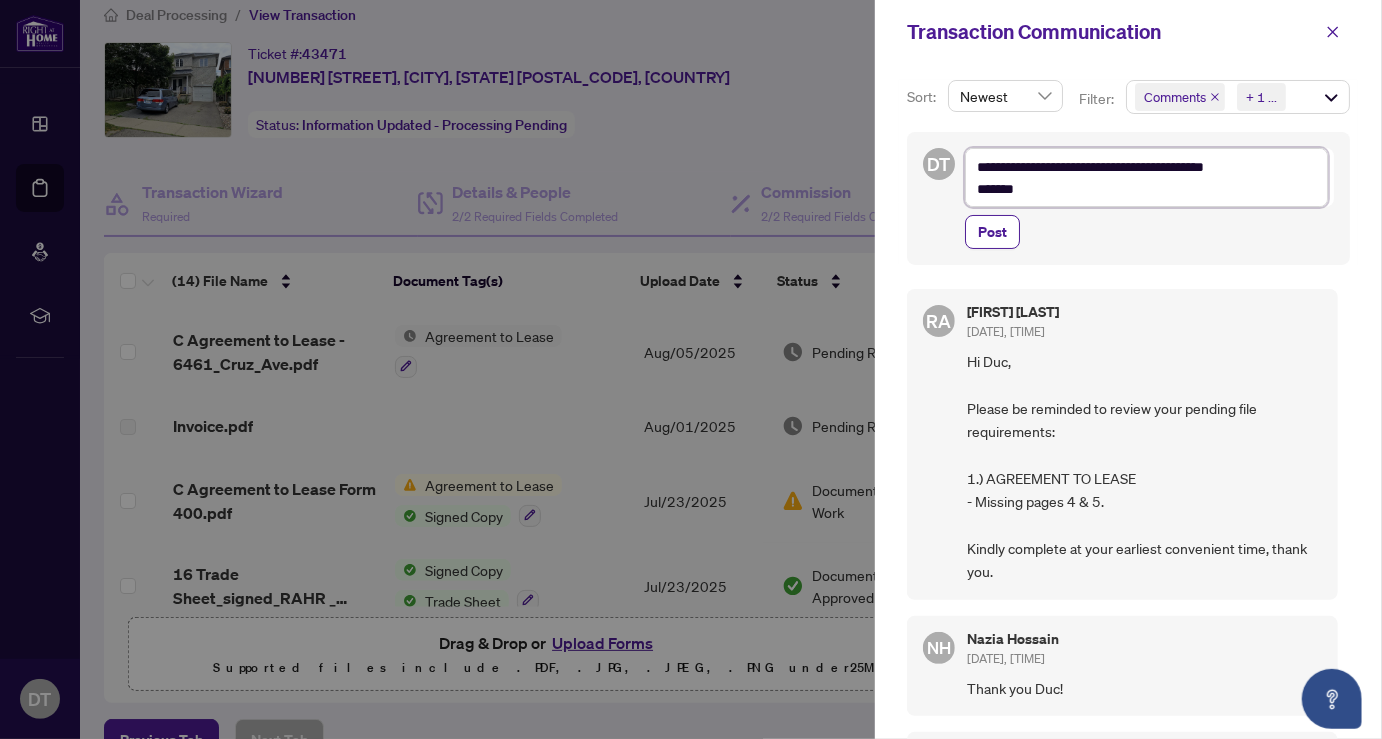 type on "**********" 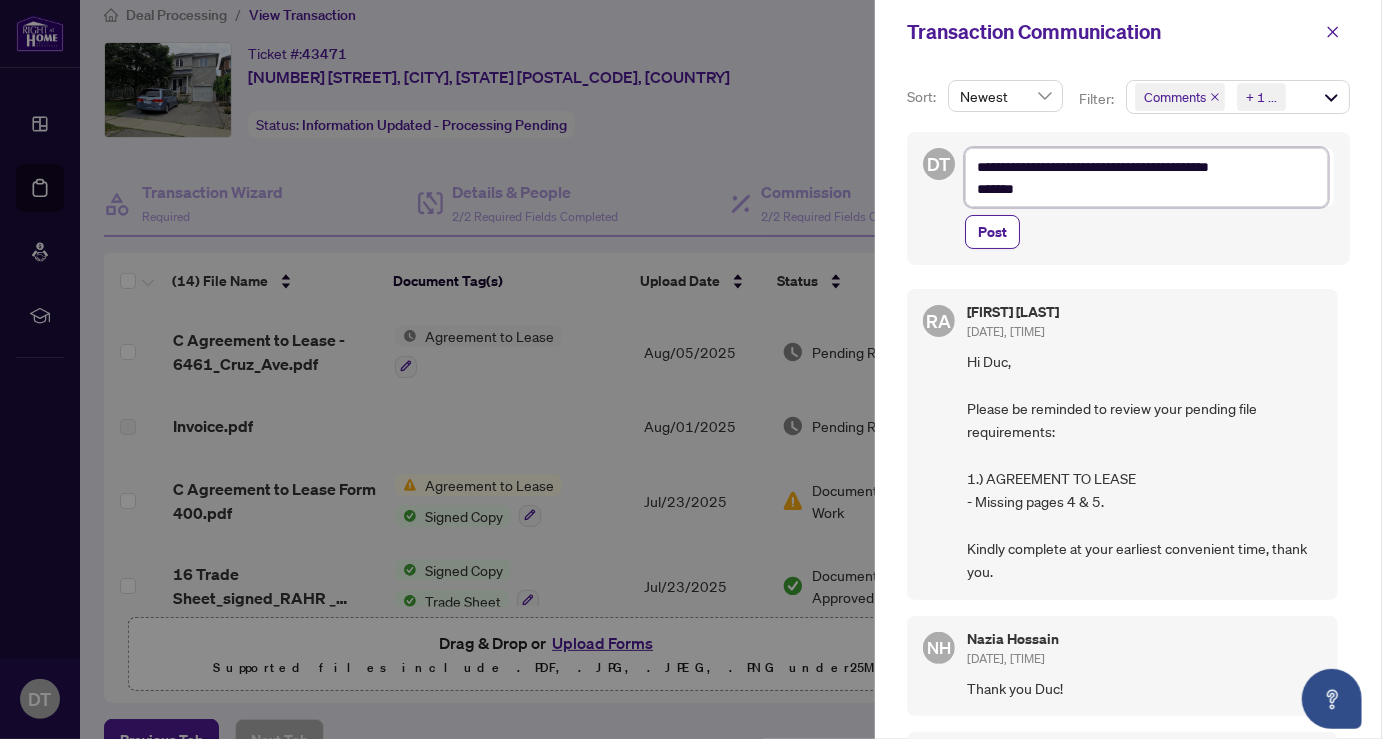 type on "**********" 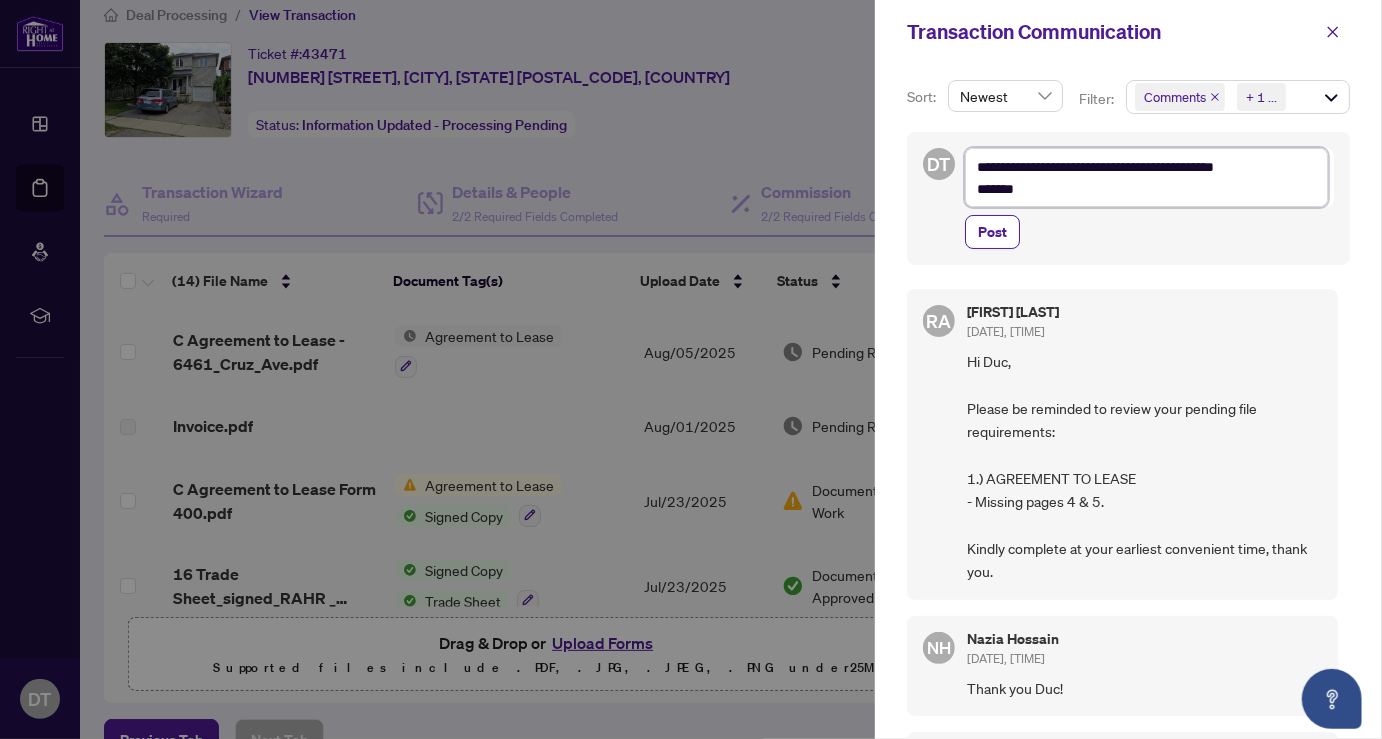 type on "**********" 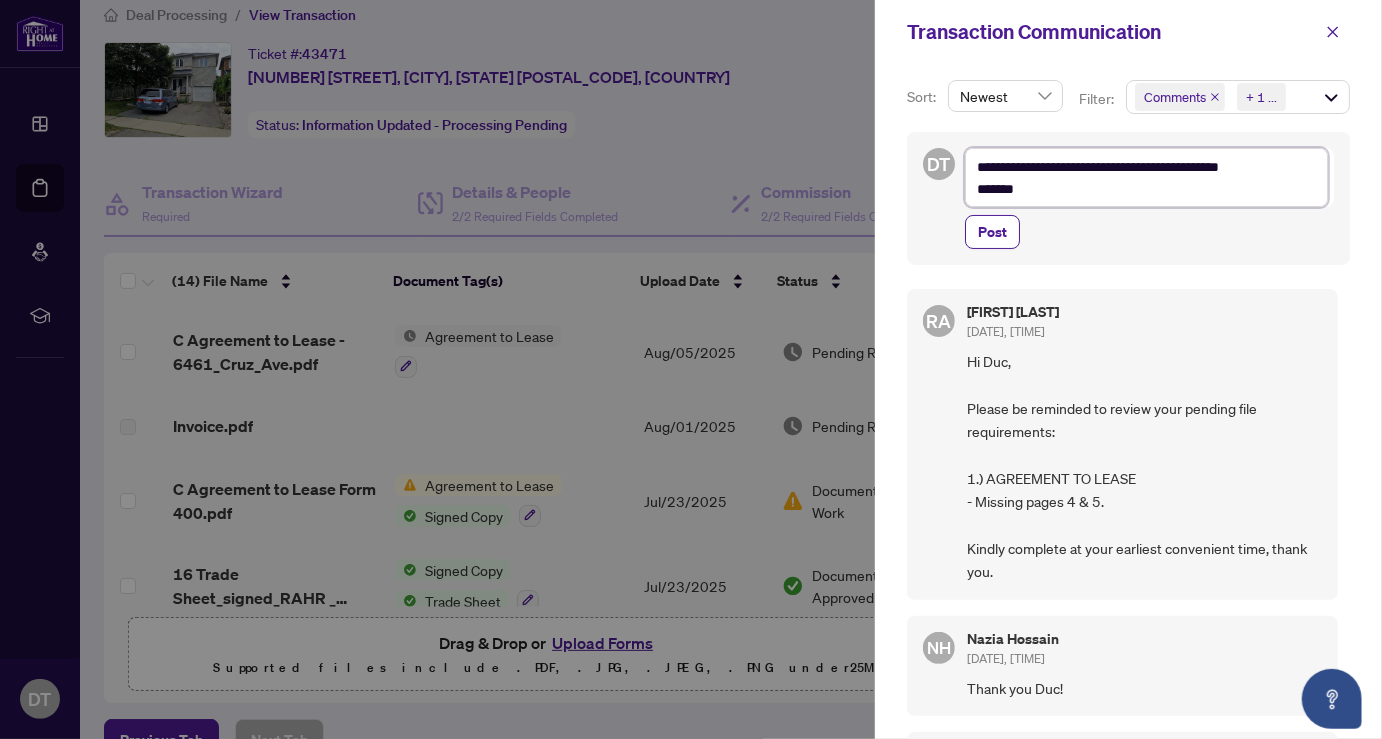 type on "**********" 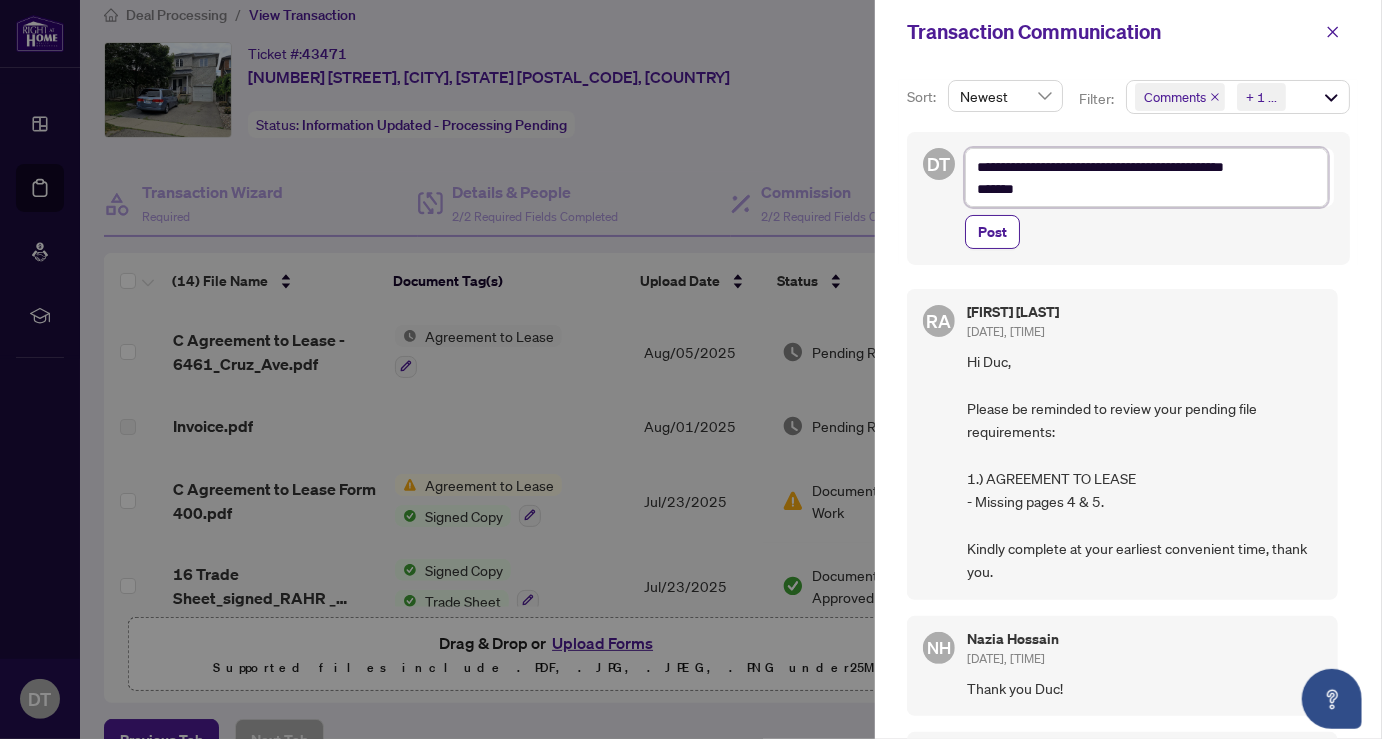 type on "**********" 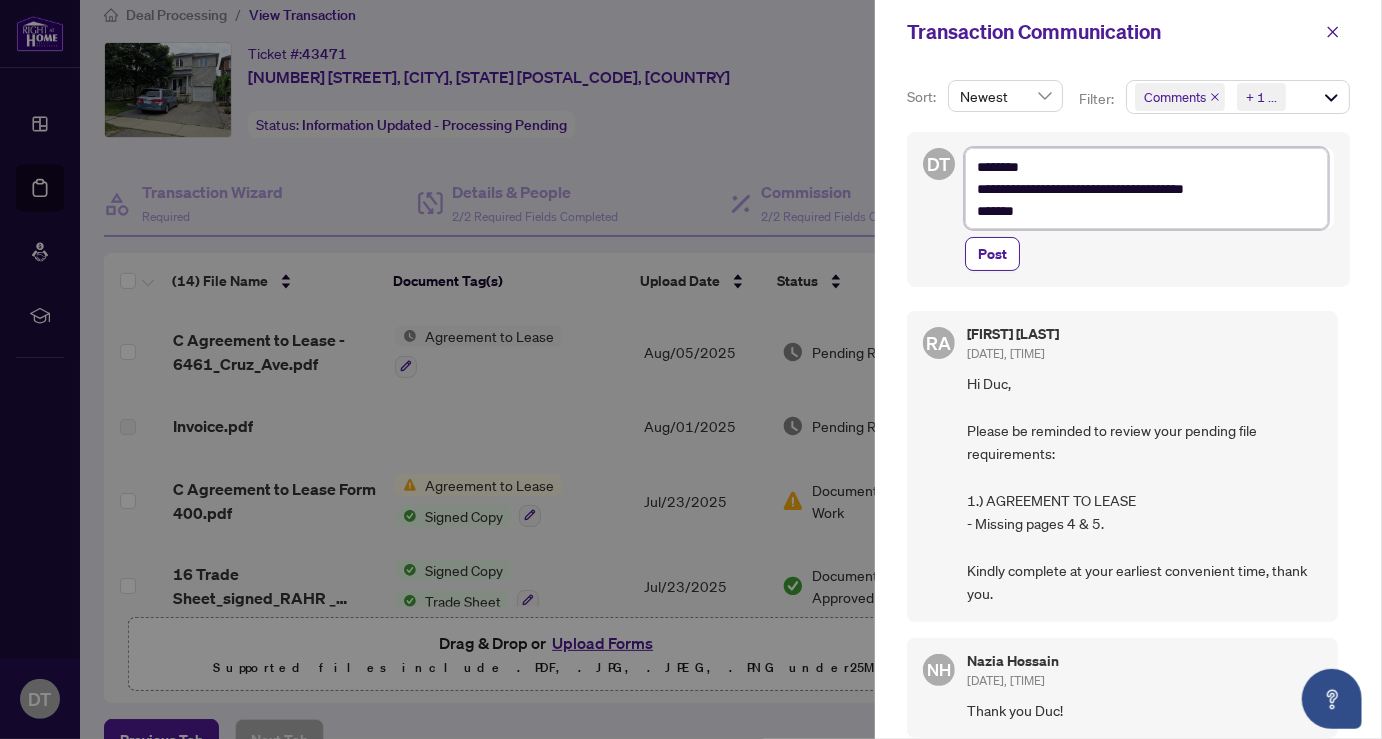 drag, startPoint x: 1049, startPoint y: 183, endPoint x: 1067, endPoint y: 190, distance: 19.313208 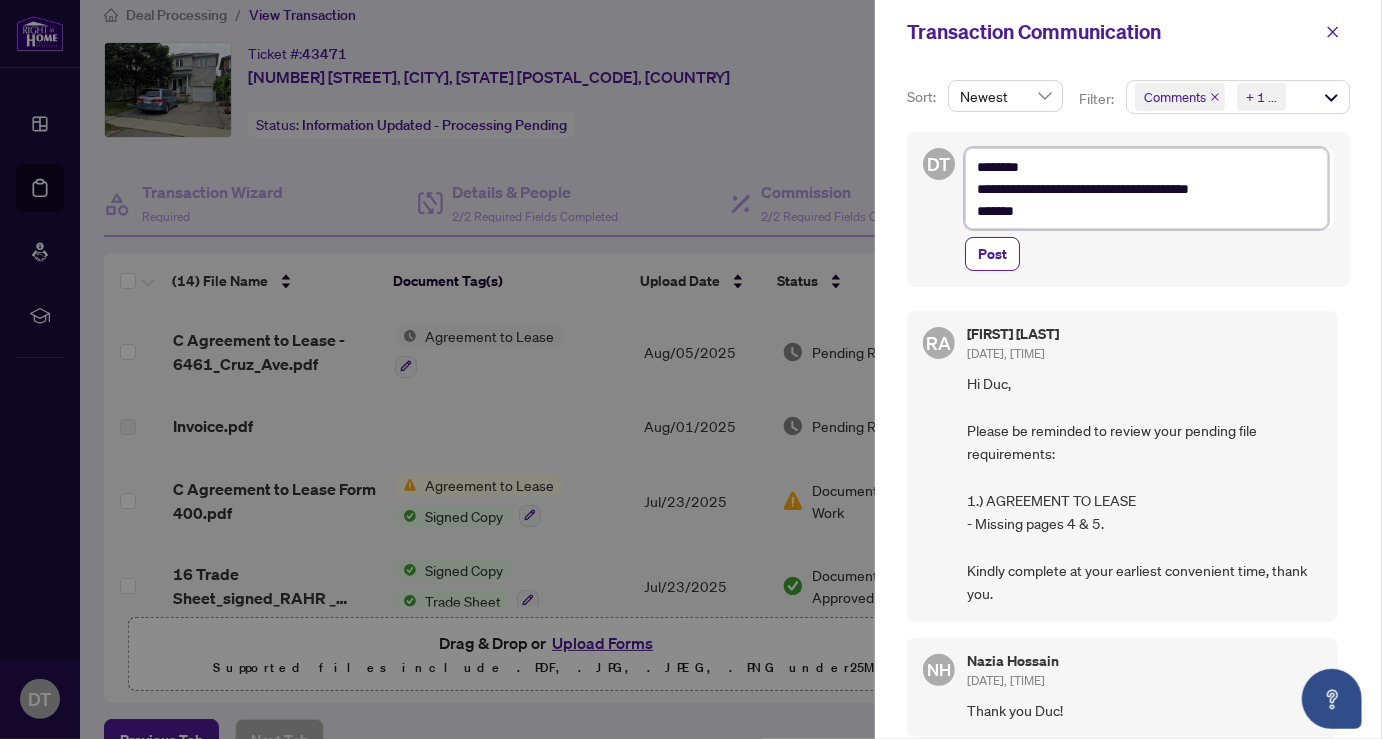 type on "**********" 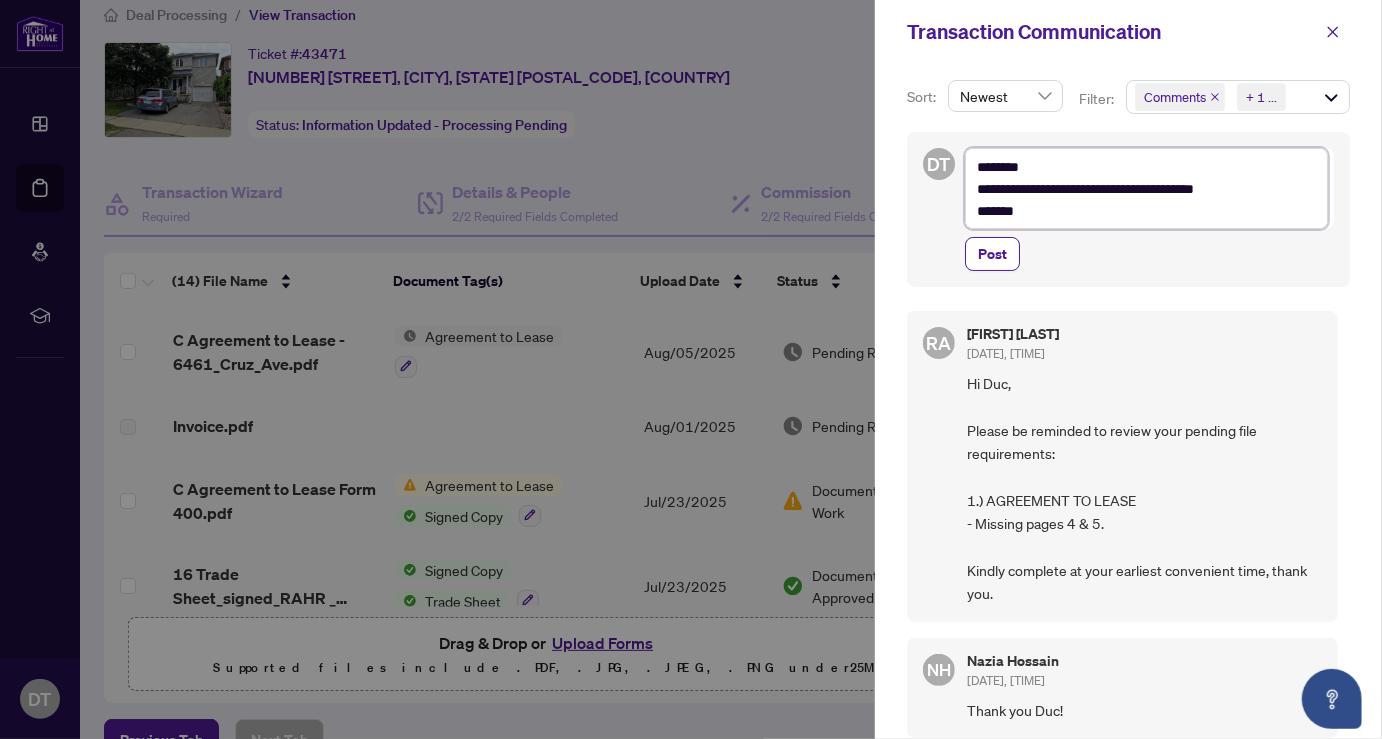 type on "**********" 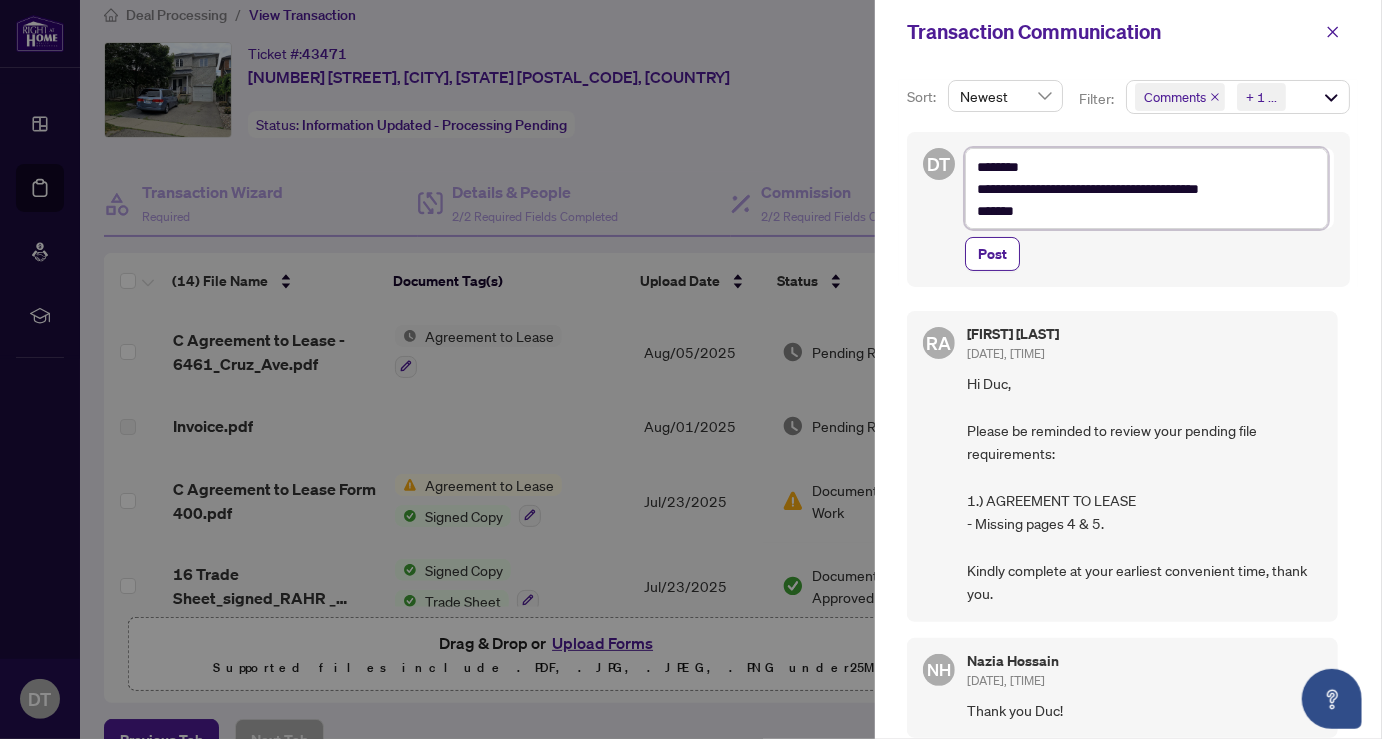 type on "**********" 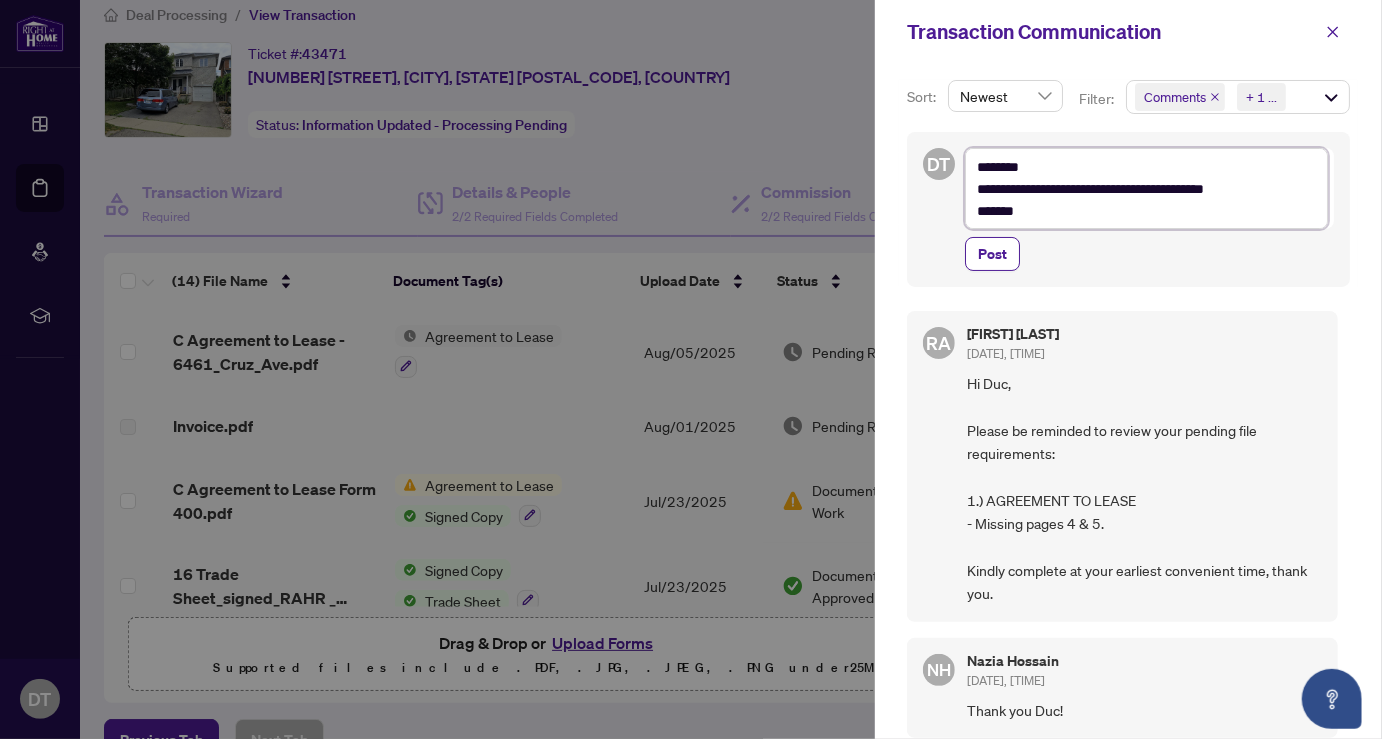 type on "**********" 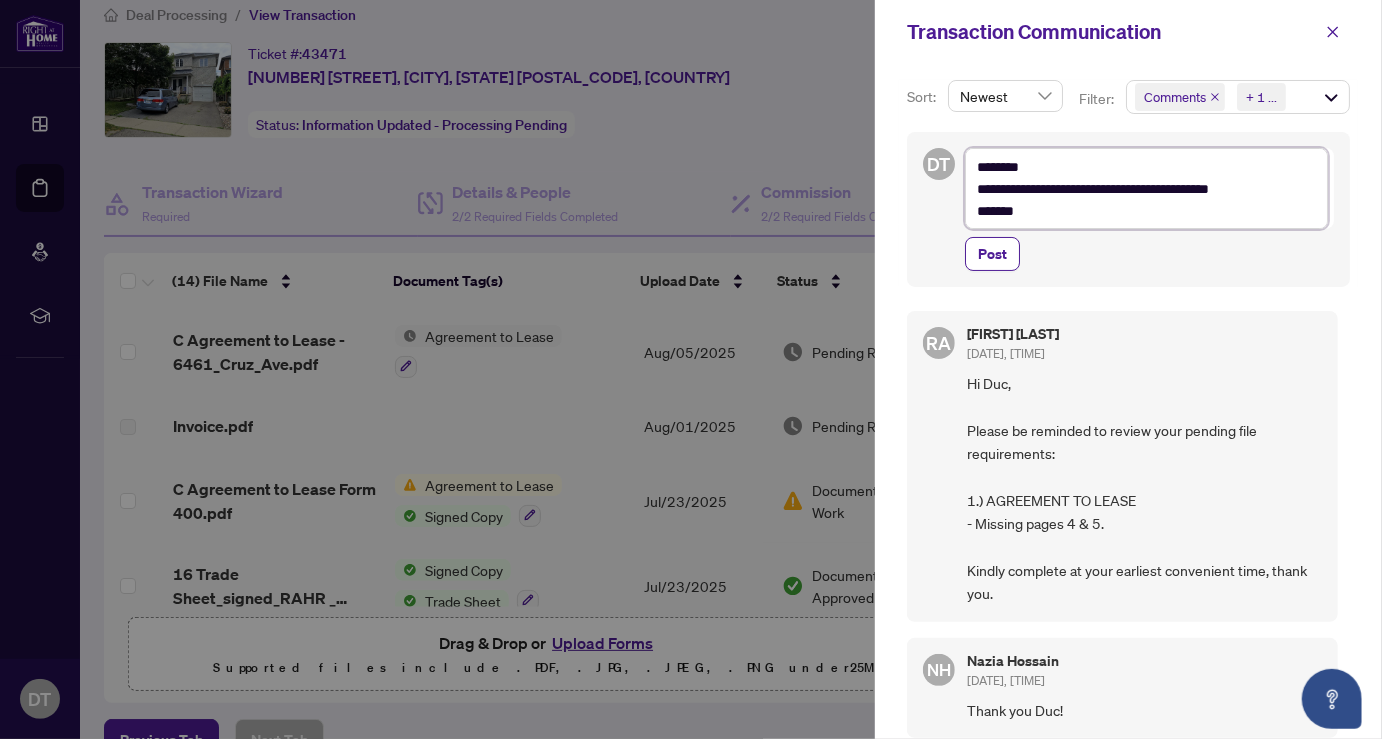 type on "**********" 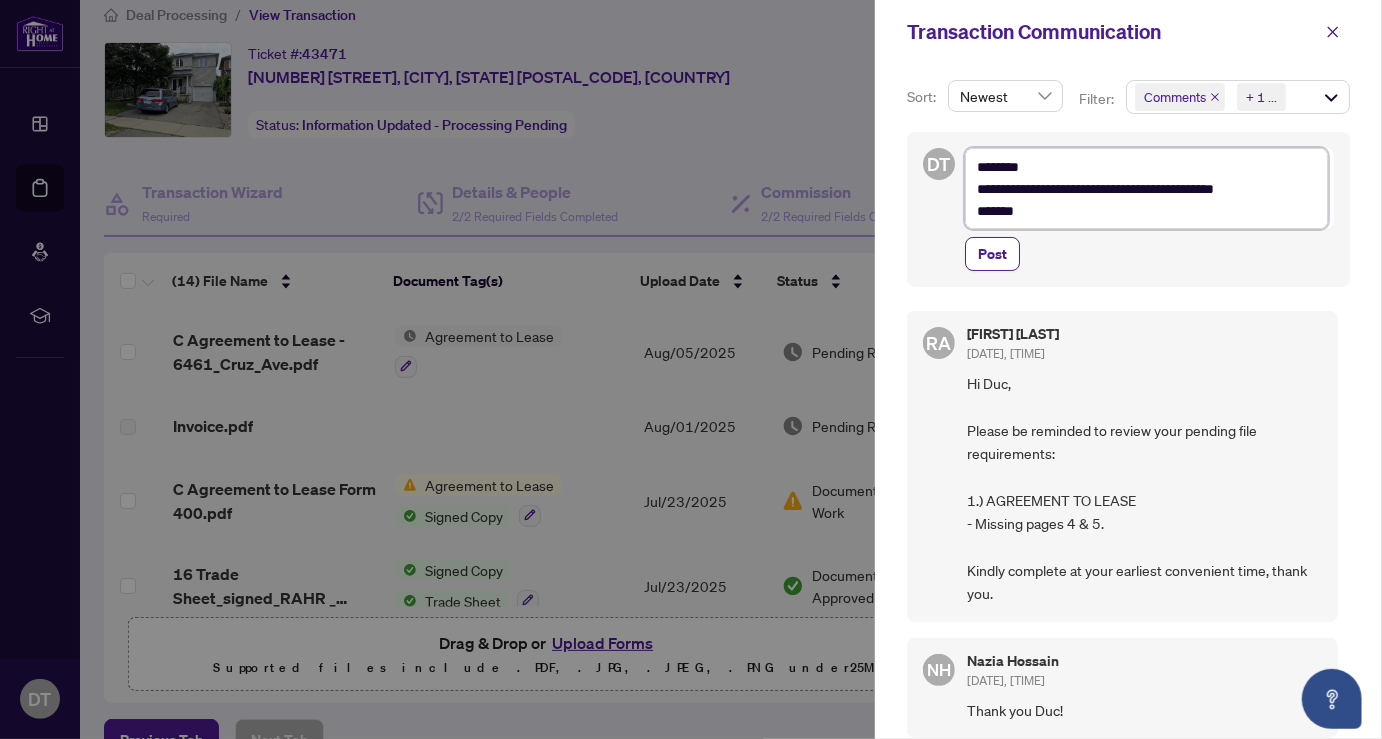 type on "**********" 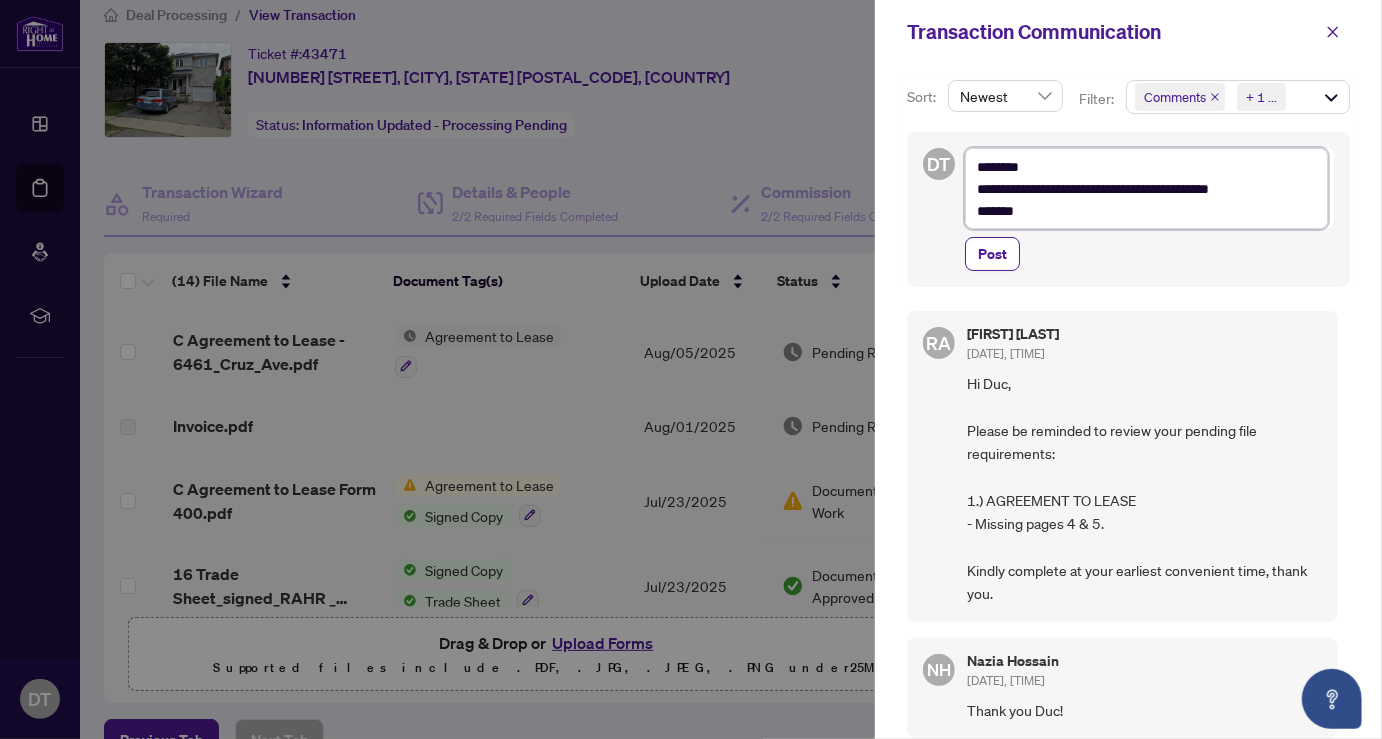 type on "**********" 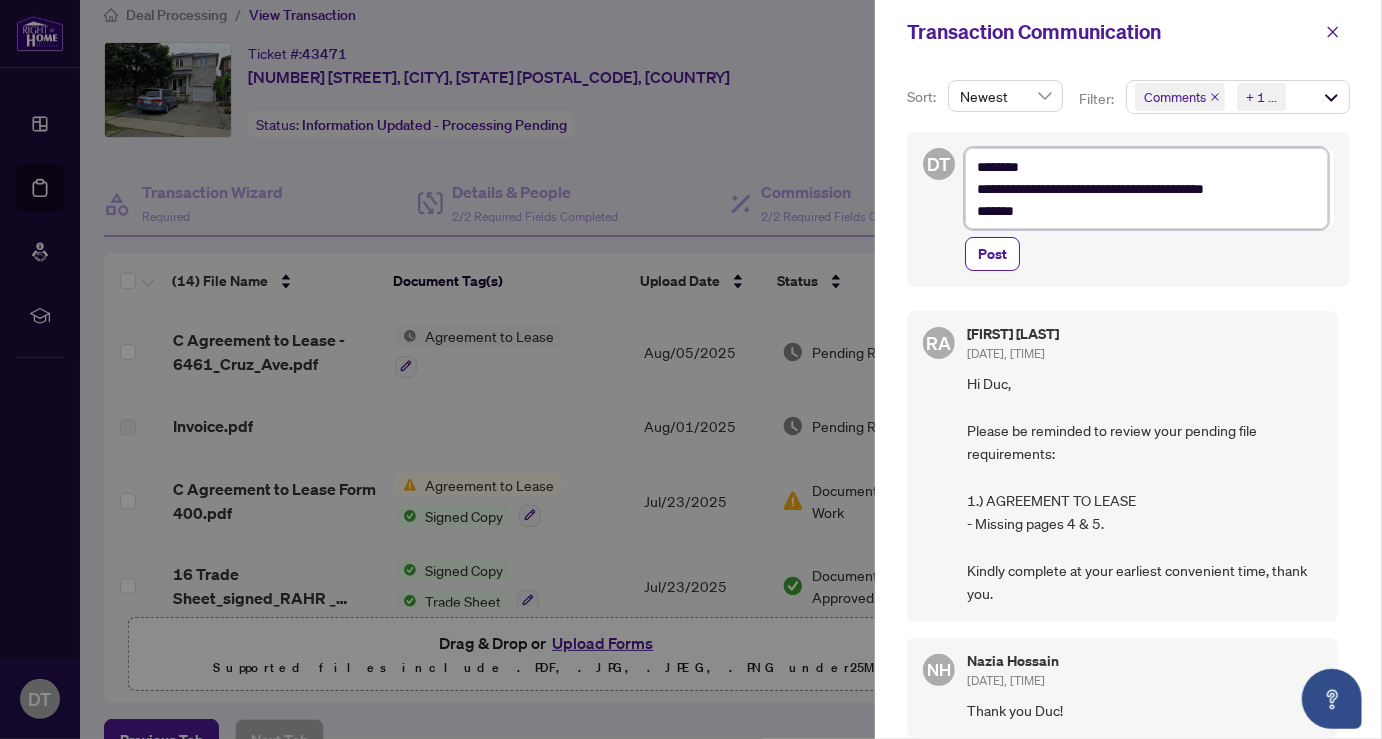 type on "**********" 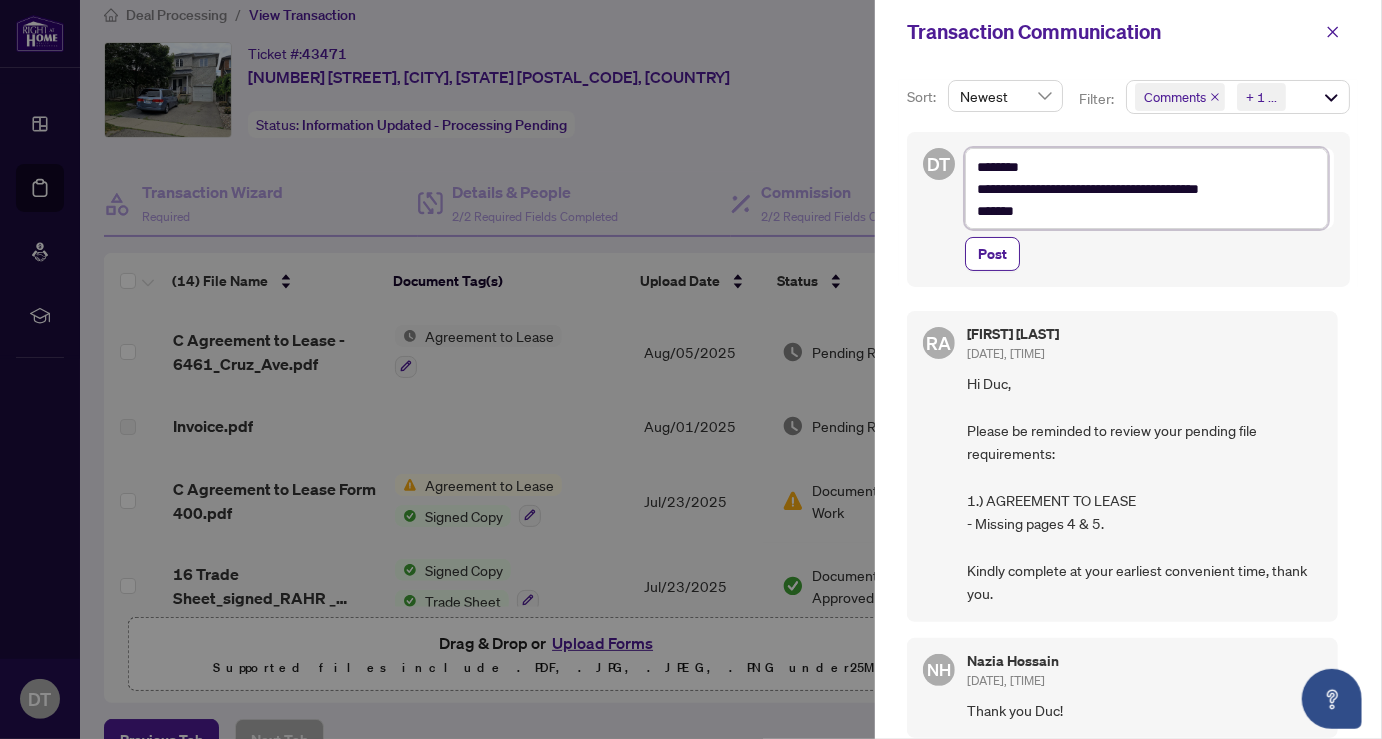 type on "**********" 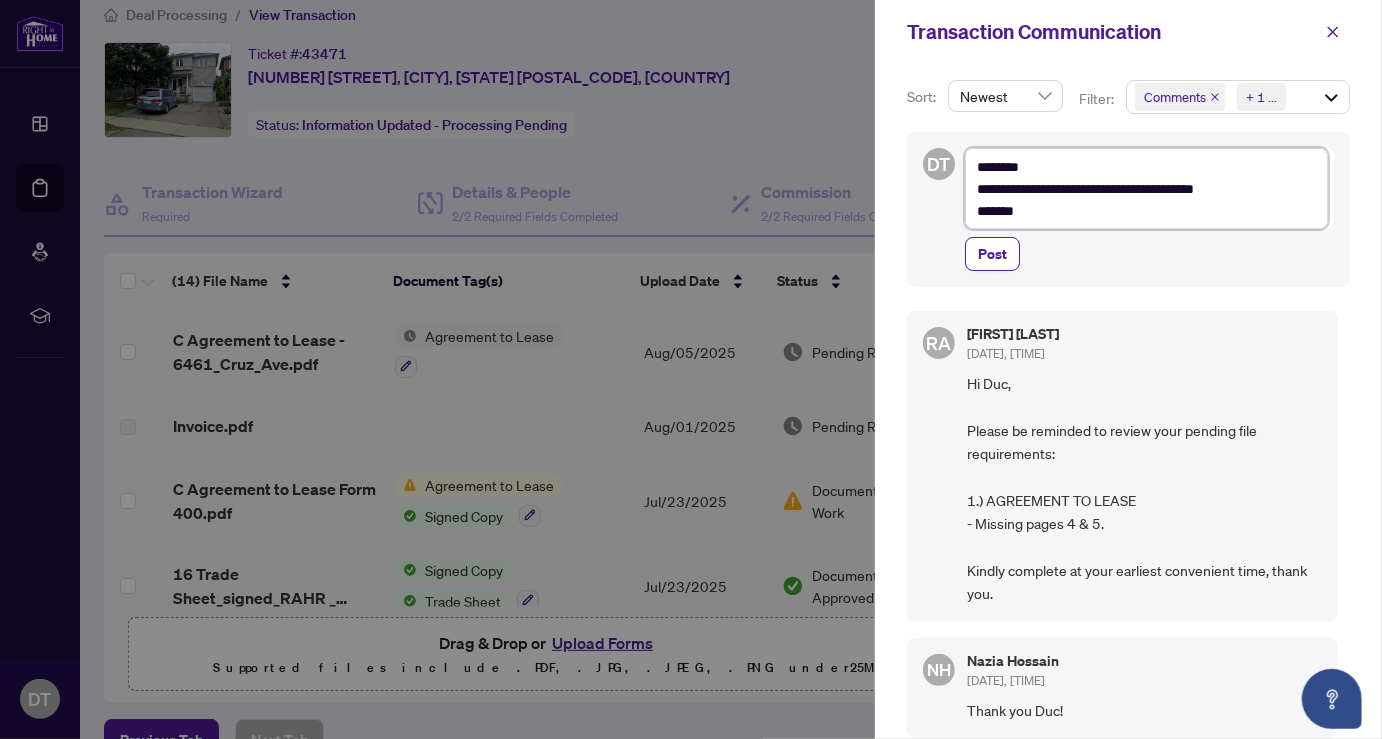 type on "**********" 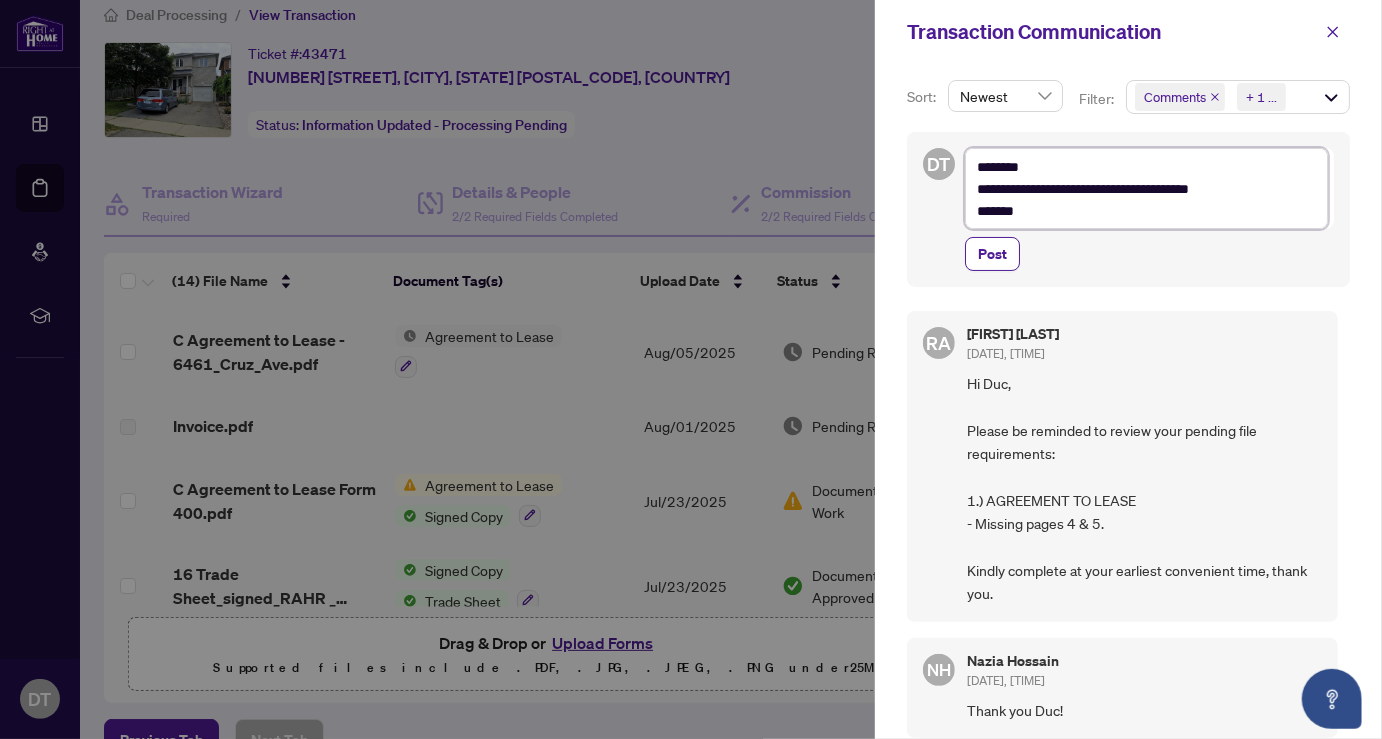 type on "**********" 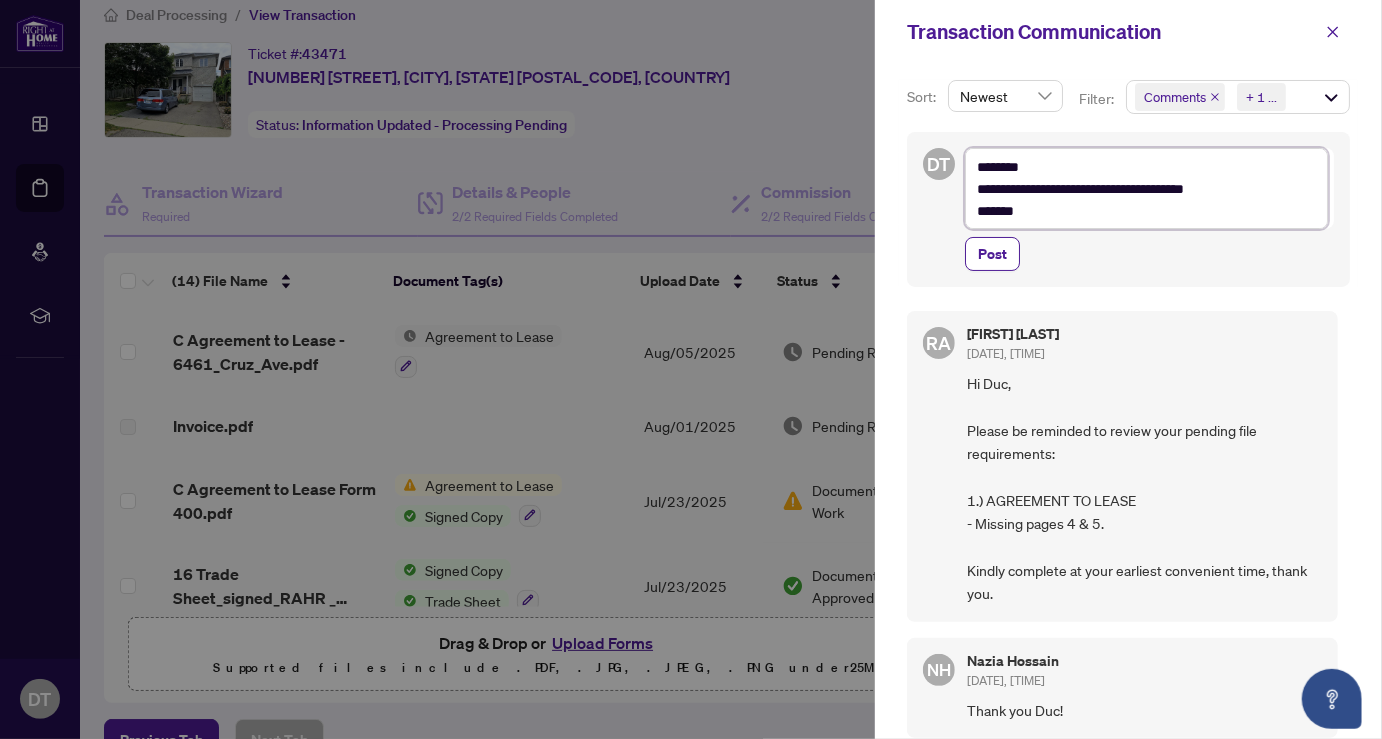 type on "**********" 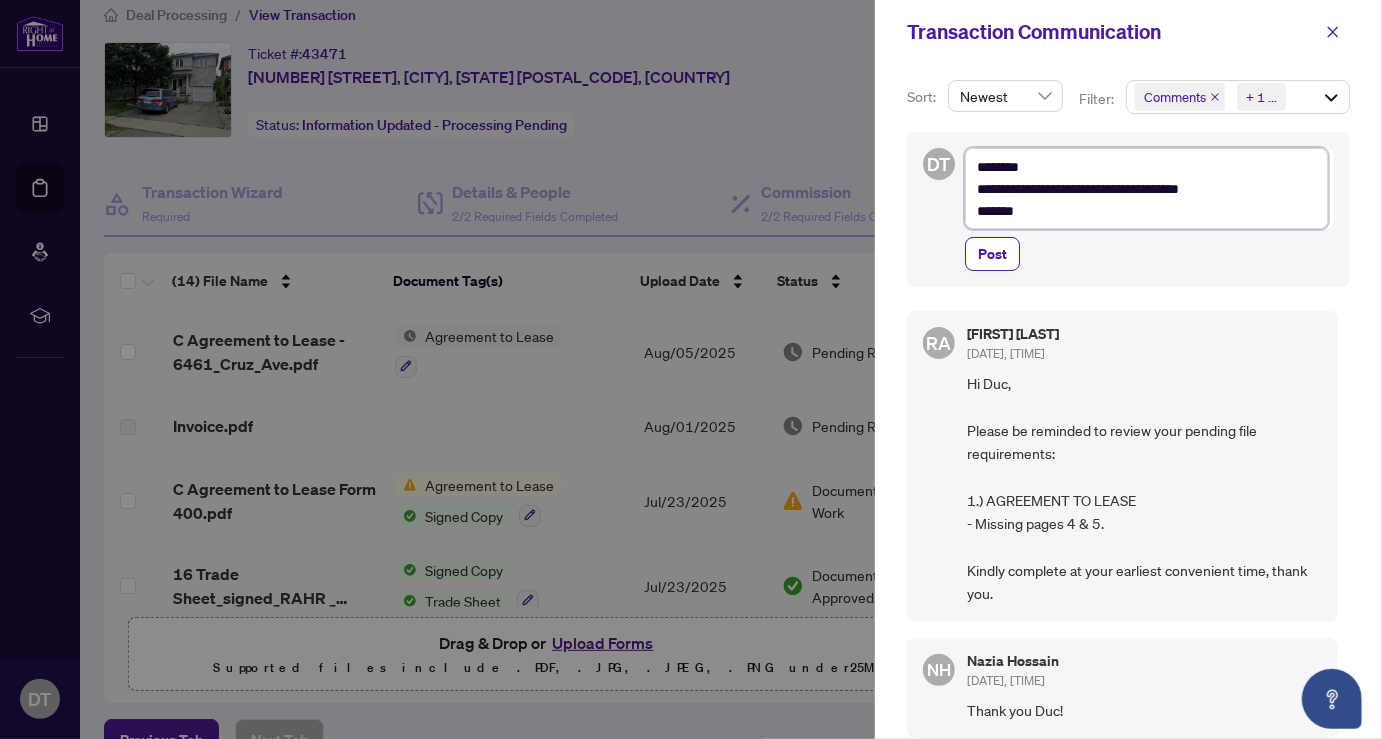 type on "**********" 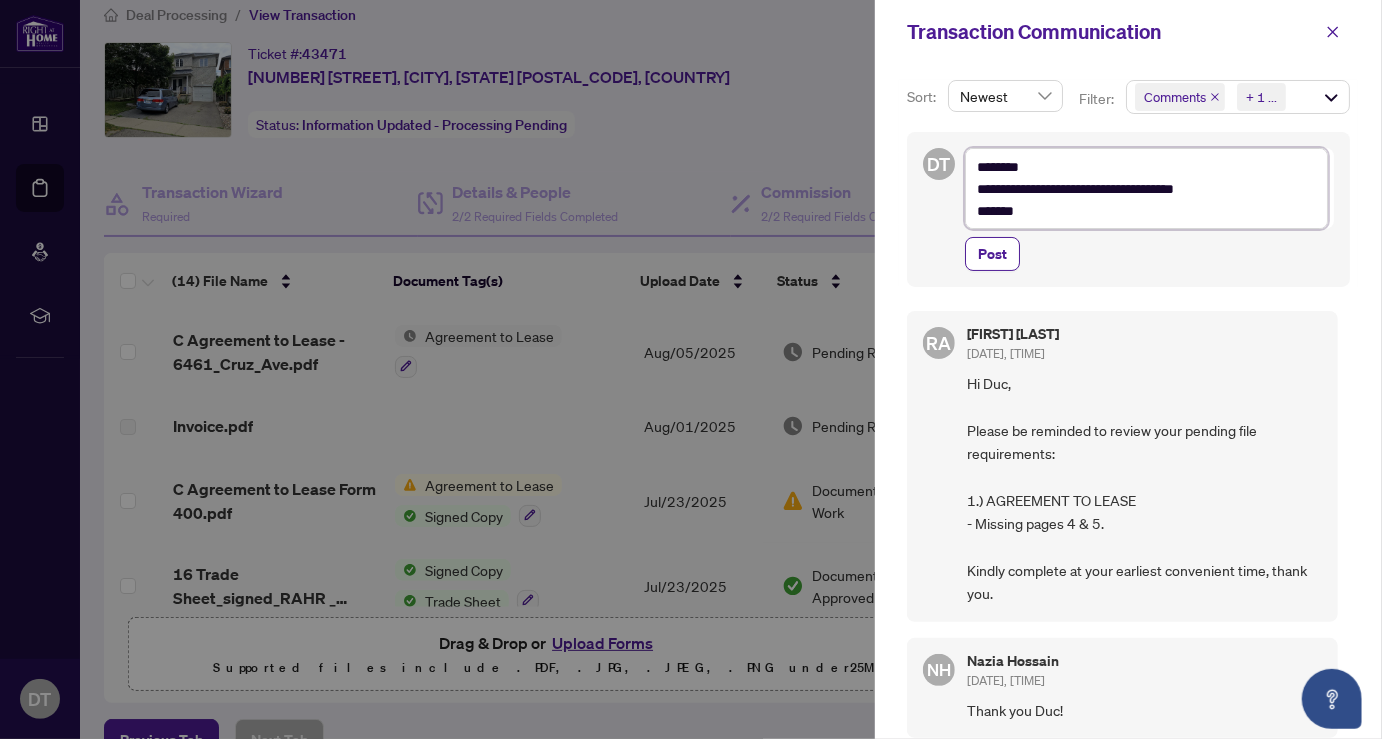 type on "**********" 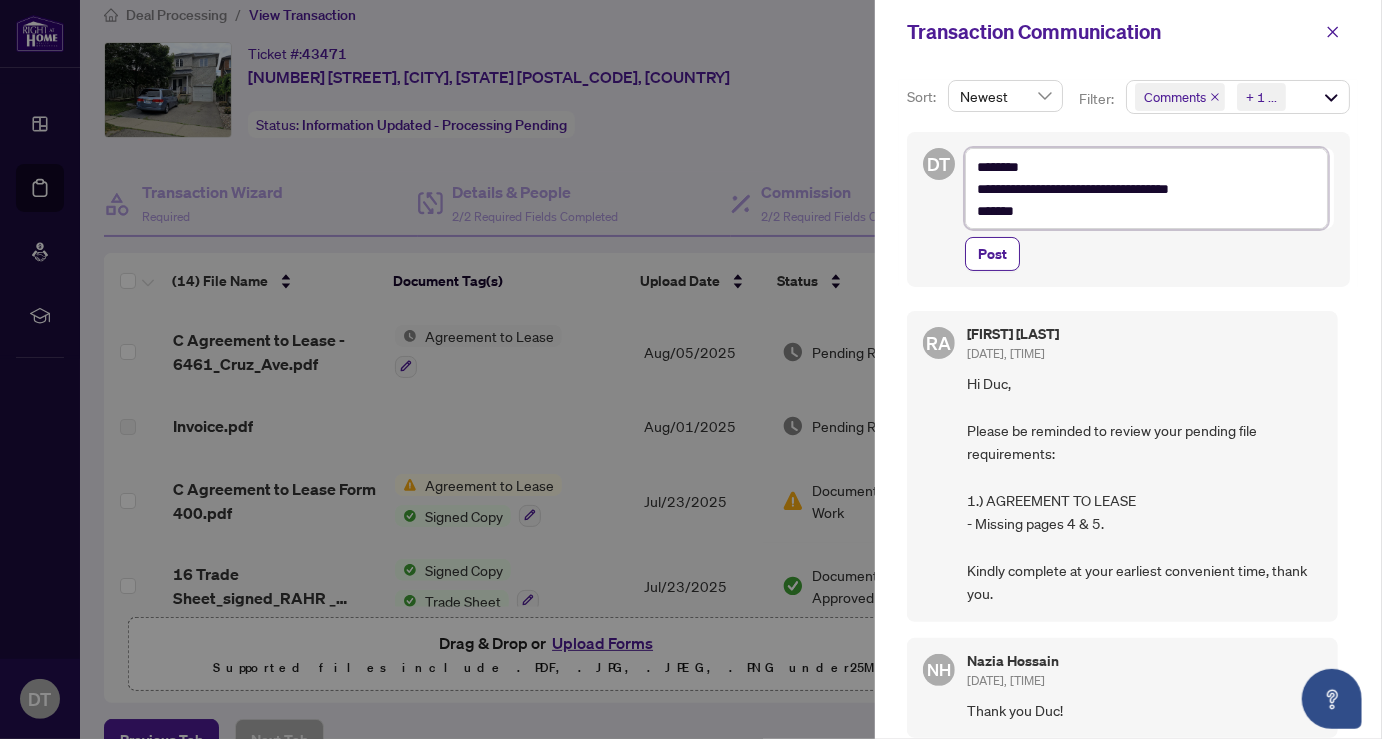 type on "**********" 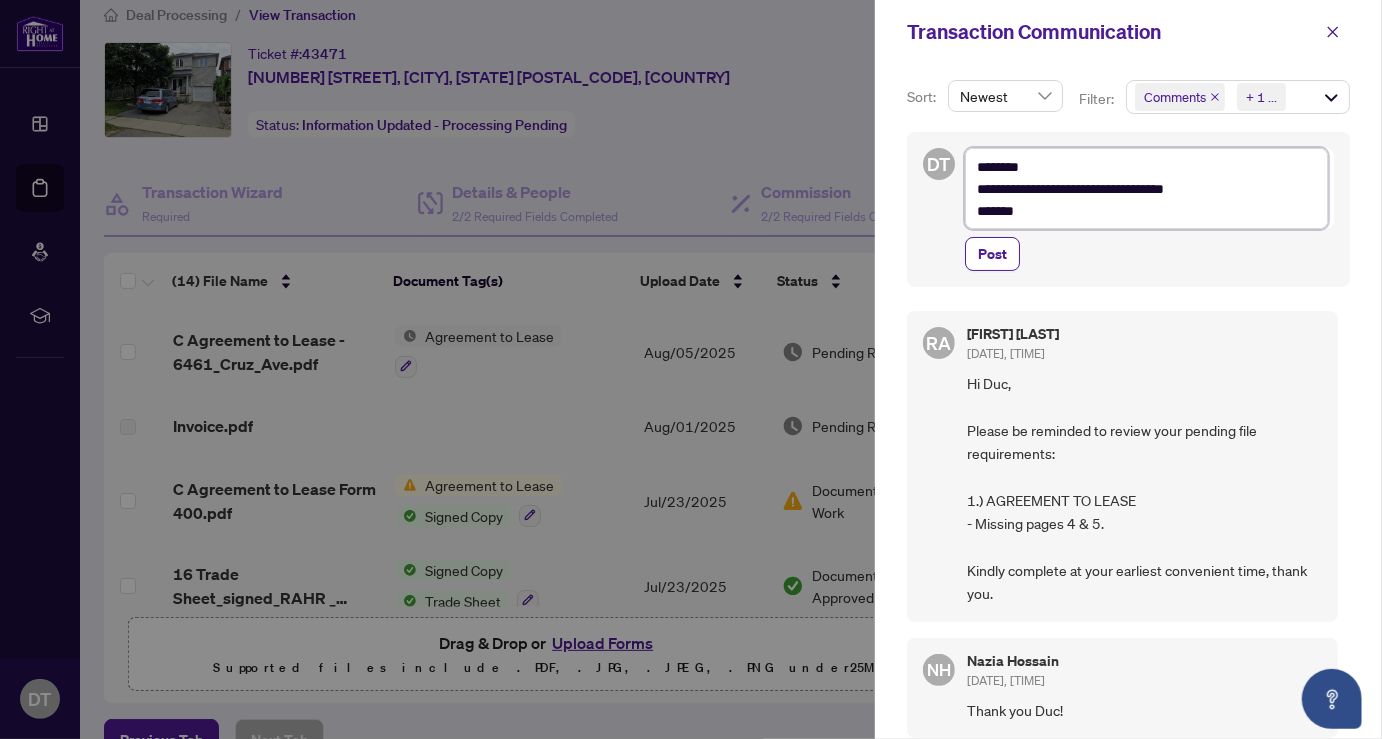 type on "**********" 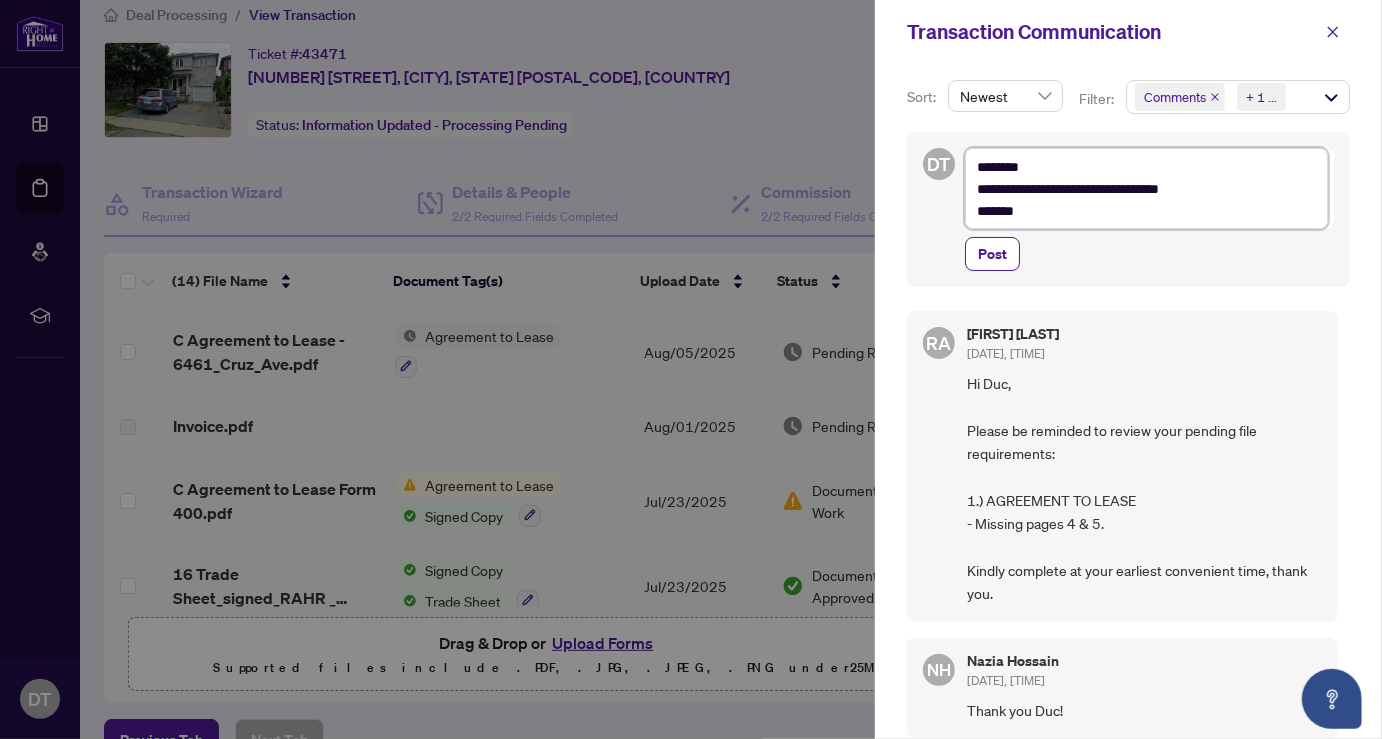 type on "**********" 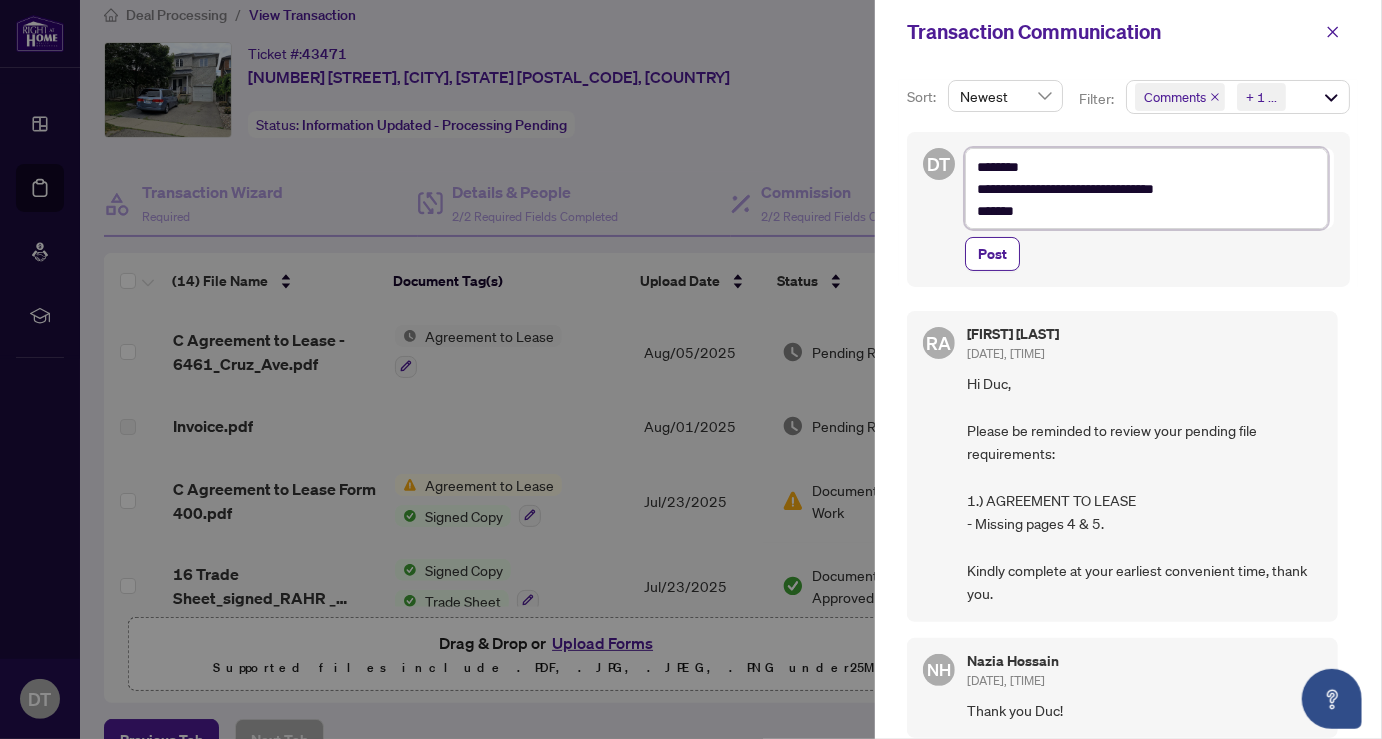 type on "**********" 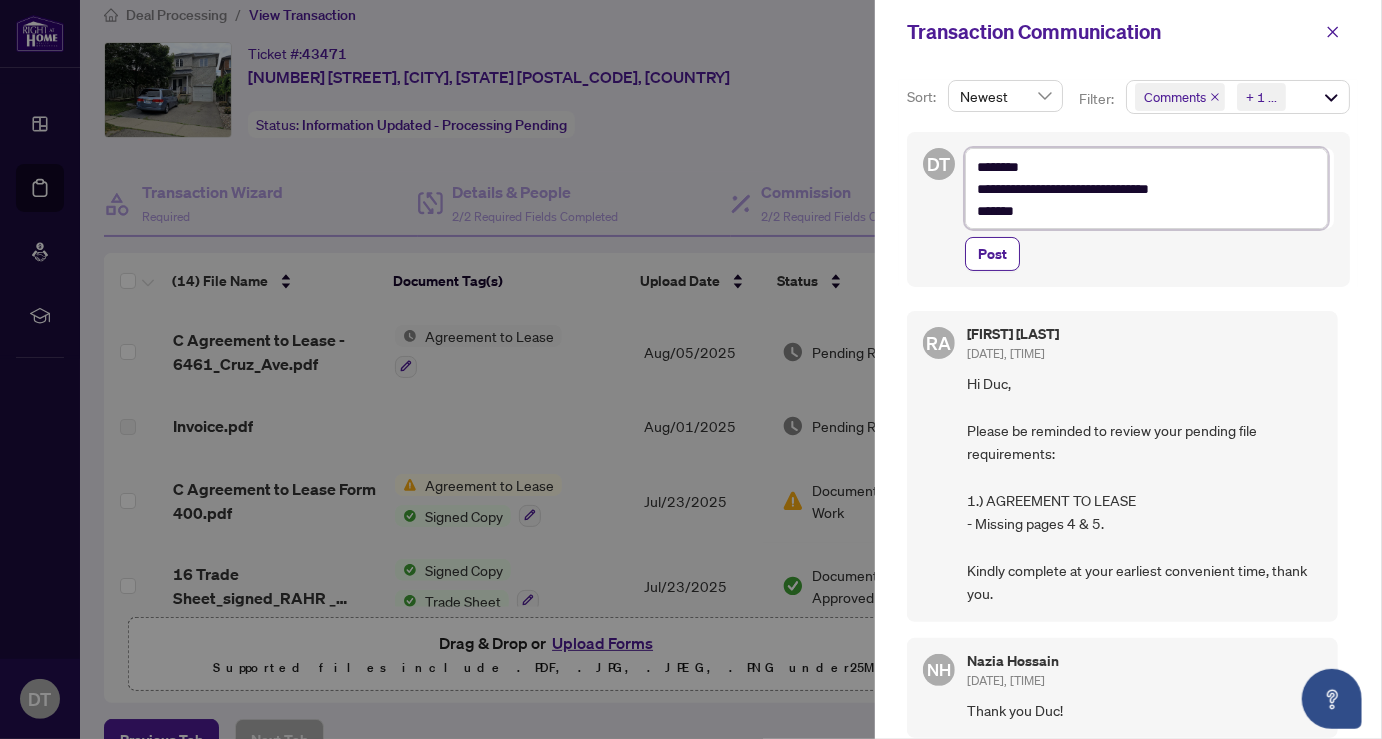 type on "**********" 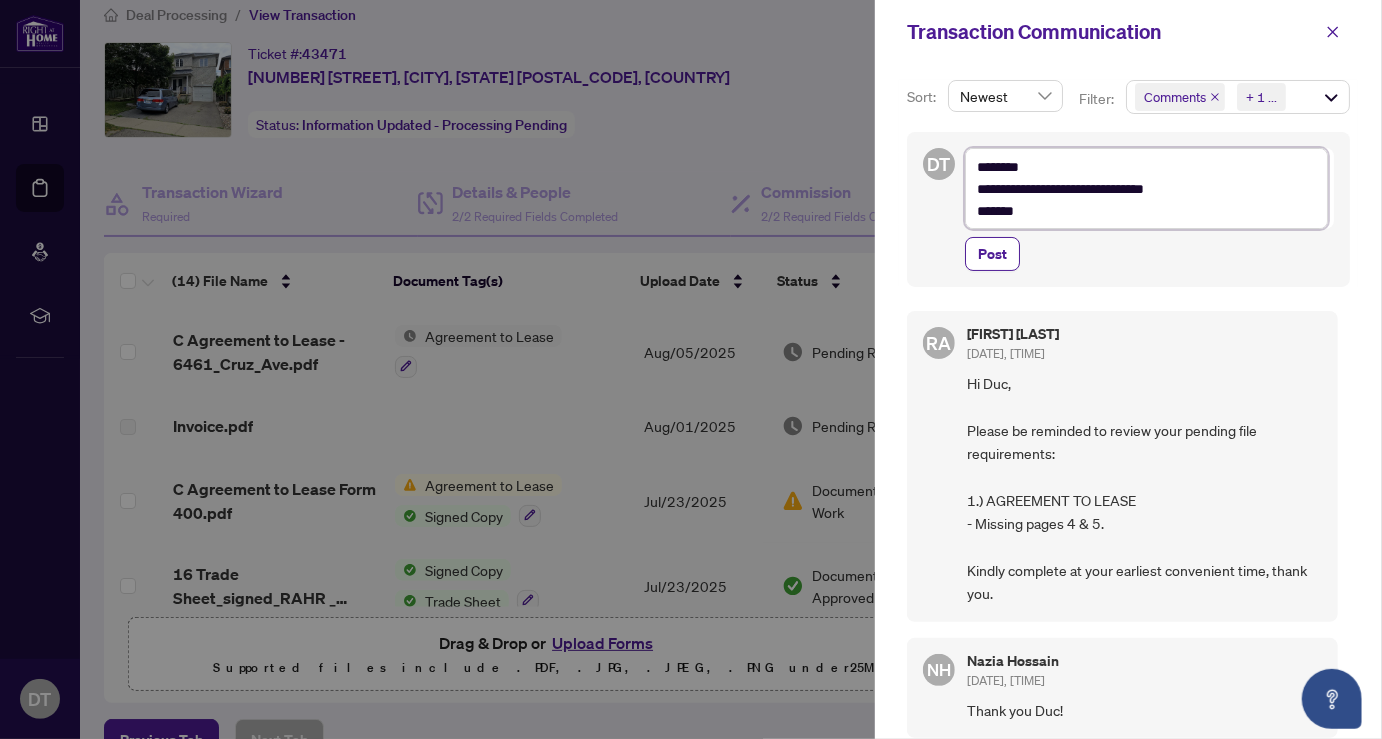 type on "**********" 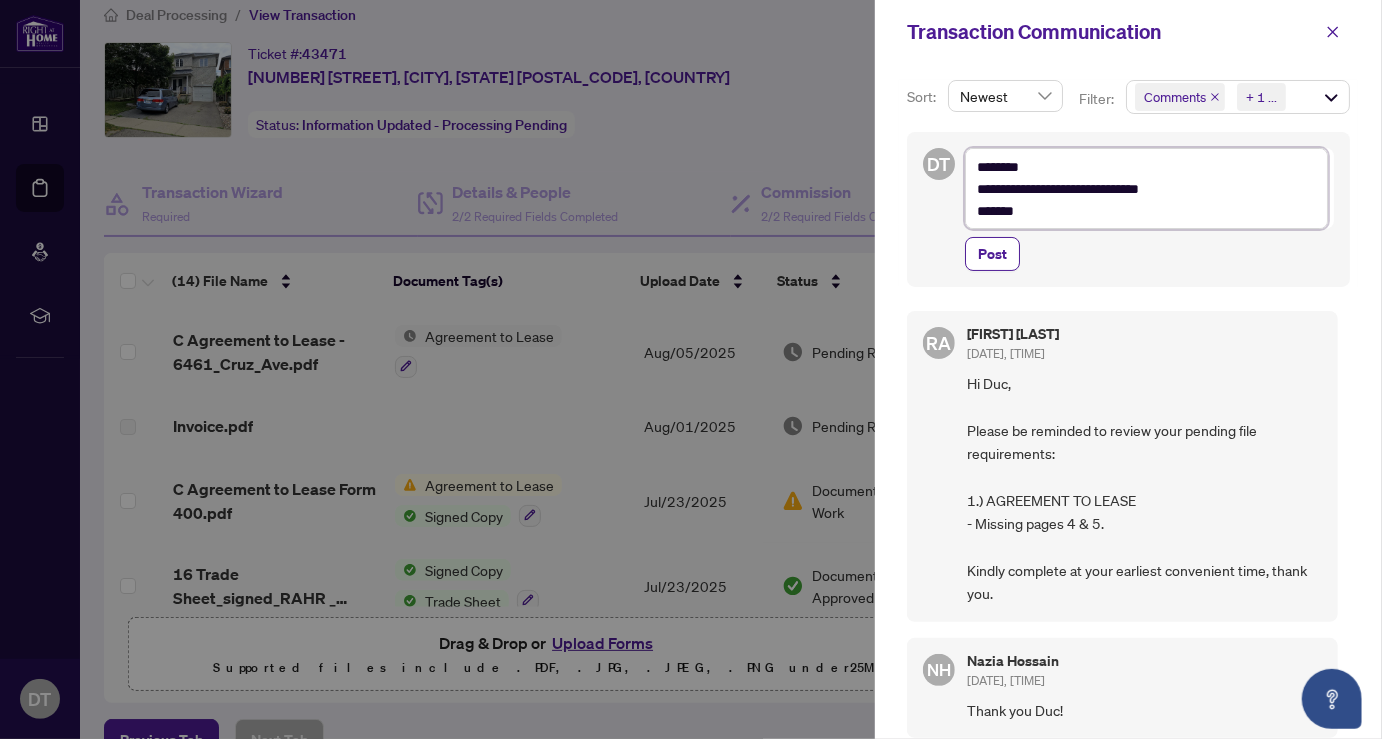 type on "**********" 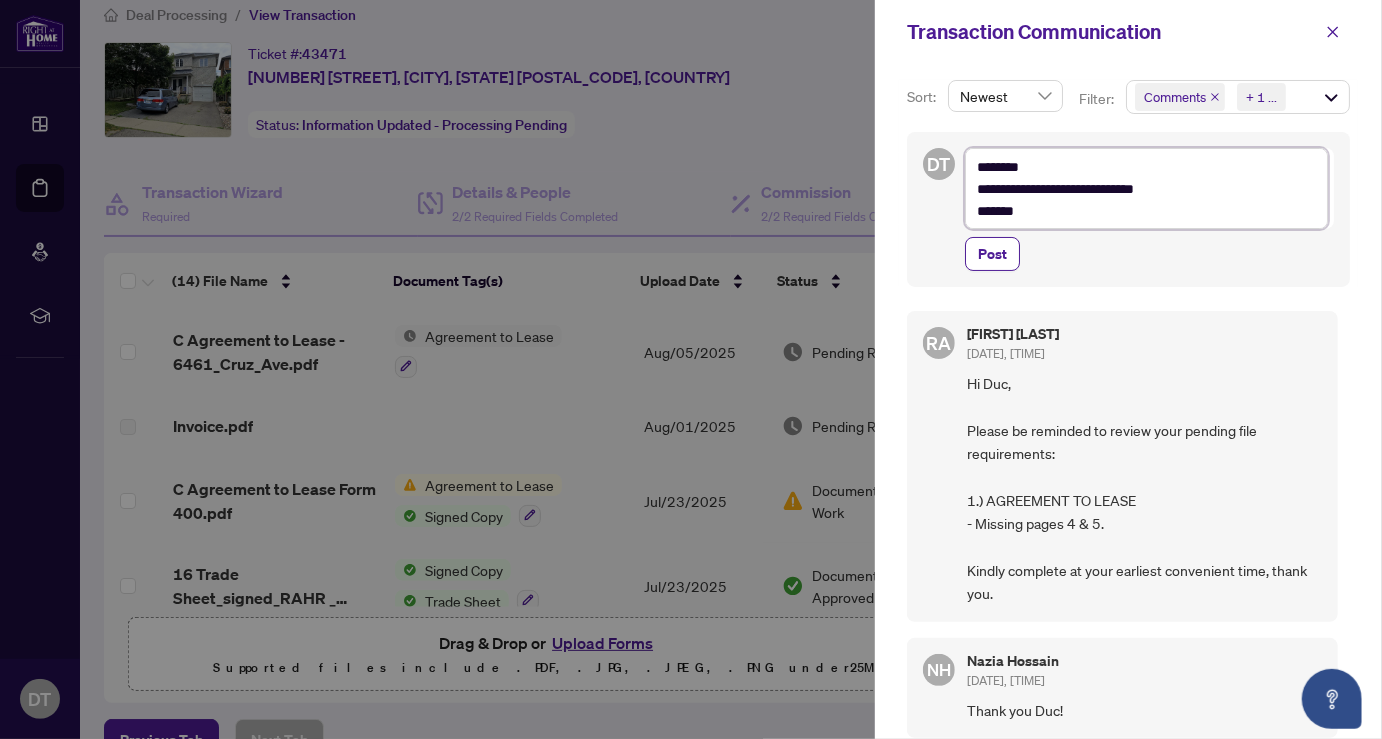 type on "**********" 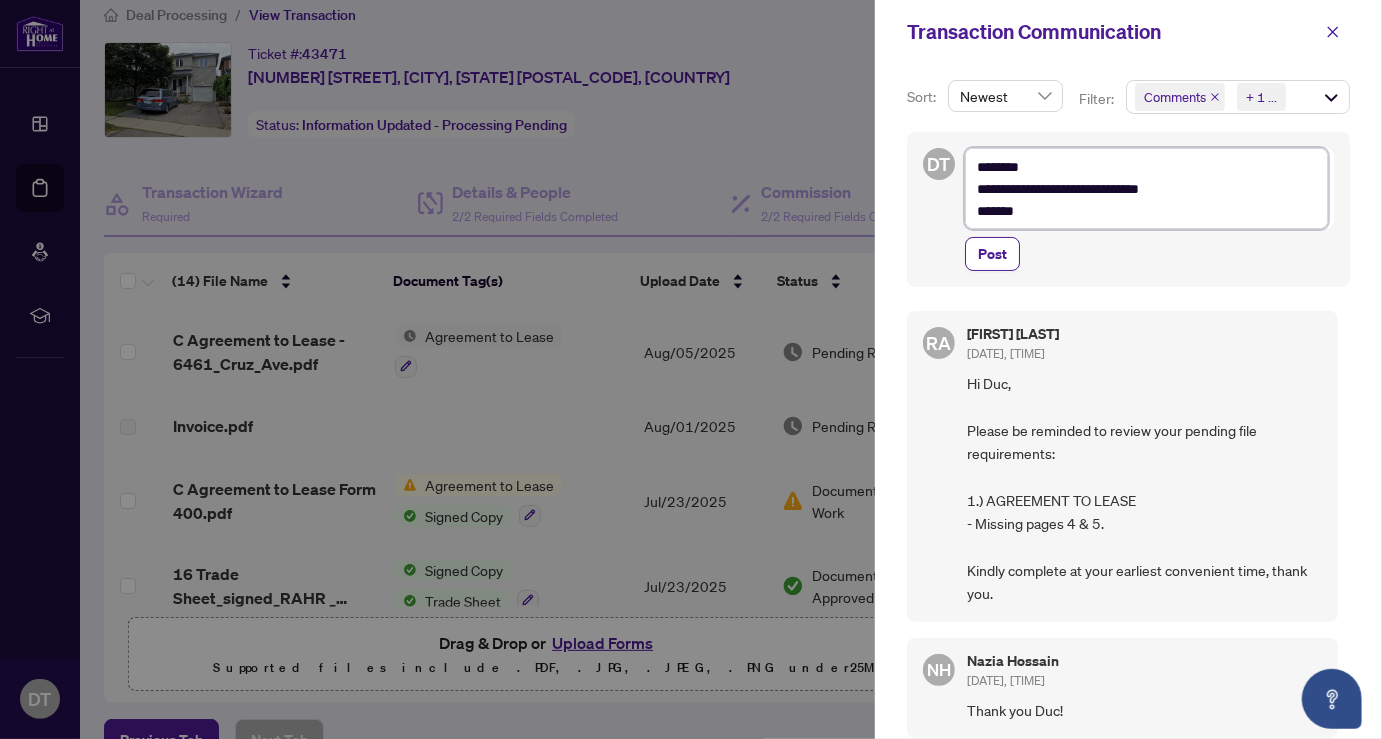 type on "**********" 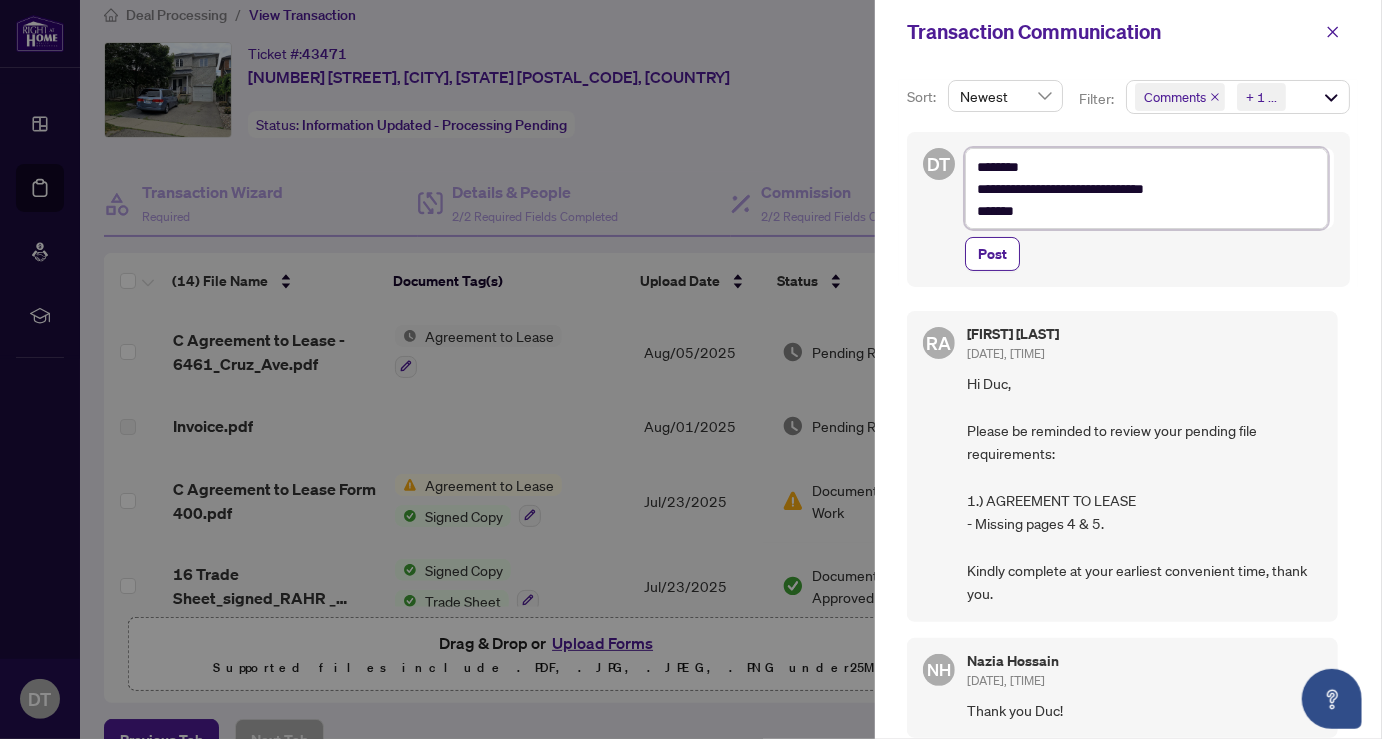type on "**********" 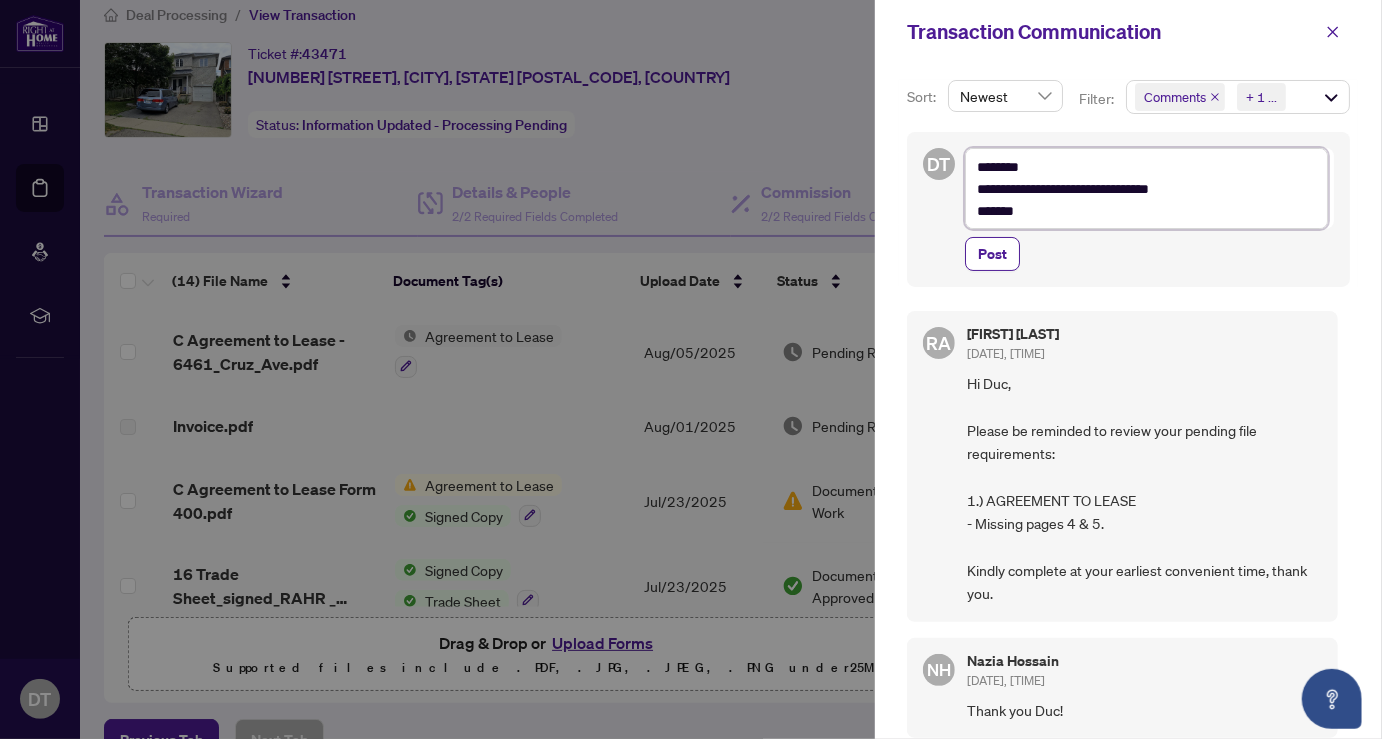 type on "**********" 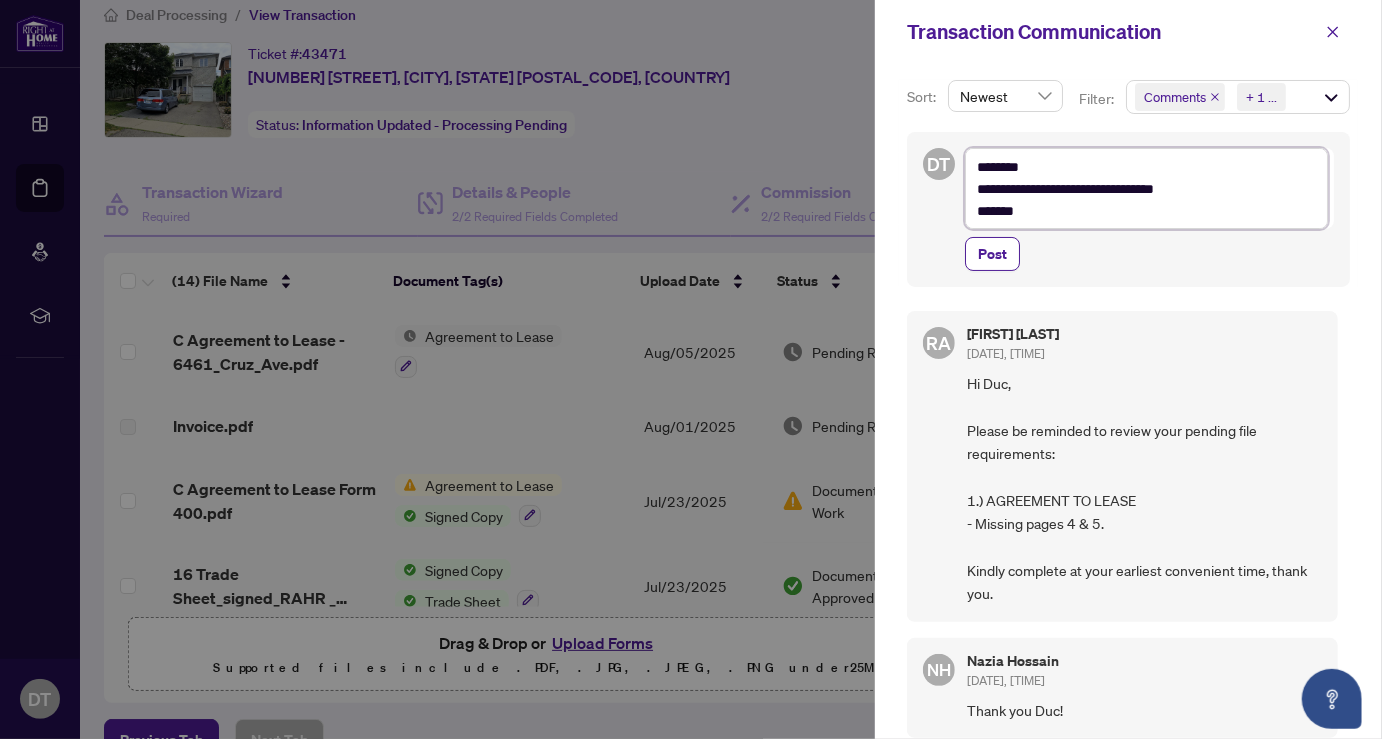 type on "**********" 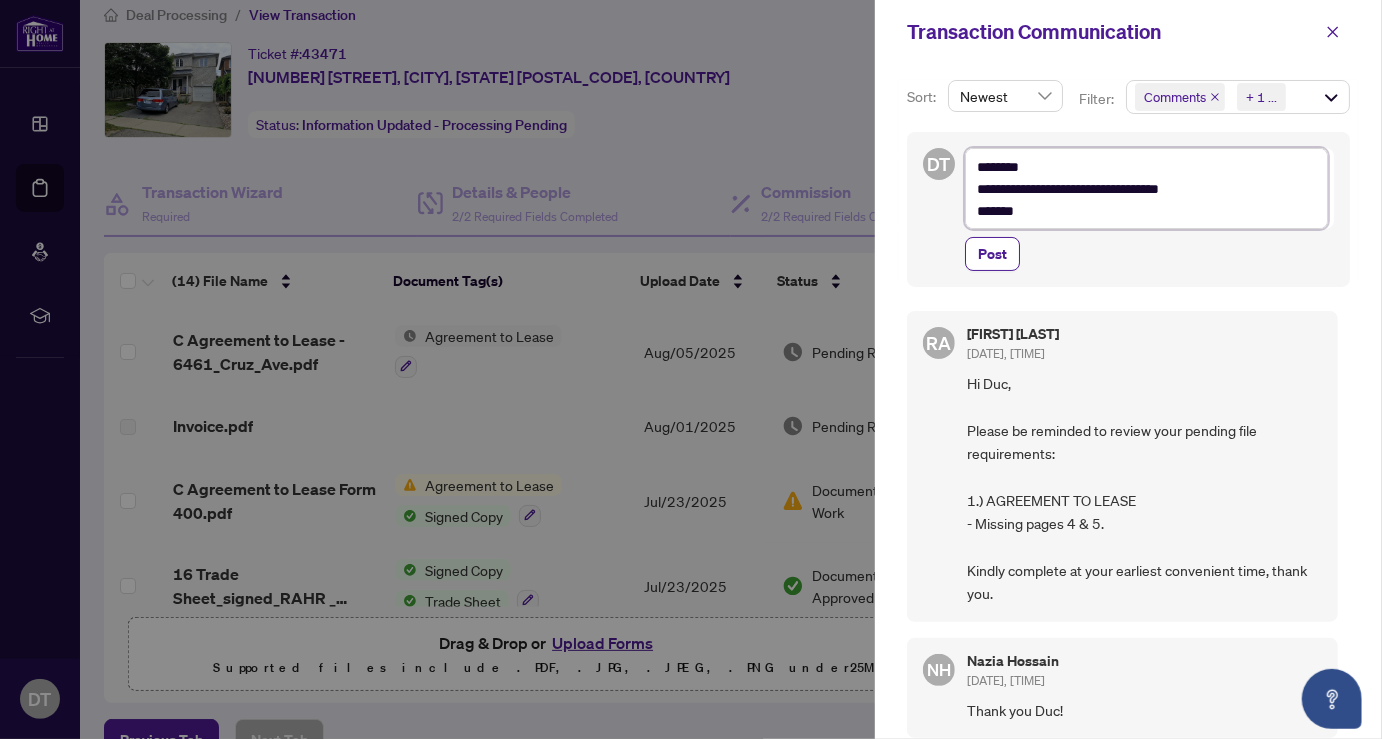 type on "**********" 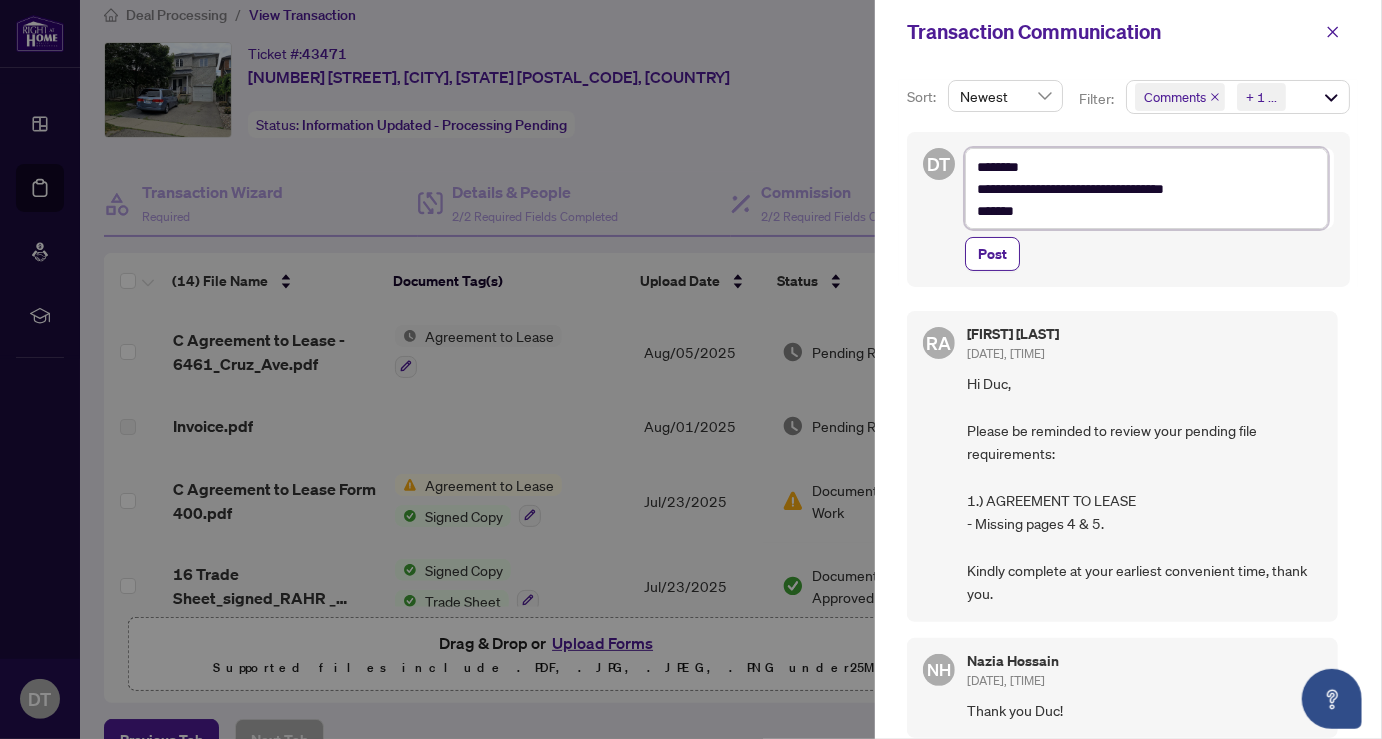 type on "**********" 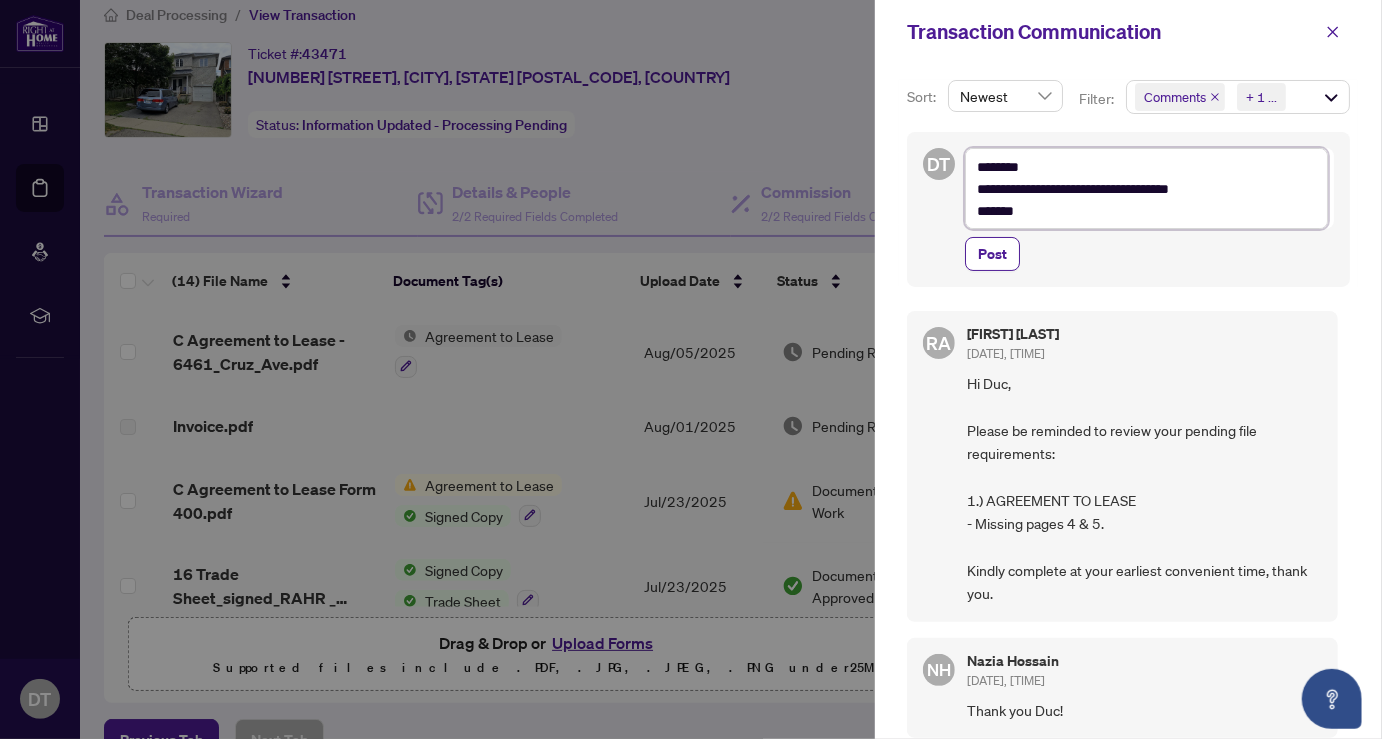 type on "**********" 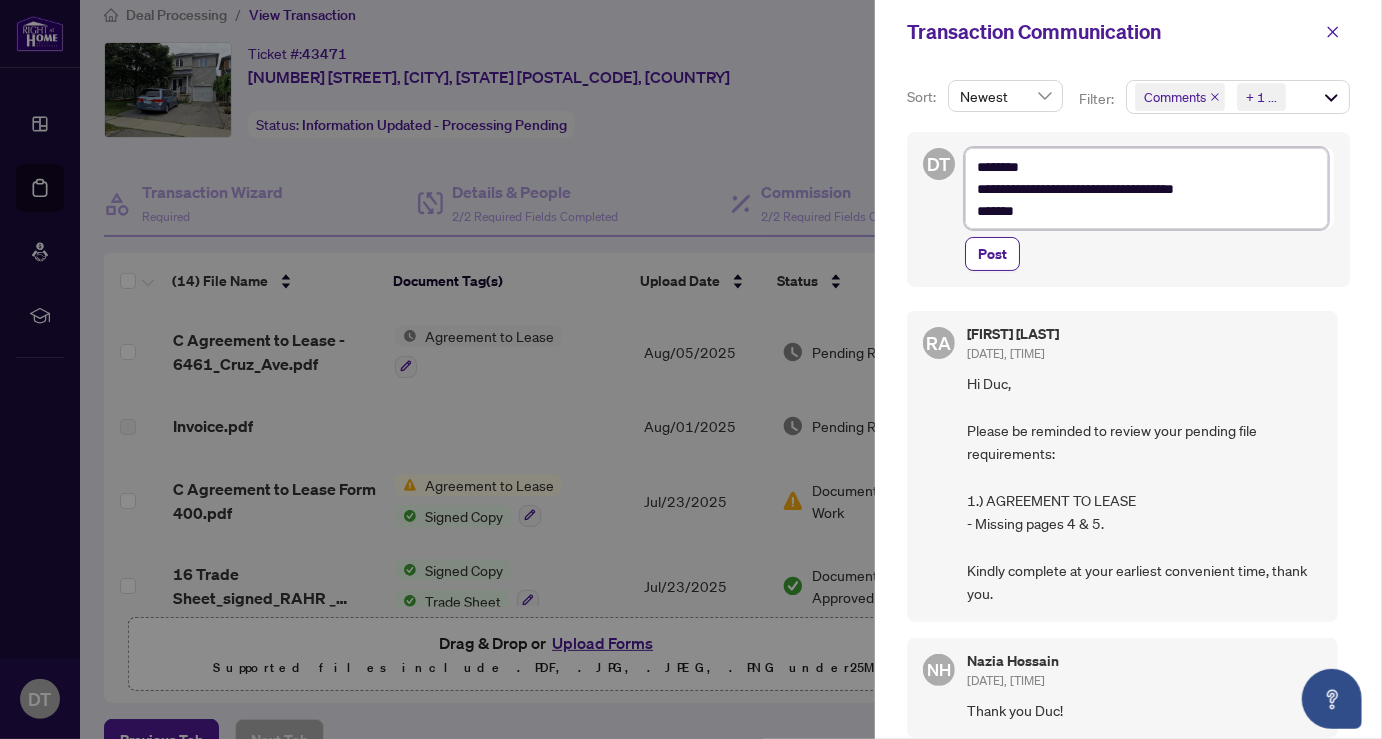 type on "**********" 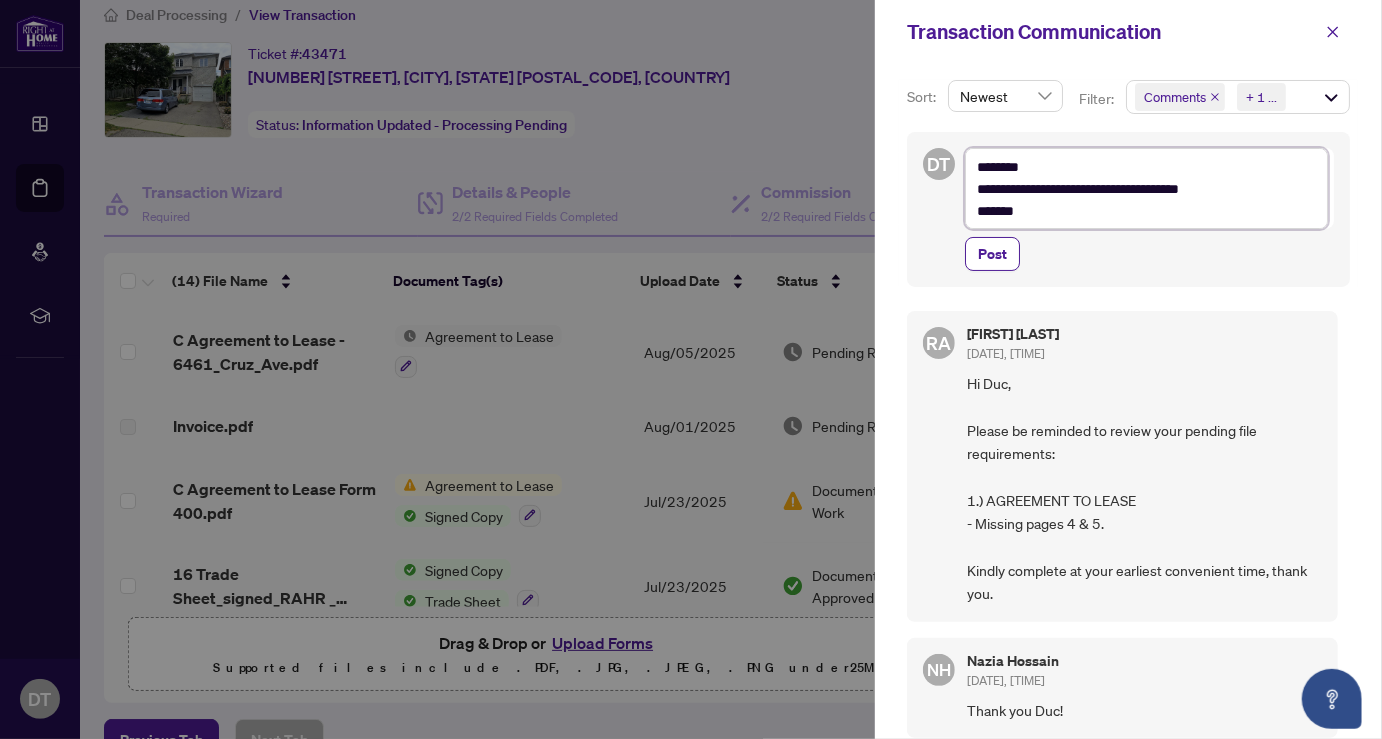 type on "**********" 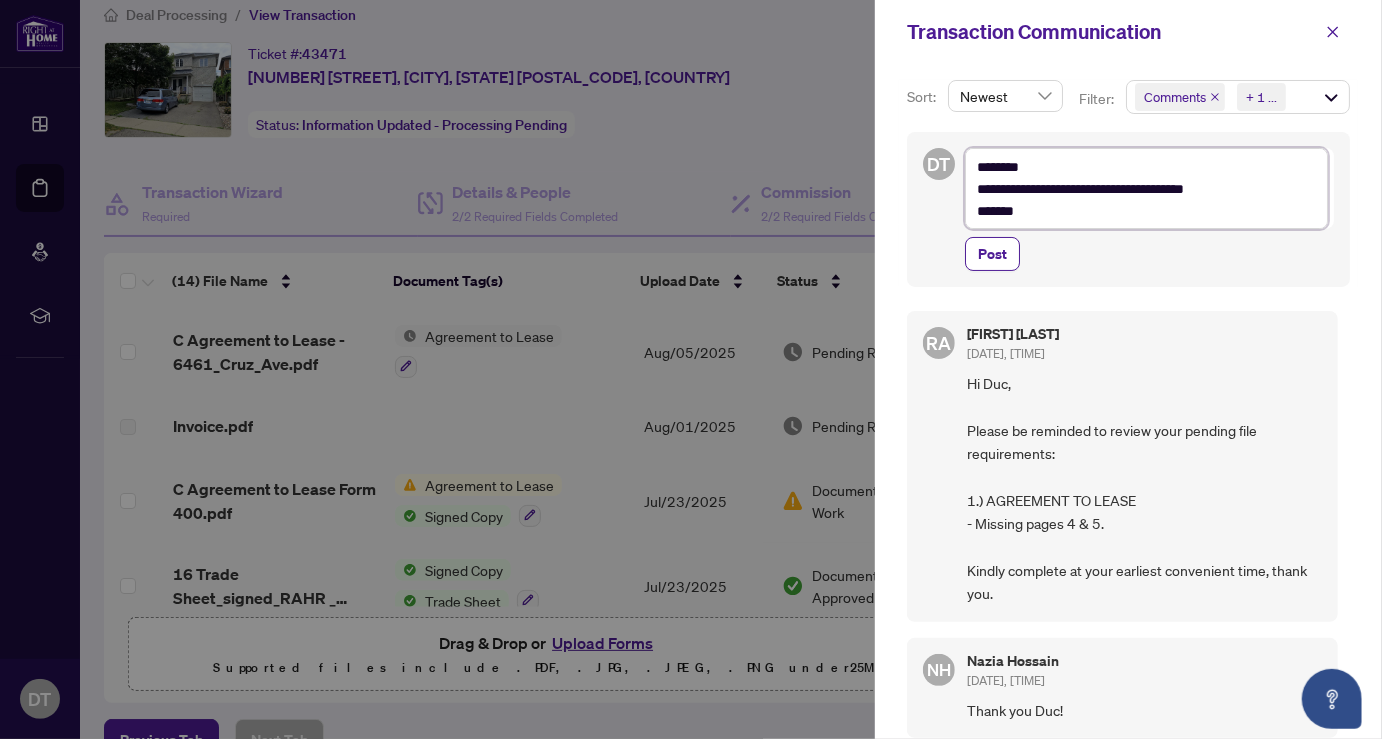 click on "**********" at bounding box center [1146, 188] 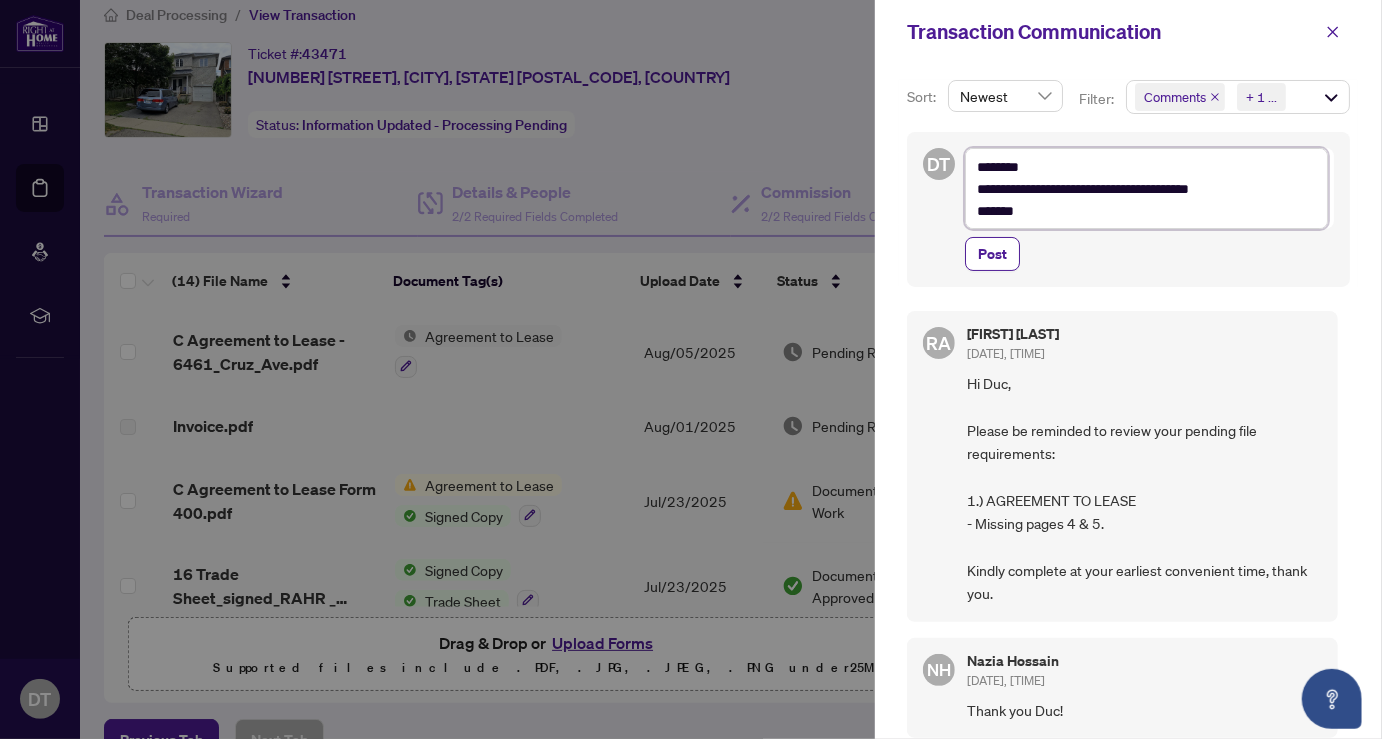 type on "**********" 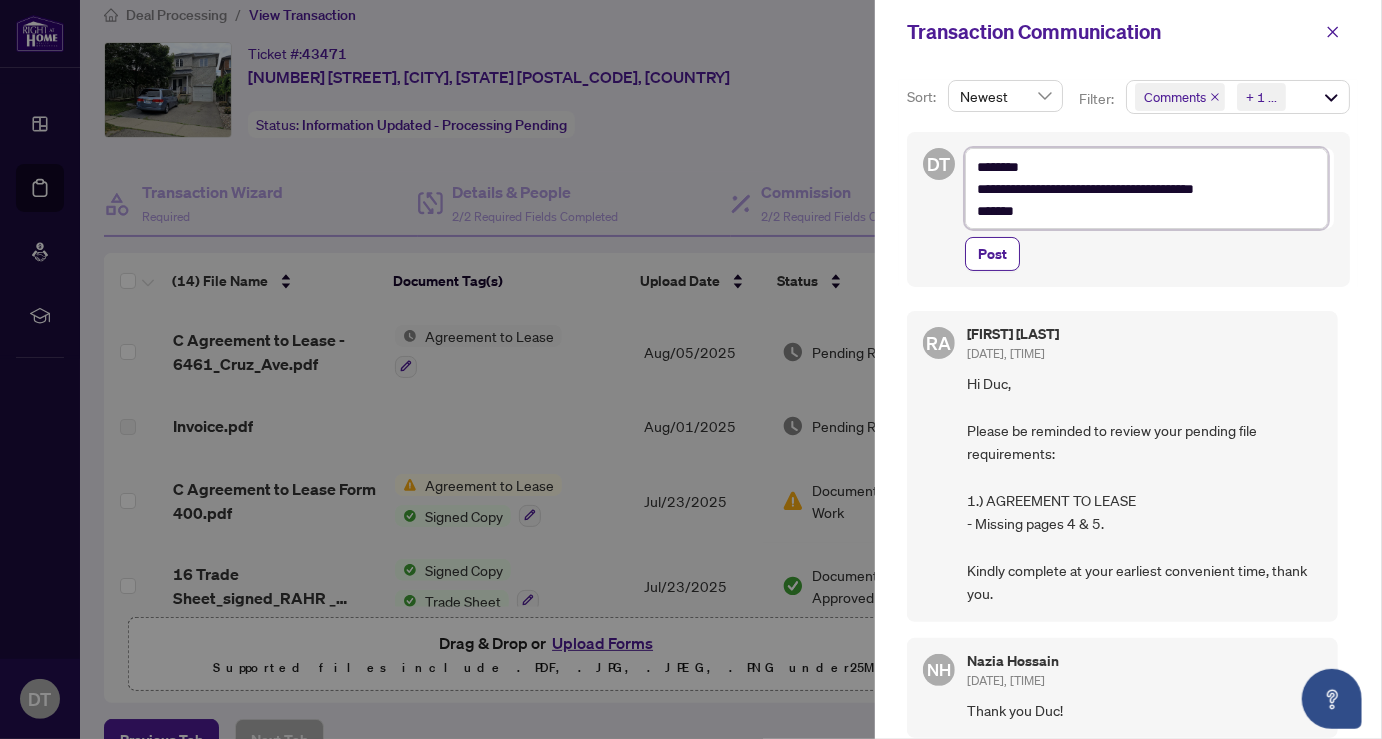type on "**********" 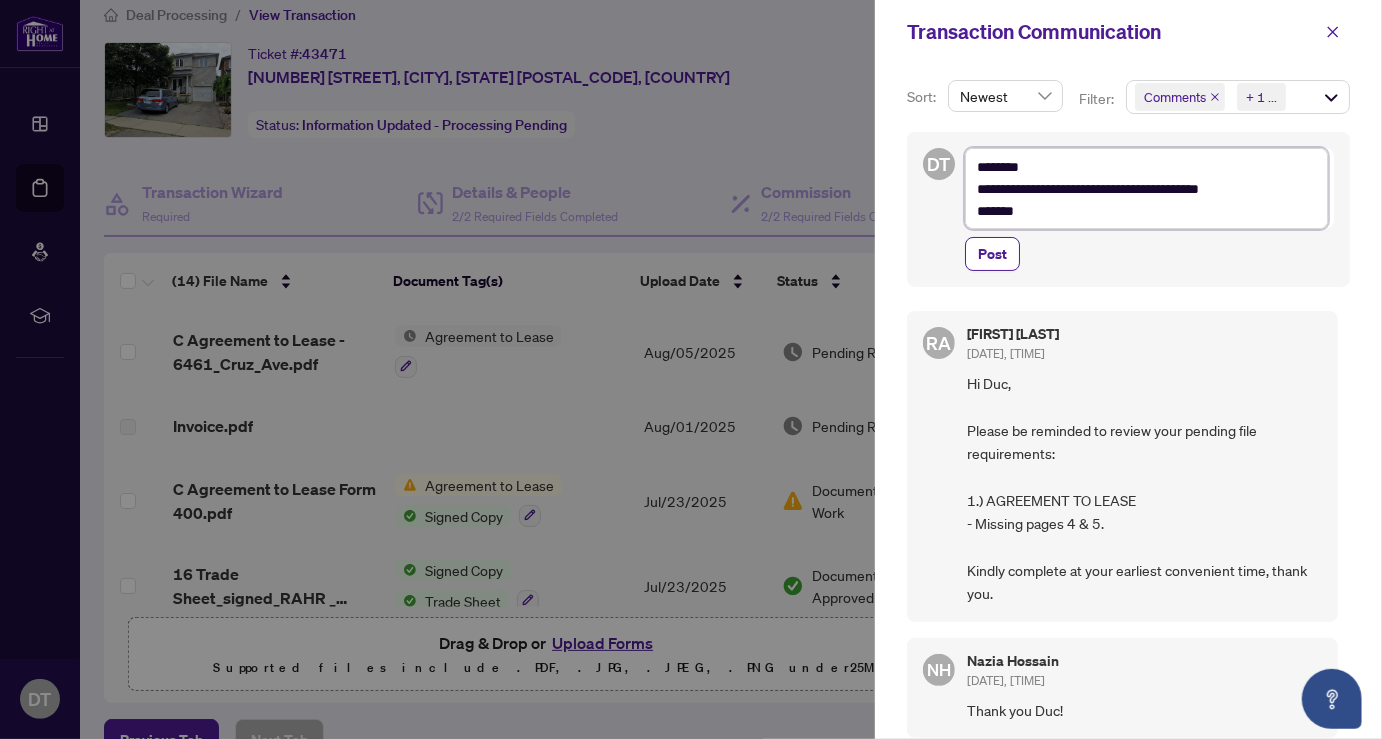 type on "**********" 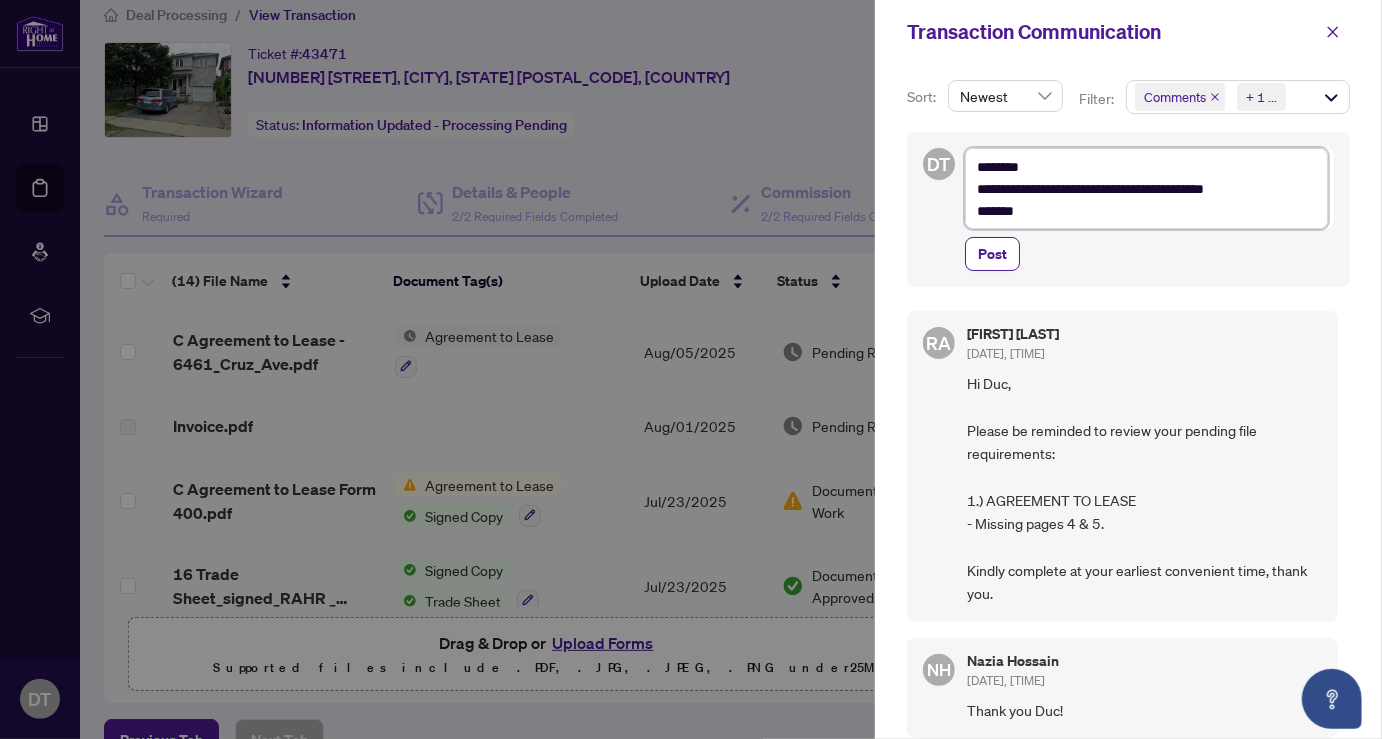 type on "**********" 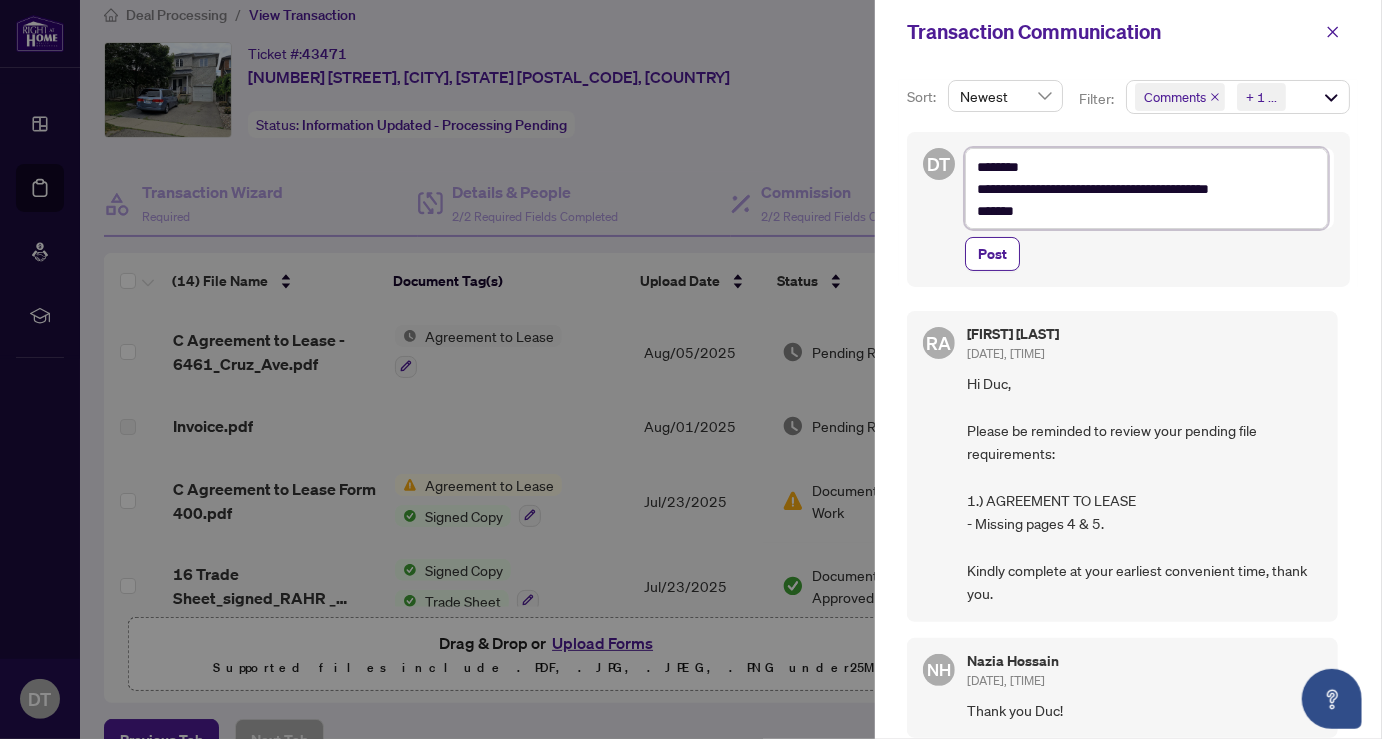 type on "**********" 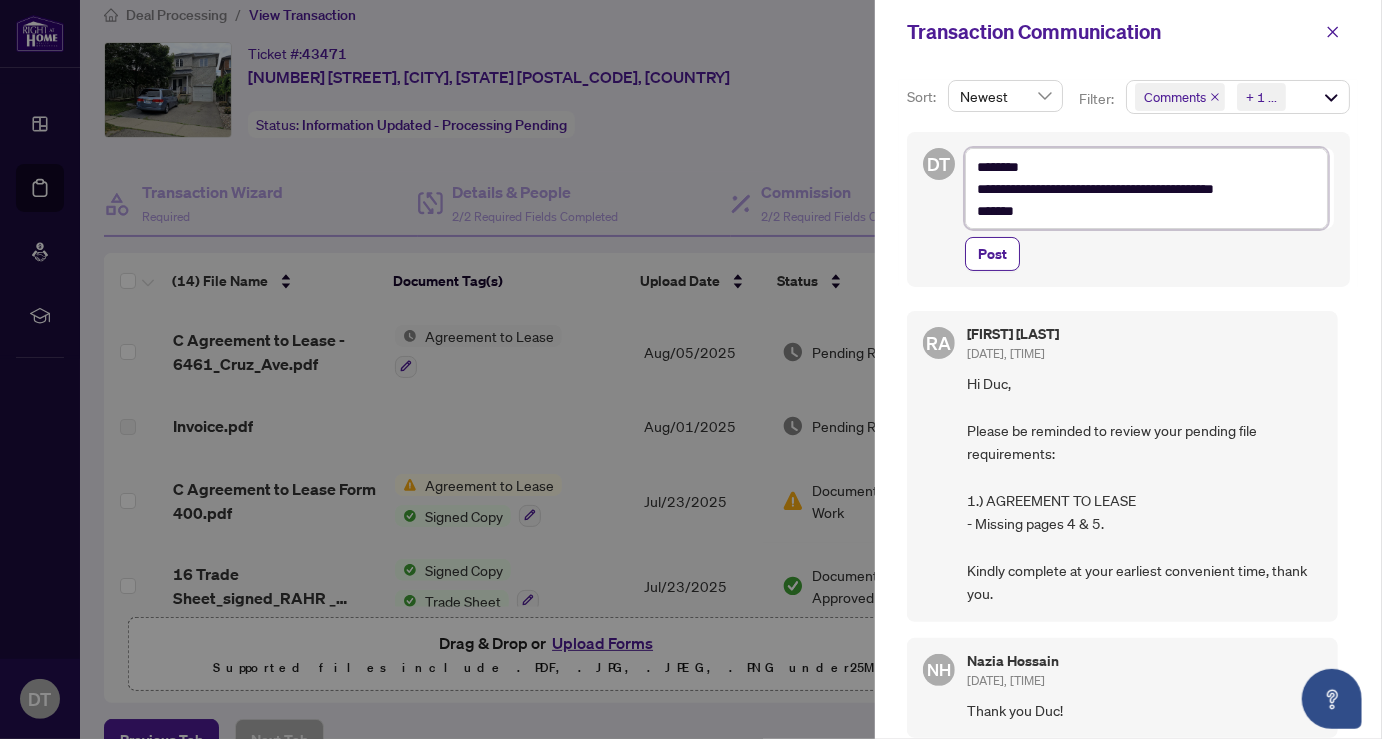 type on "**********" 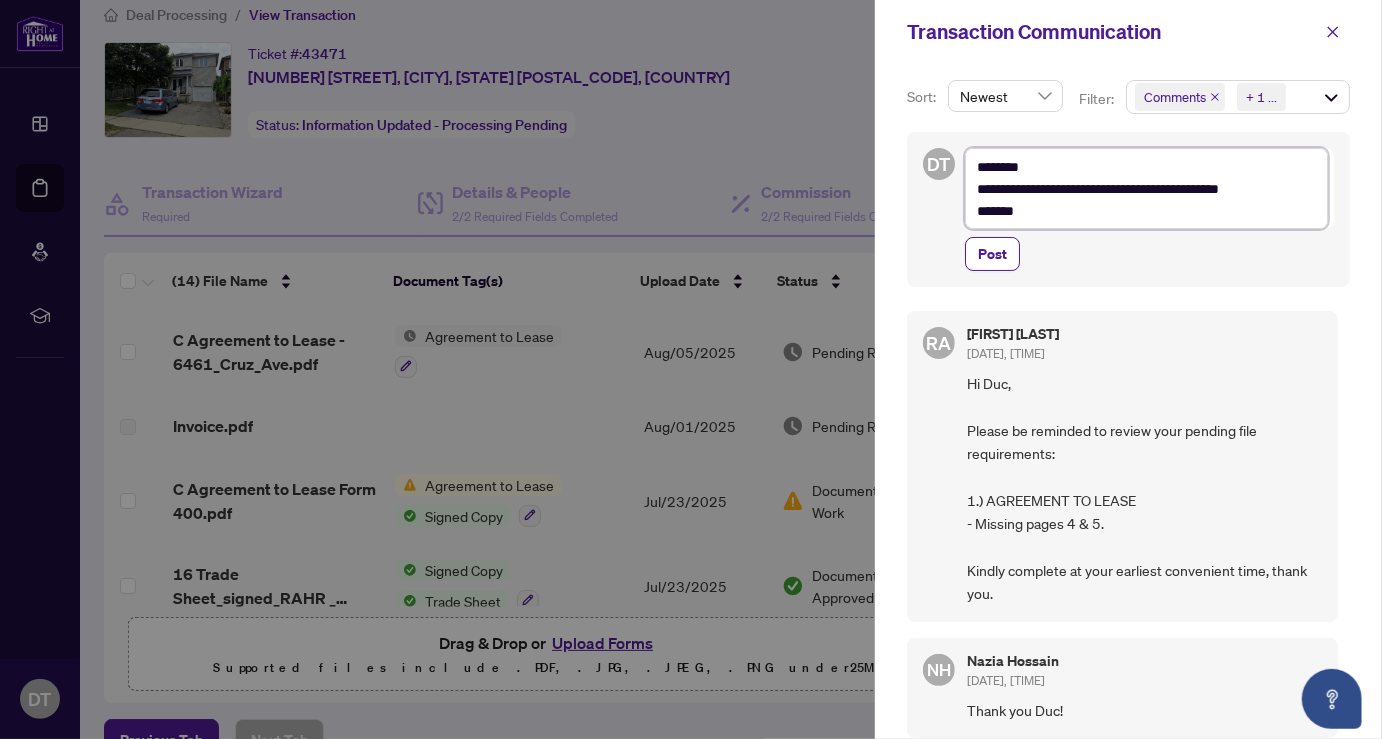 type on "**********" 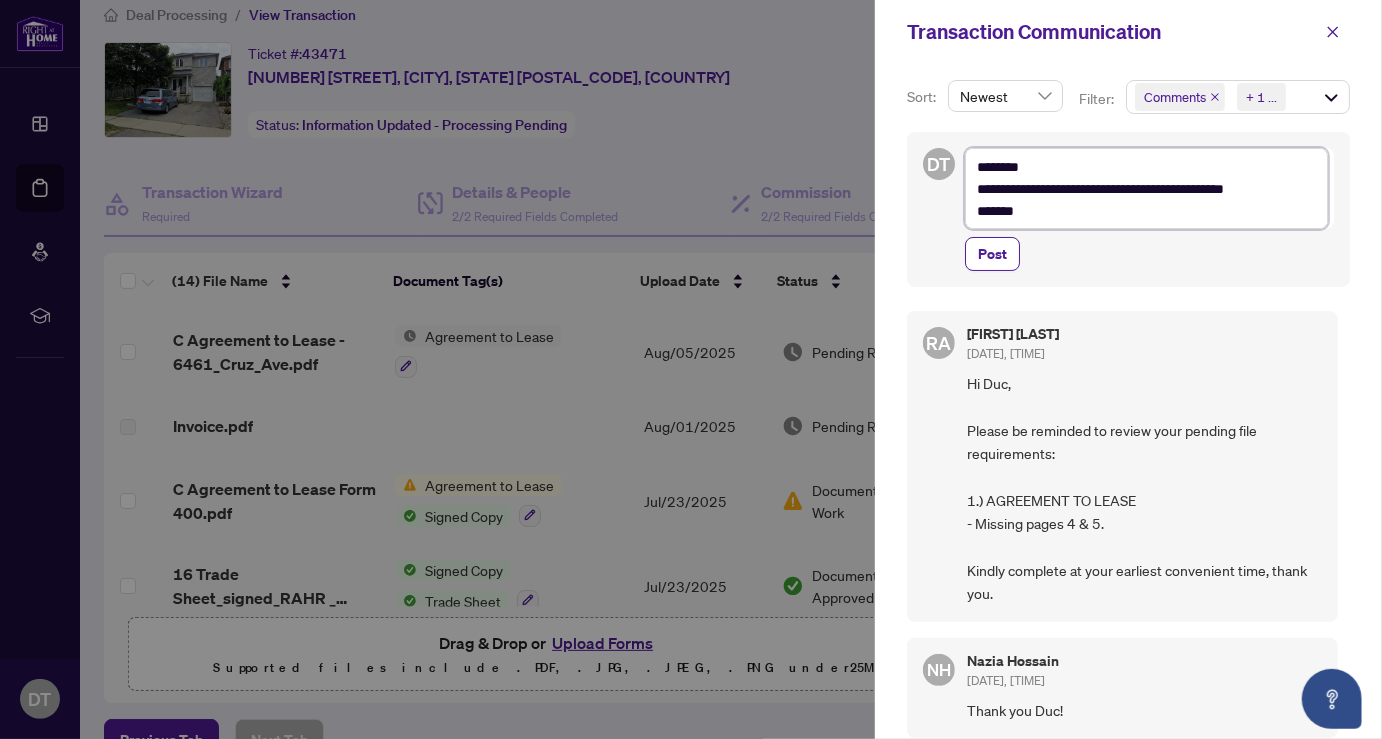 type on "**********" 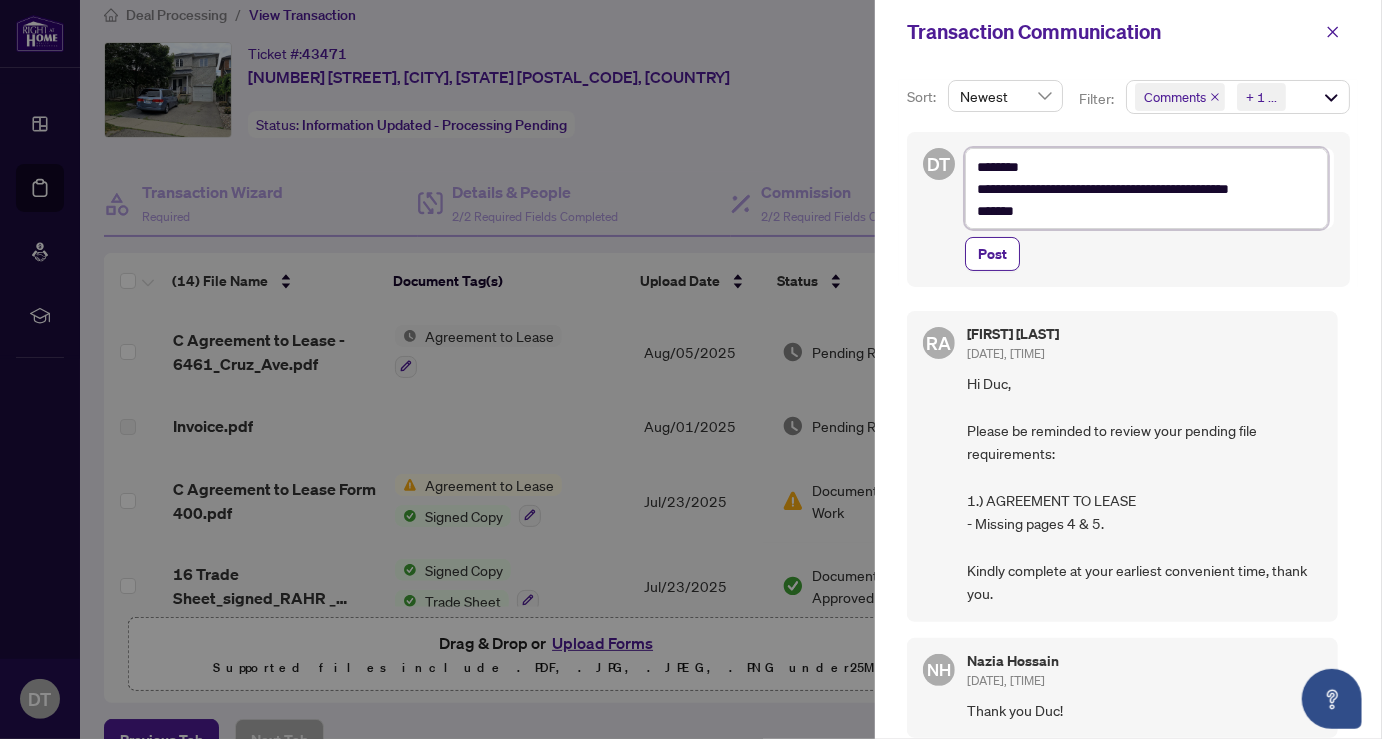 type on "**********" 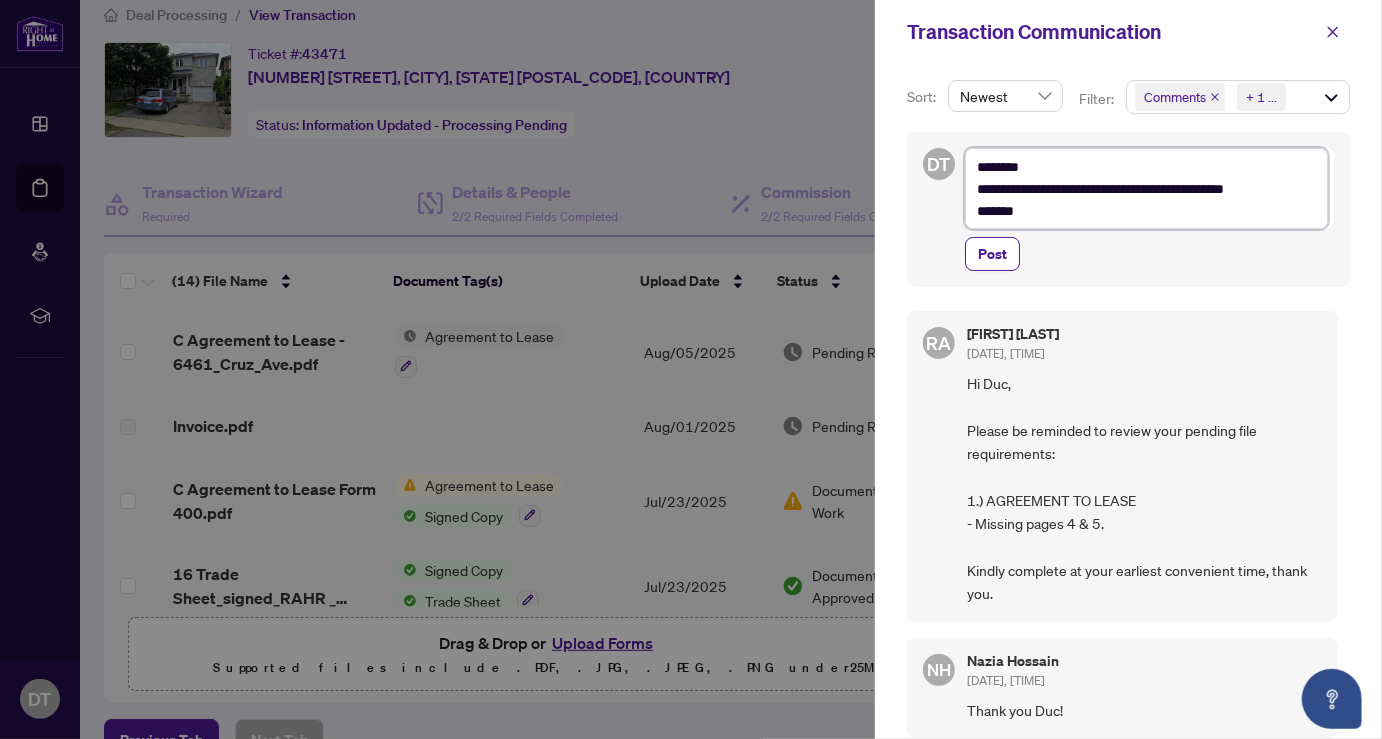 type on "**********" 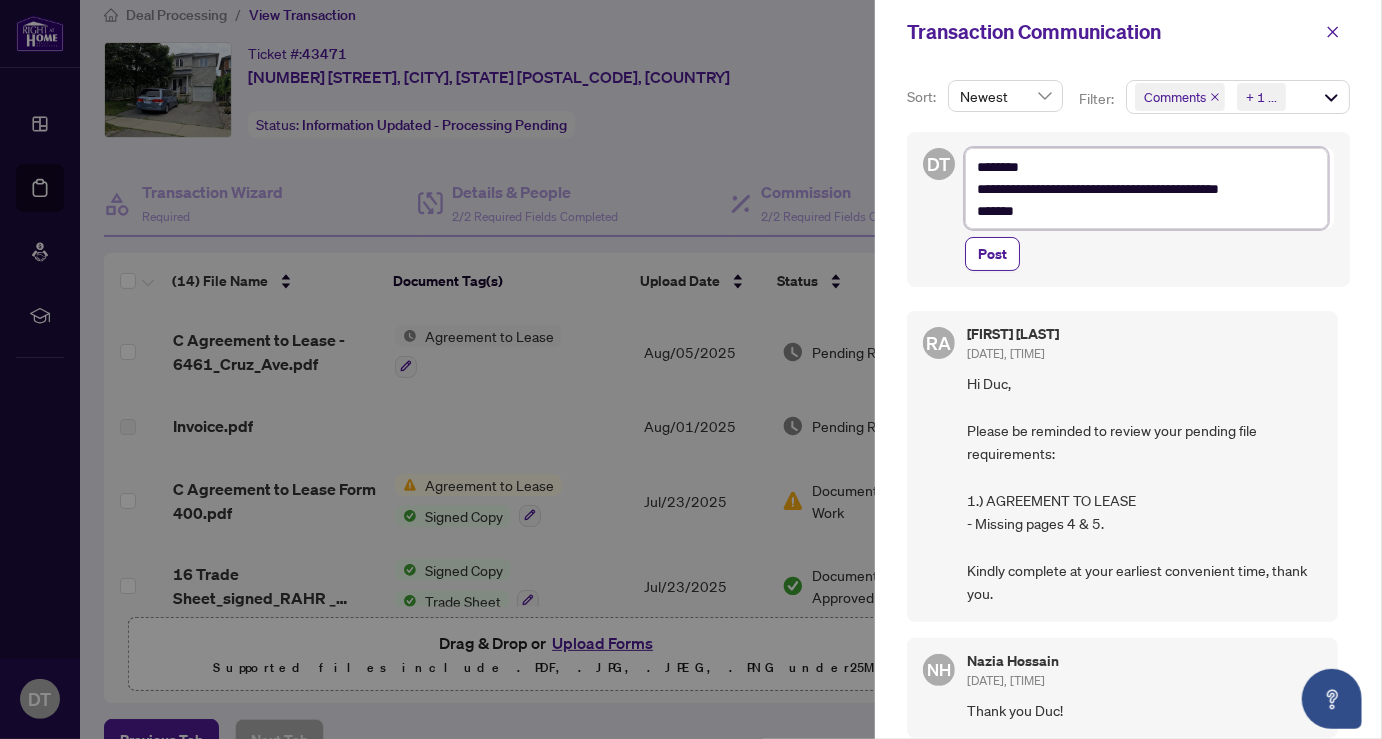 type 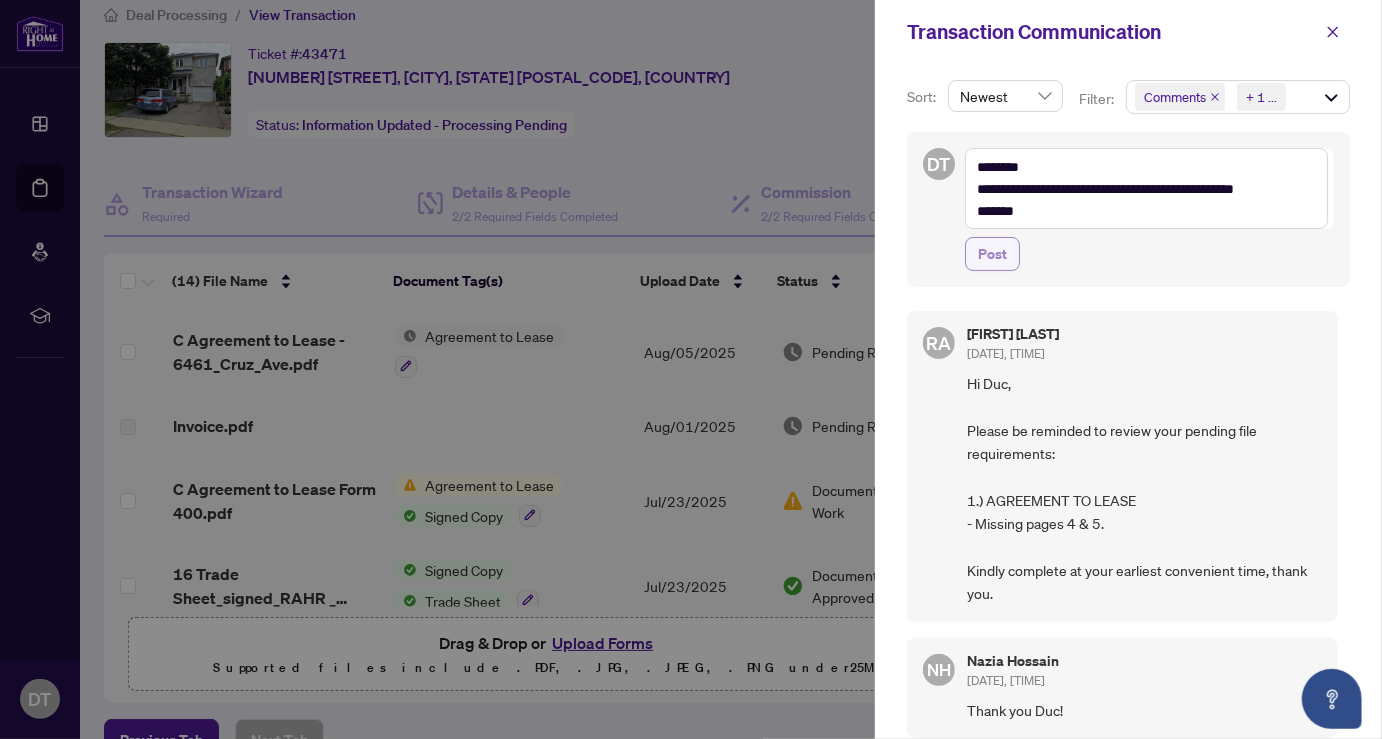 click on "Post" at bounding box center [992, 254] 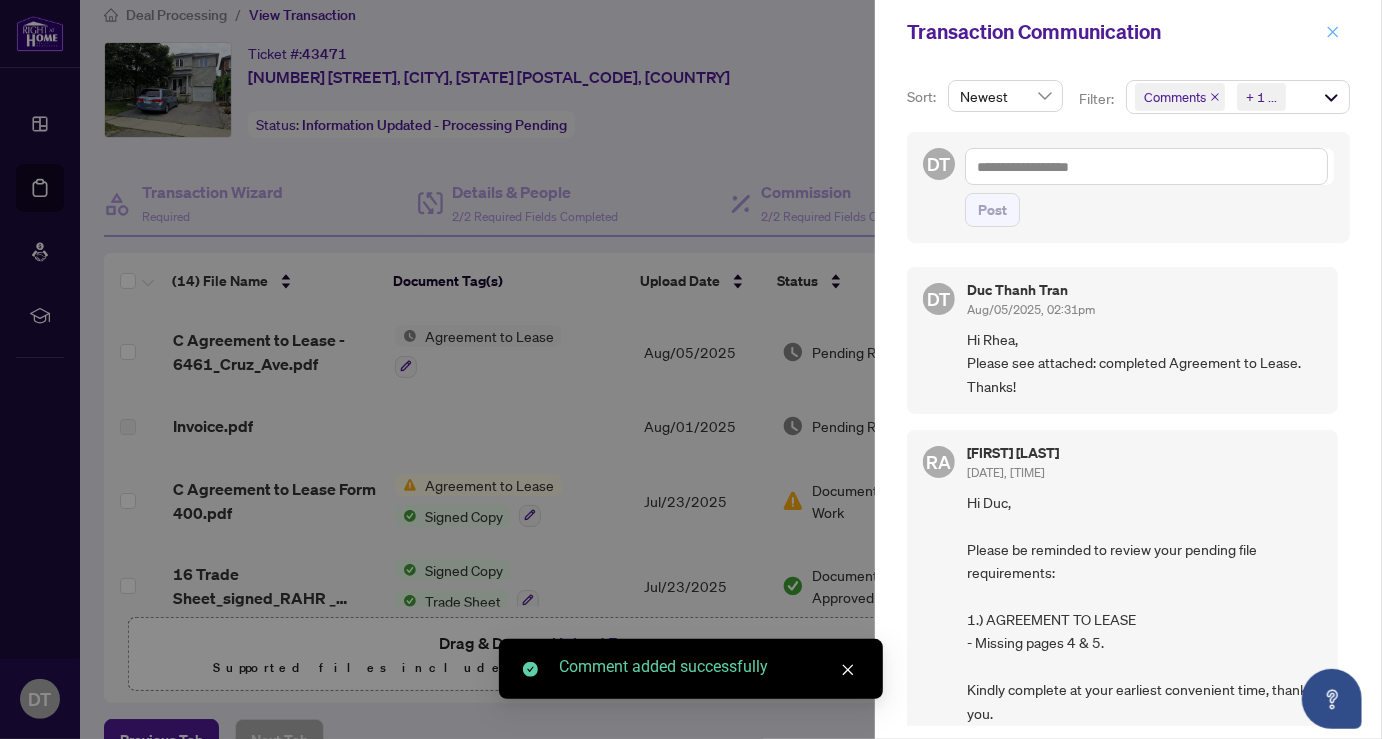 click 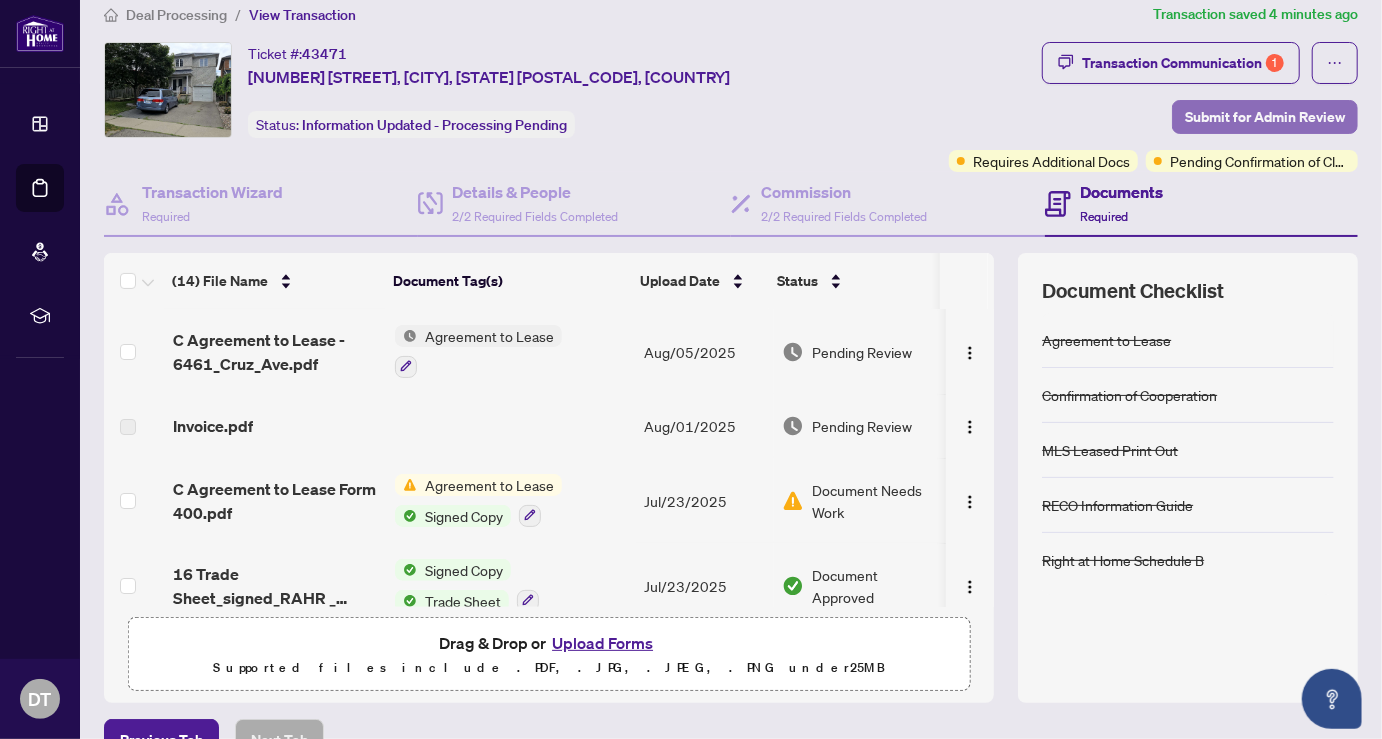 click on "Submit for Admin Review" at bounding box center (1265, 117) 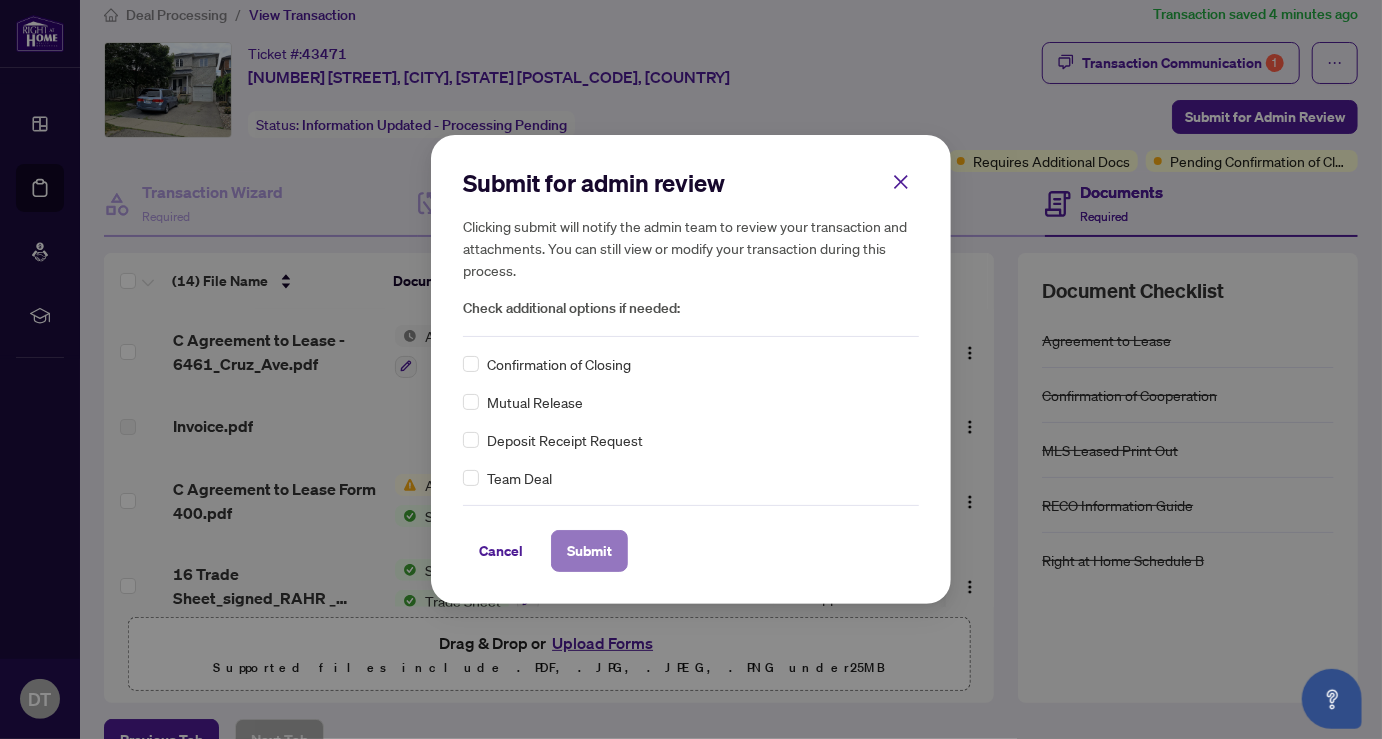 click on "Submit" at bounding box center (589, 551) 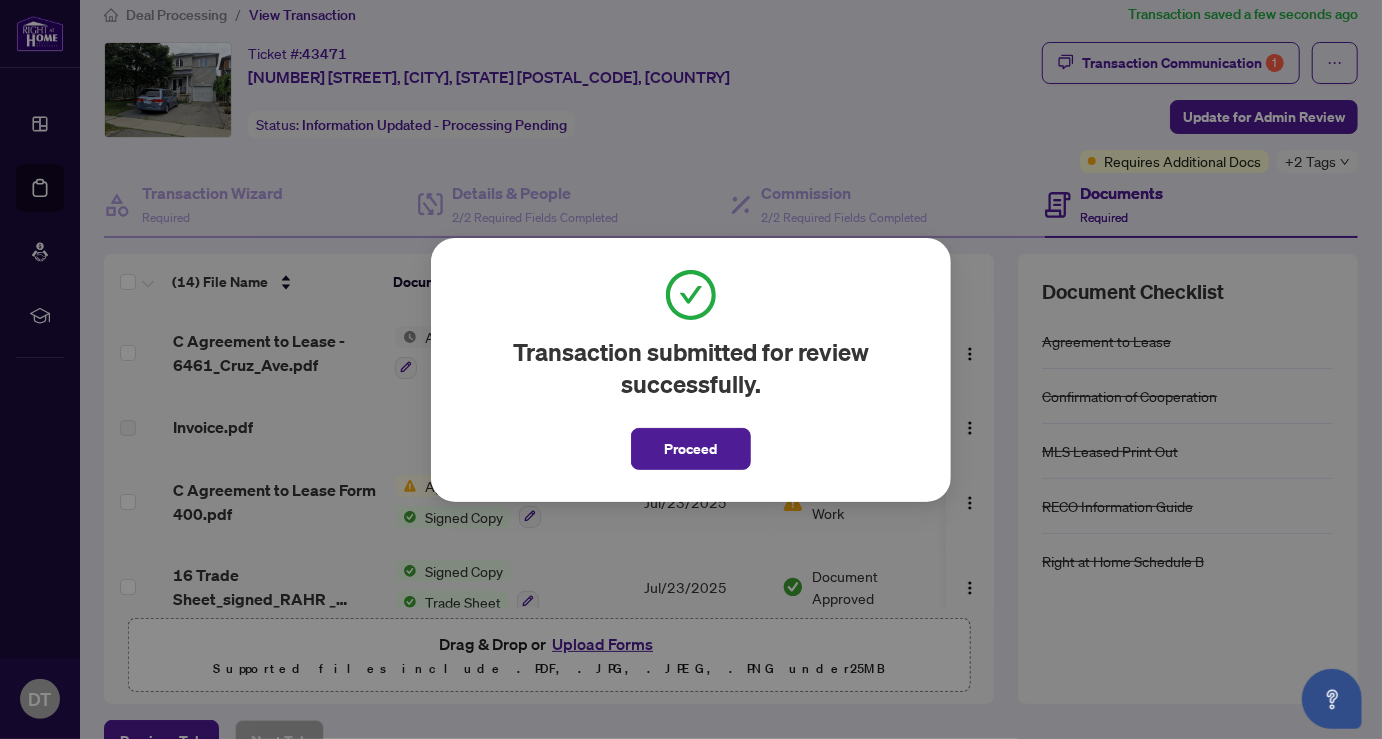drag, startPoint x: 672, startPoint y: 447, endPoint x: 638, endPoint y: 393, distance: 63.812225 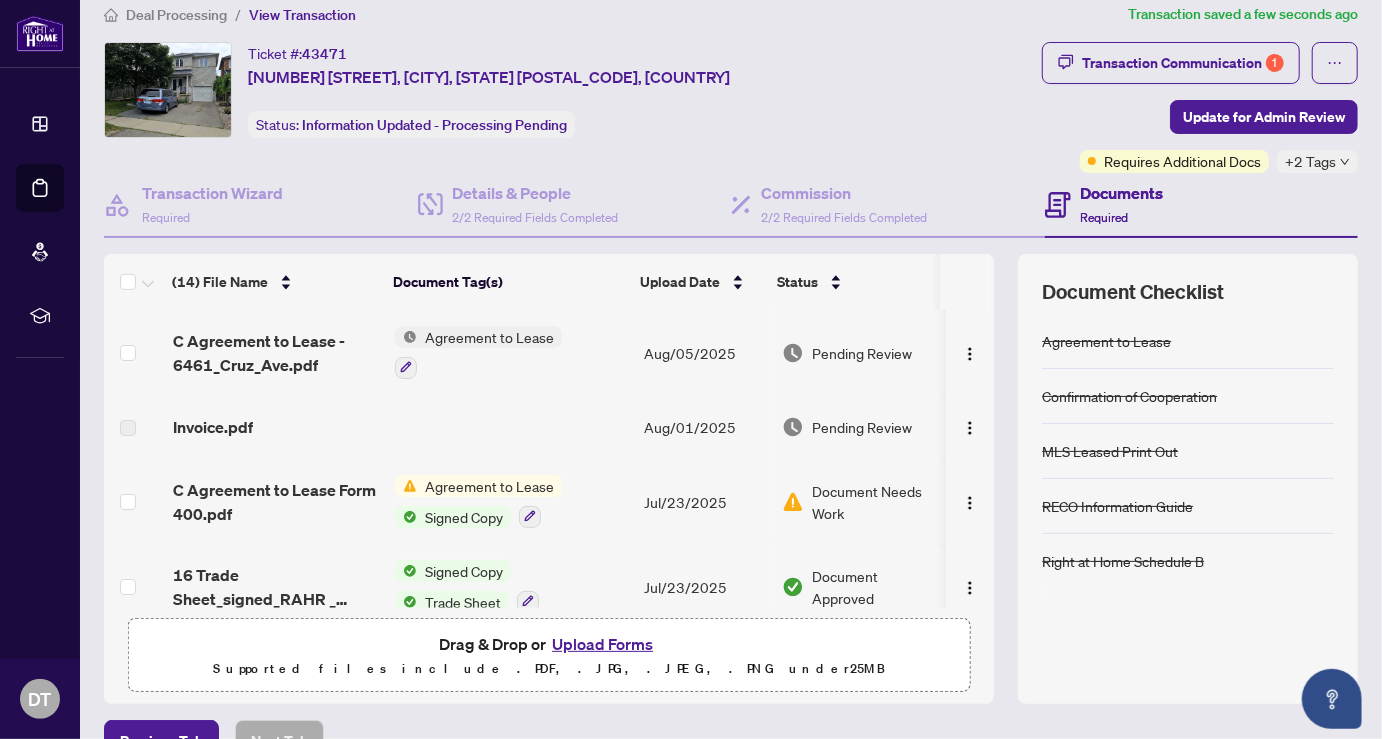 scroll, scrollTop: 133, scrollLeft: 0, axis: vertical 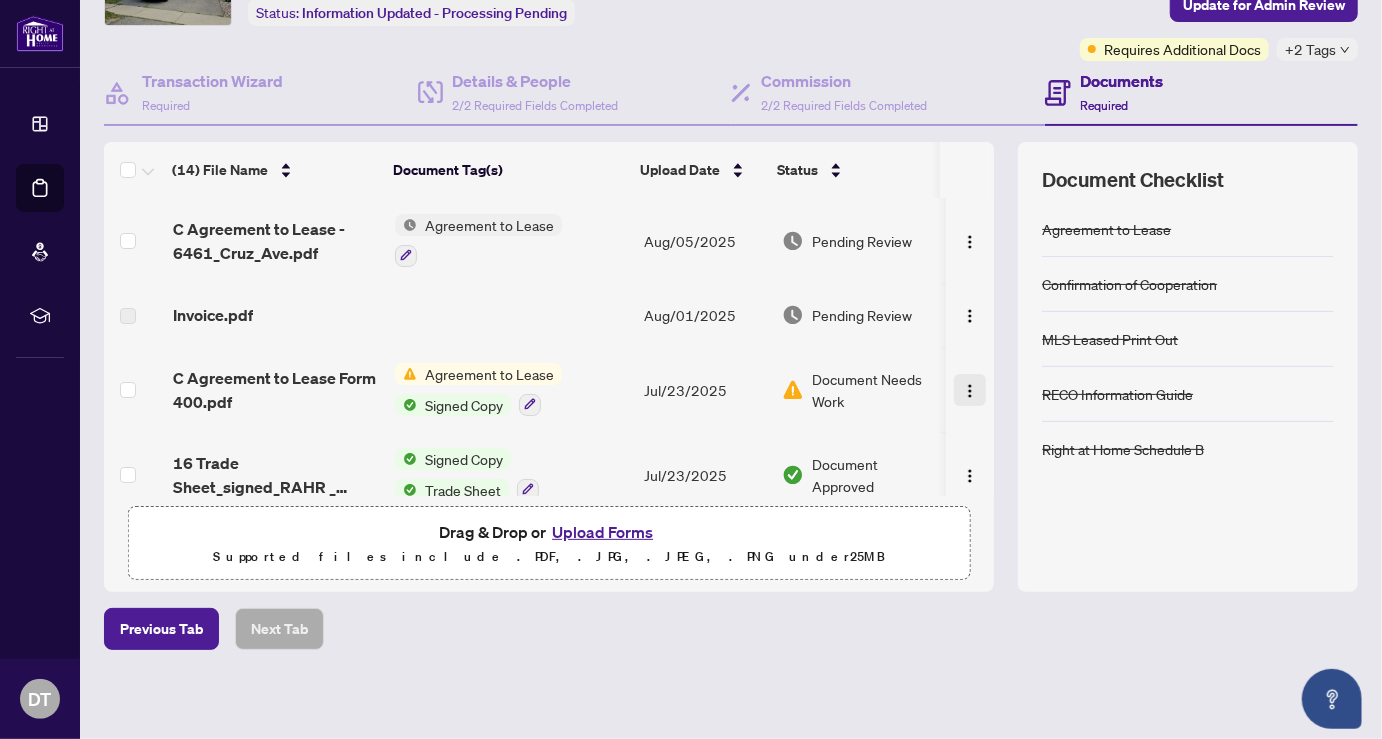 click at bounding box center [970, 391] 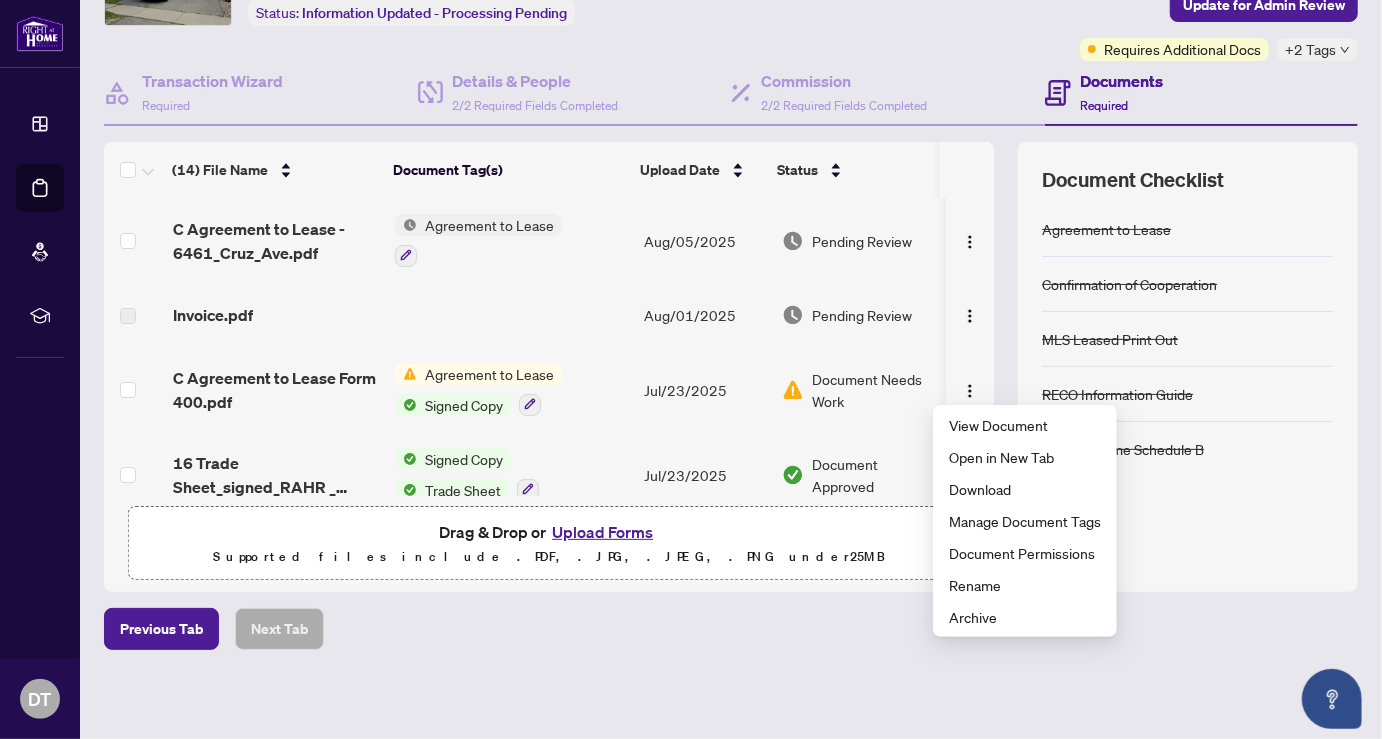 drag, startPoint x: 544, startPoint y: 630, endPoint x: 536, endPoint y: 603, distance: 28.160255 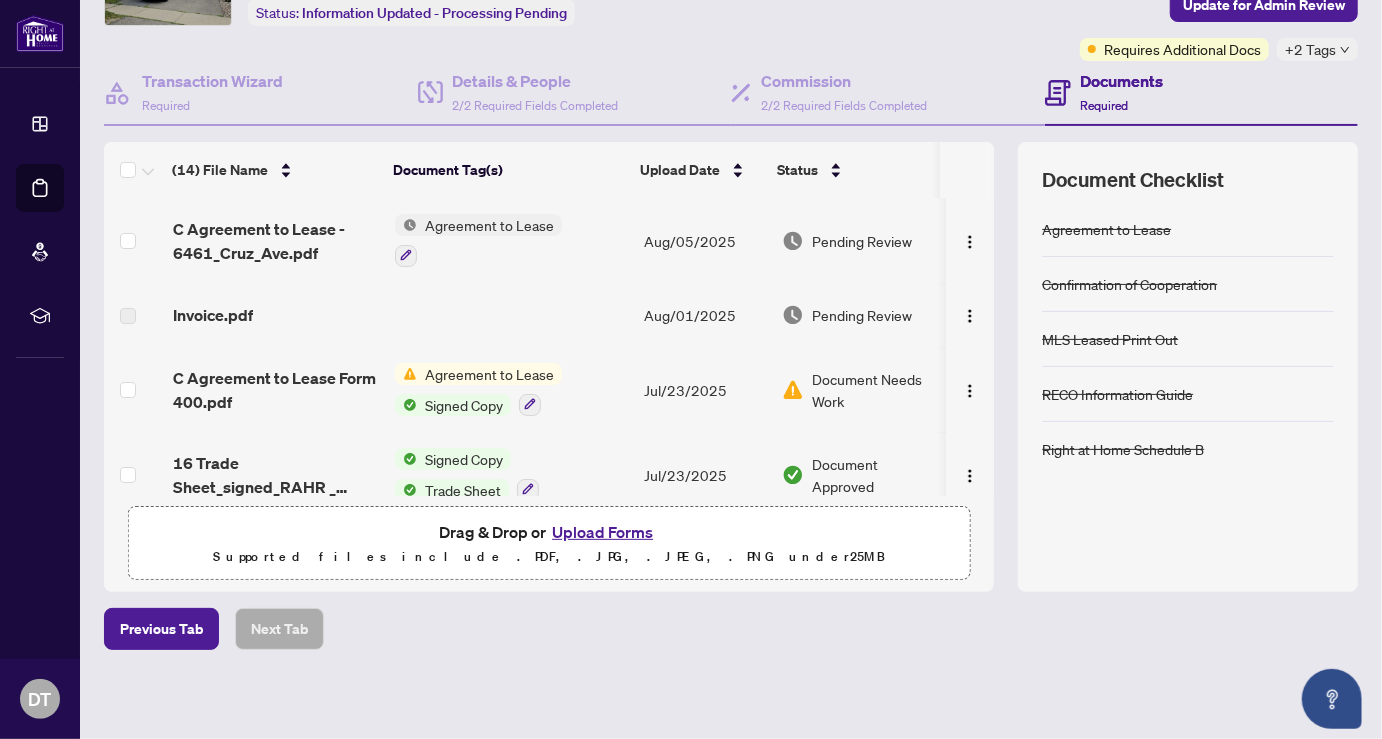 scroll, scrollTop: 0, scrollLeft: 0, axis: both 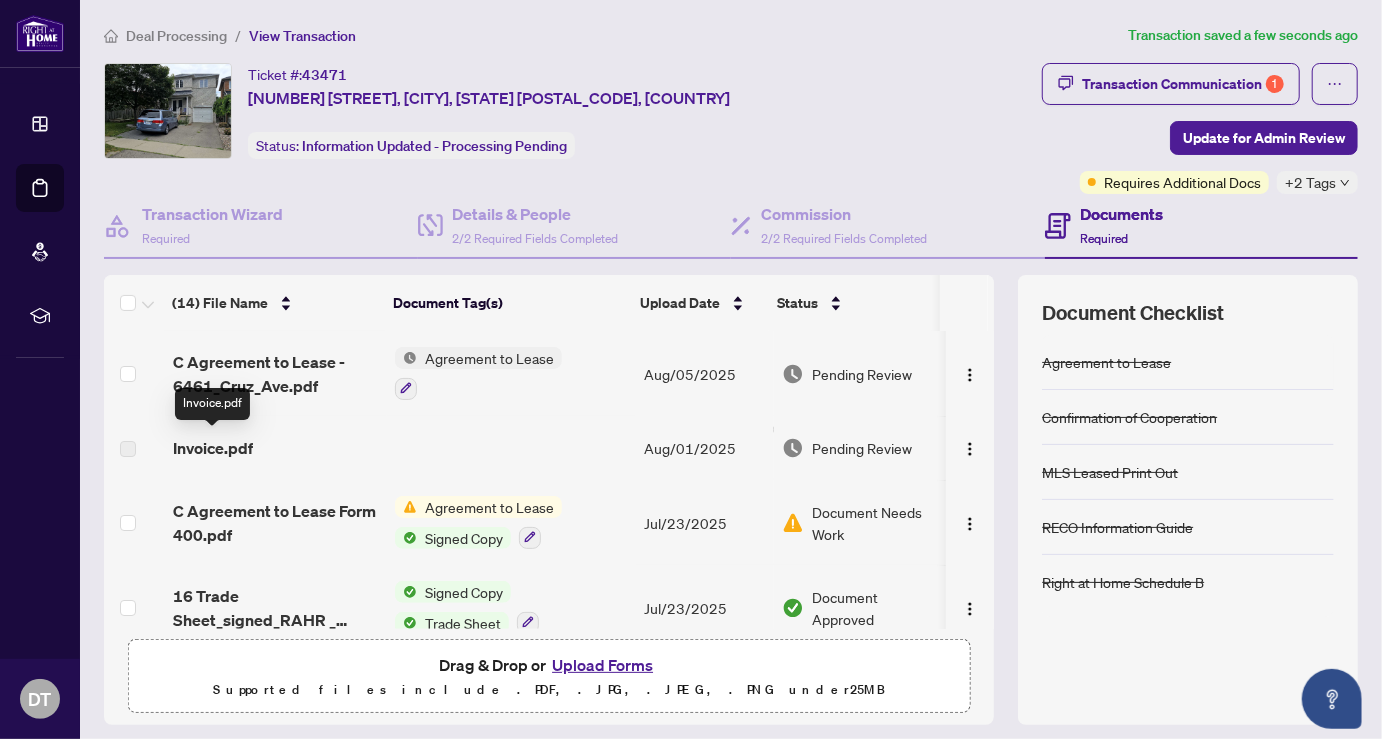 click on "Invoice.pdf" at bounding box center [213, 448] 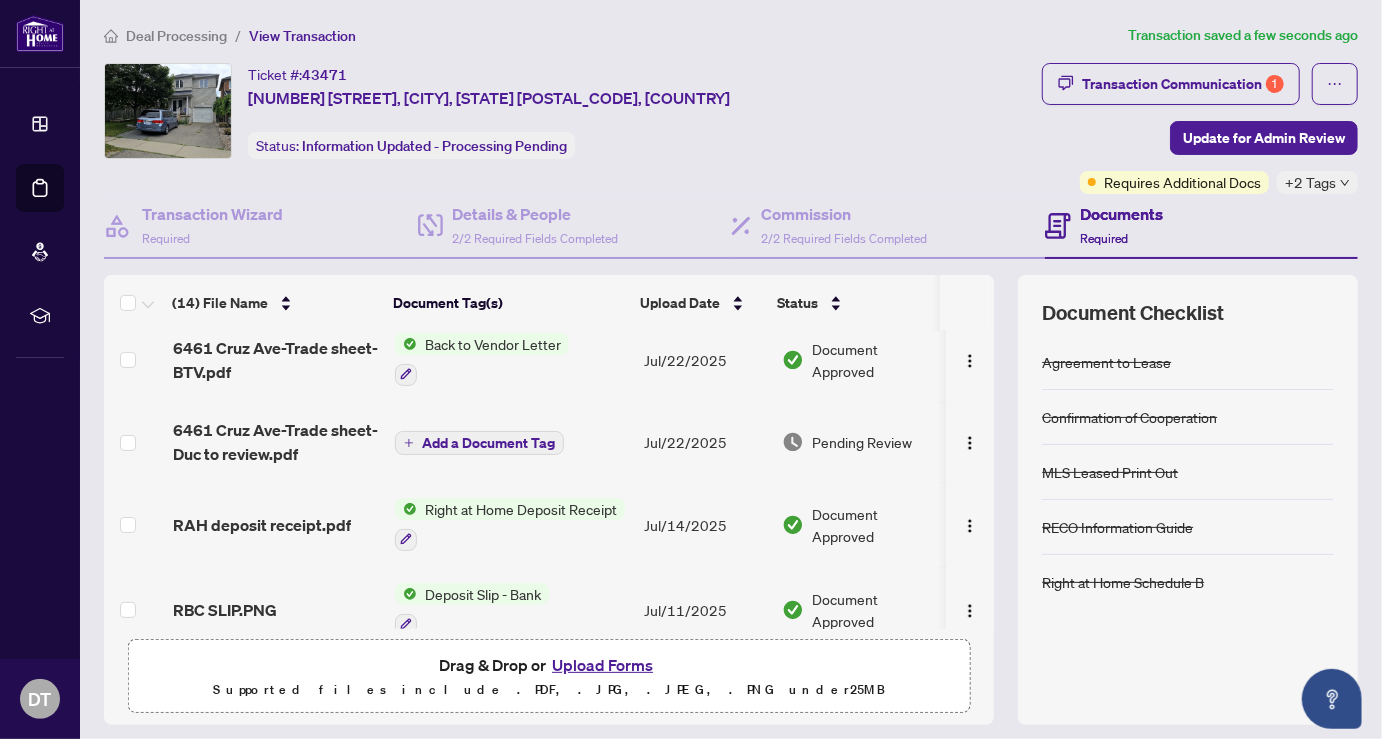 scroll, scrollTop: 0, scrollLeft: 0, axis: both 